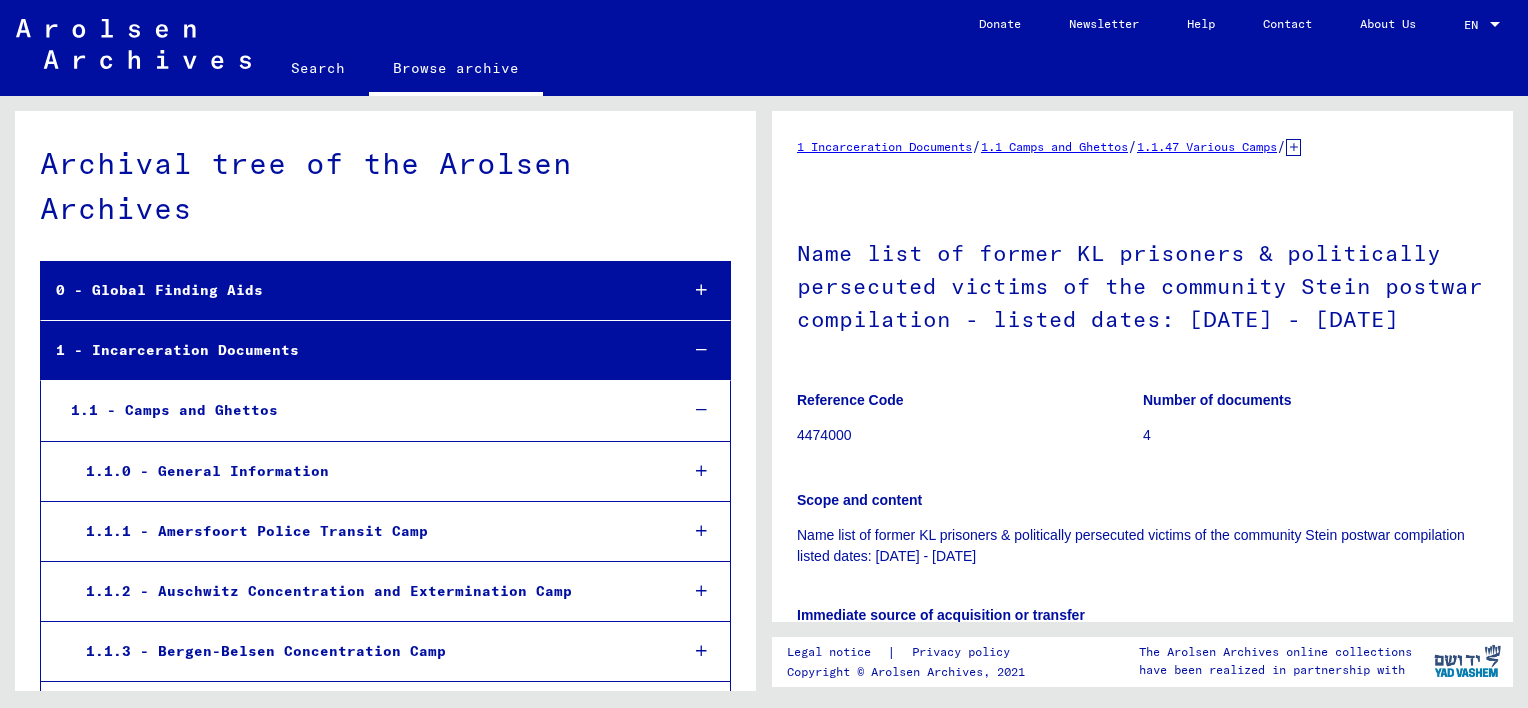 scroll, scrollTop: 0, scrollLeft: 0, axis: both 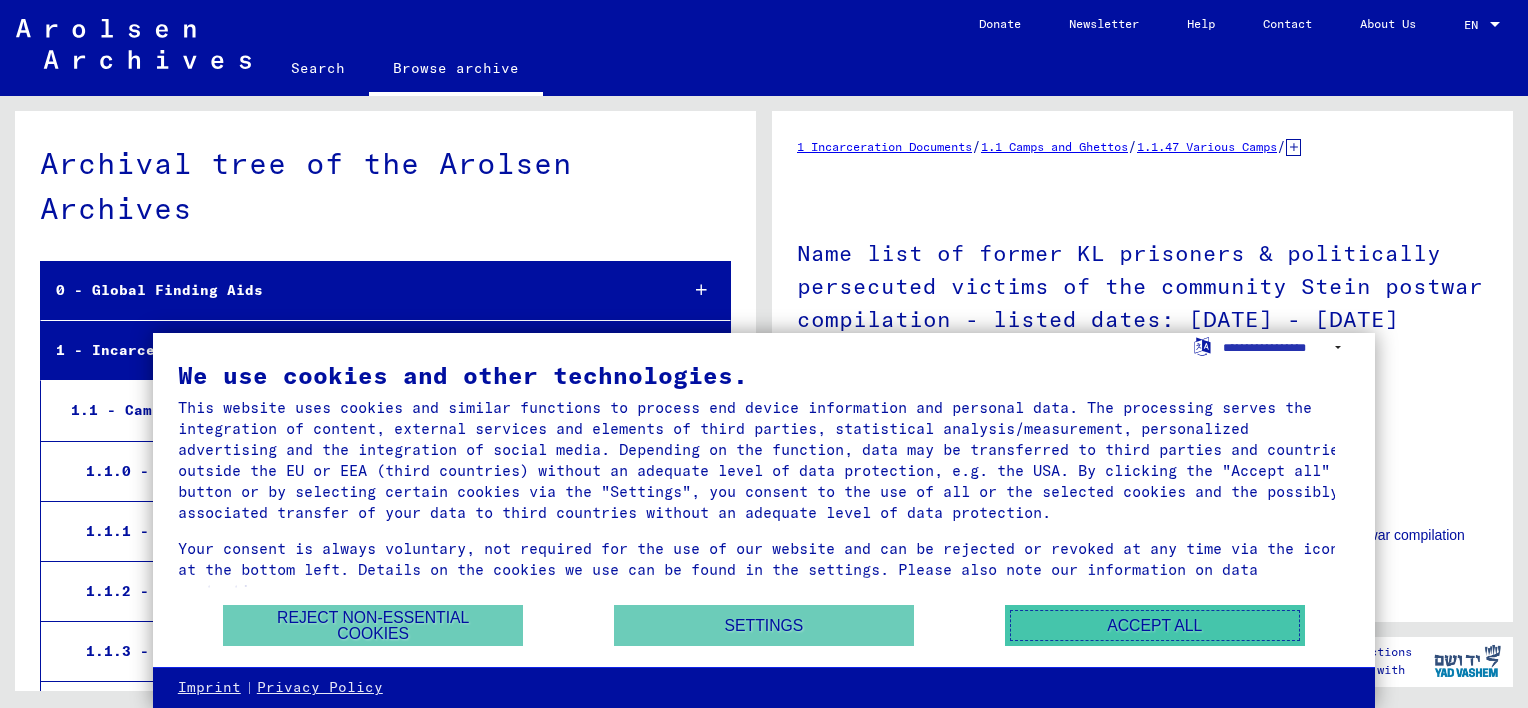 click on "Accept all" at bounding box center (1155, 625) 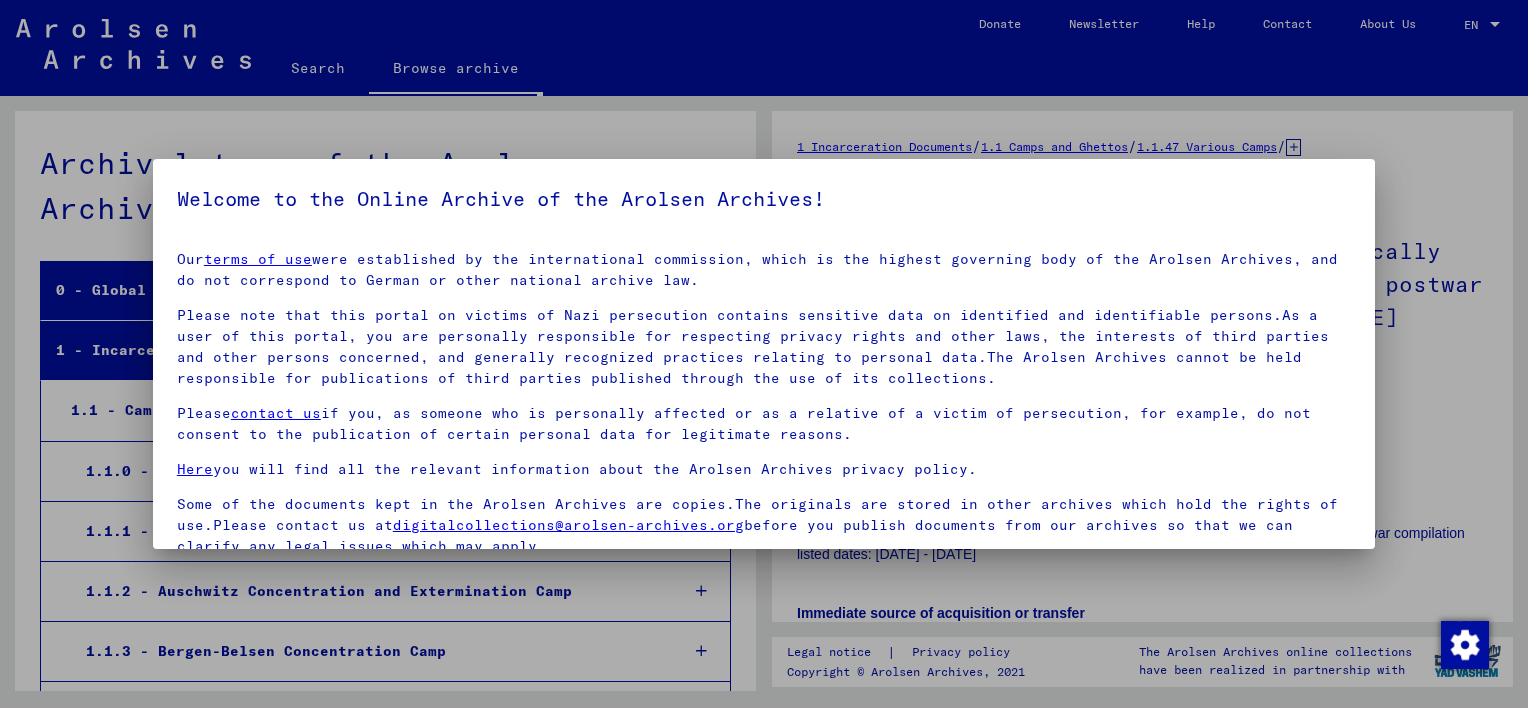 scroll, scrollTop: 30437, scrollLeft: 0, axis: vertical 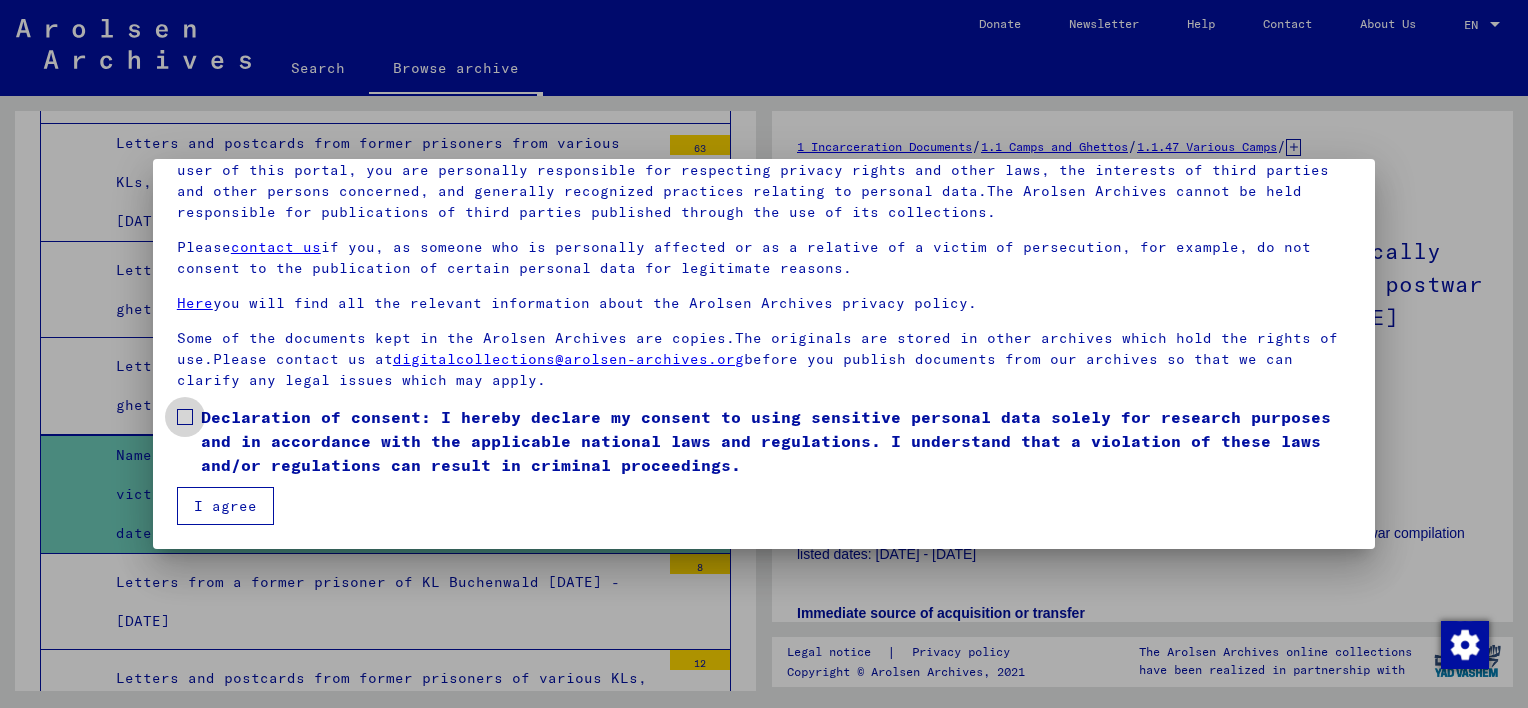 click at bounding box center [185, 417] 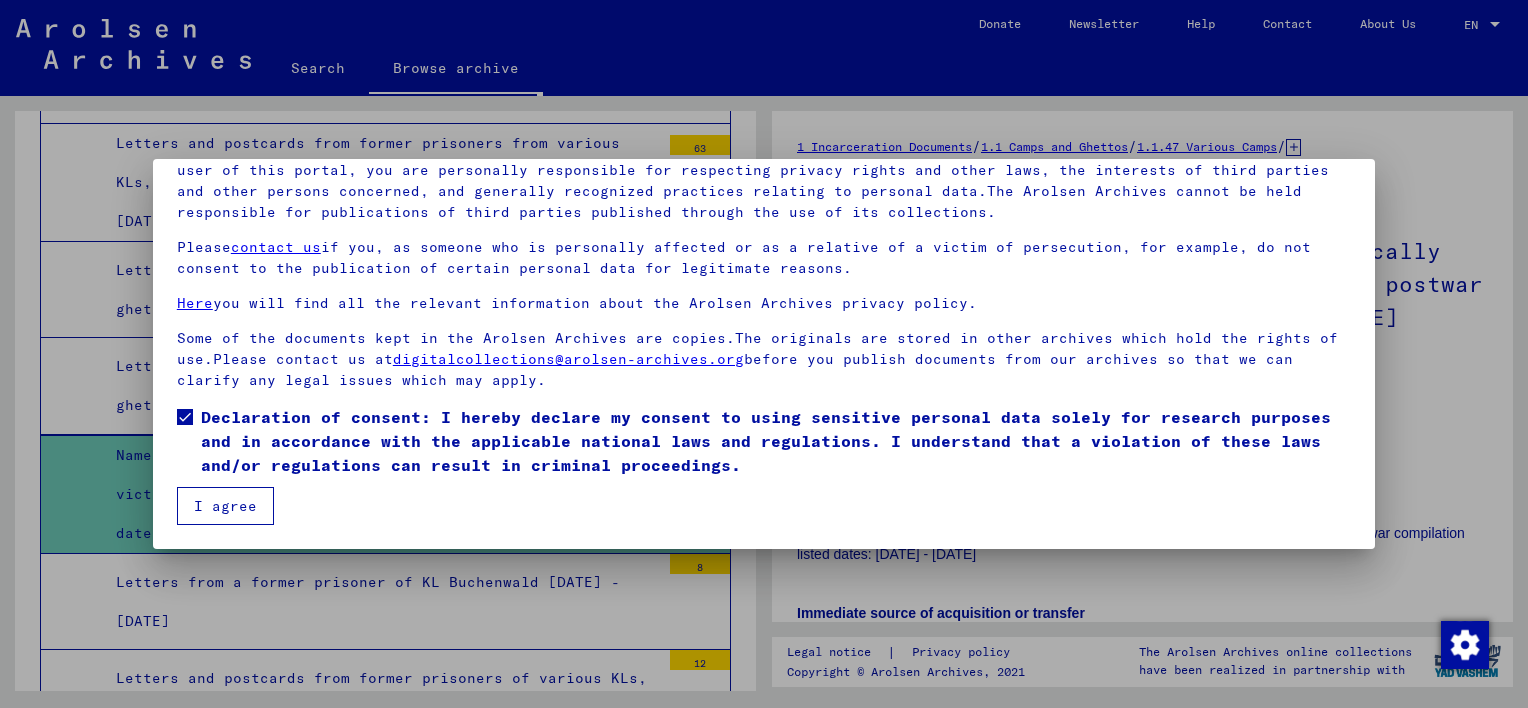click on "I agree" at bounding box center [225, 506] 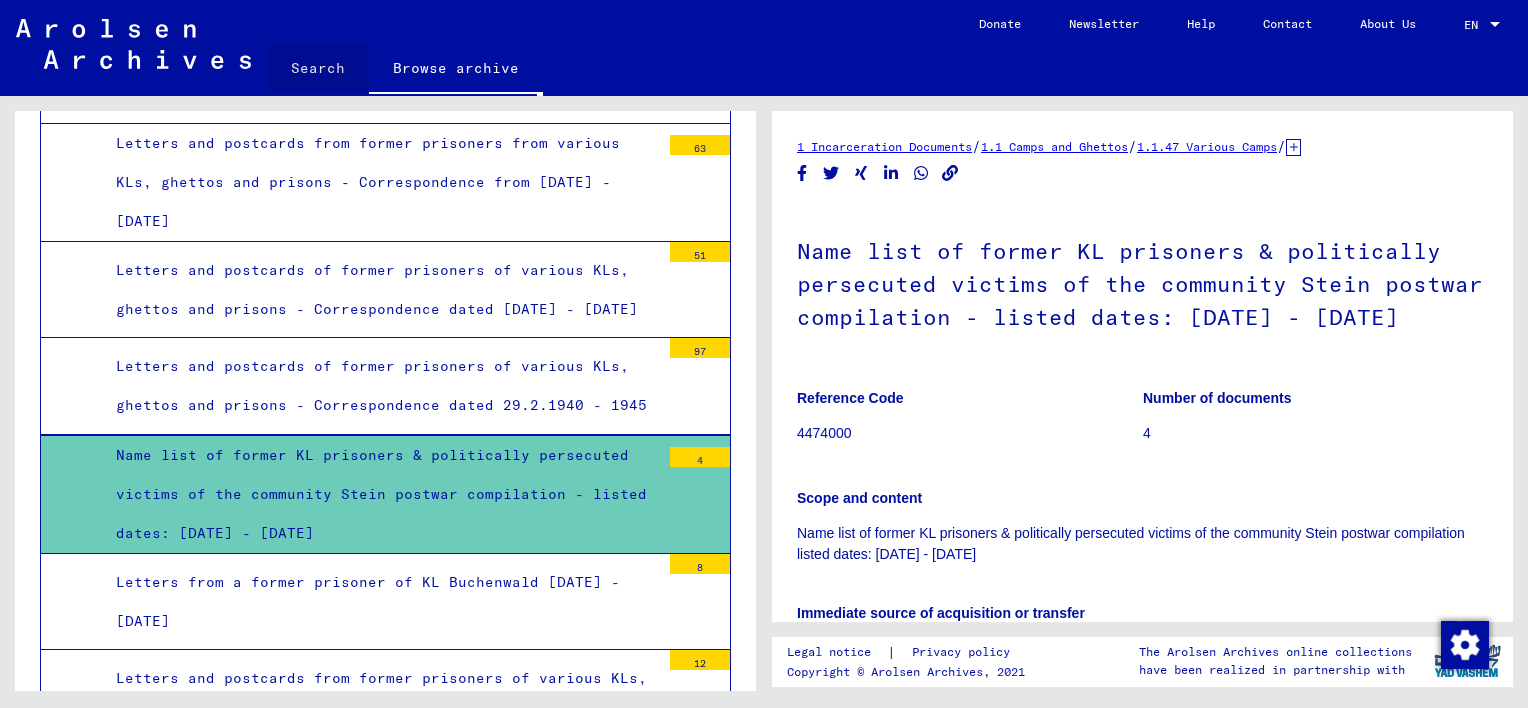 click on "Search" 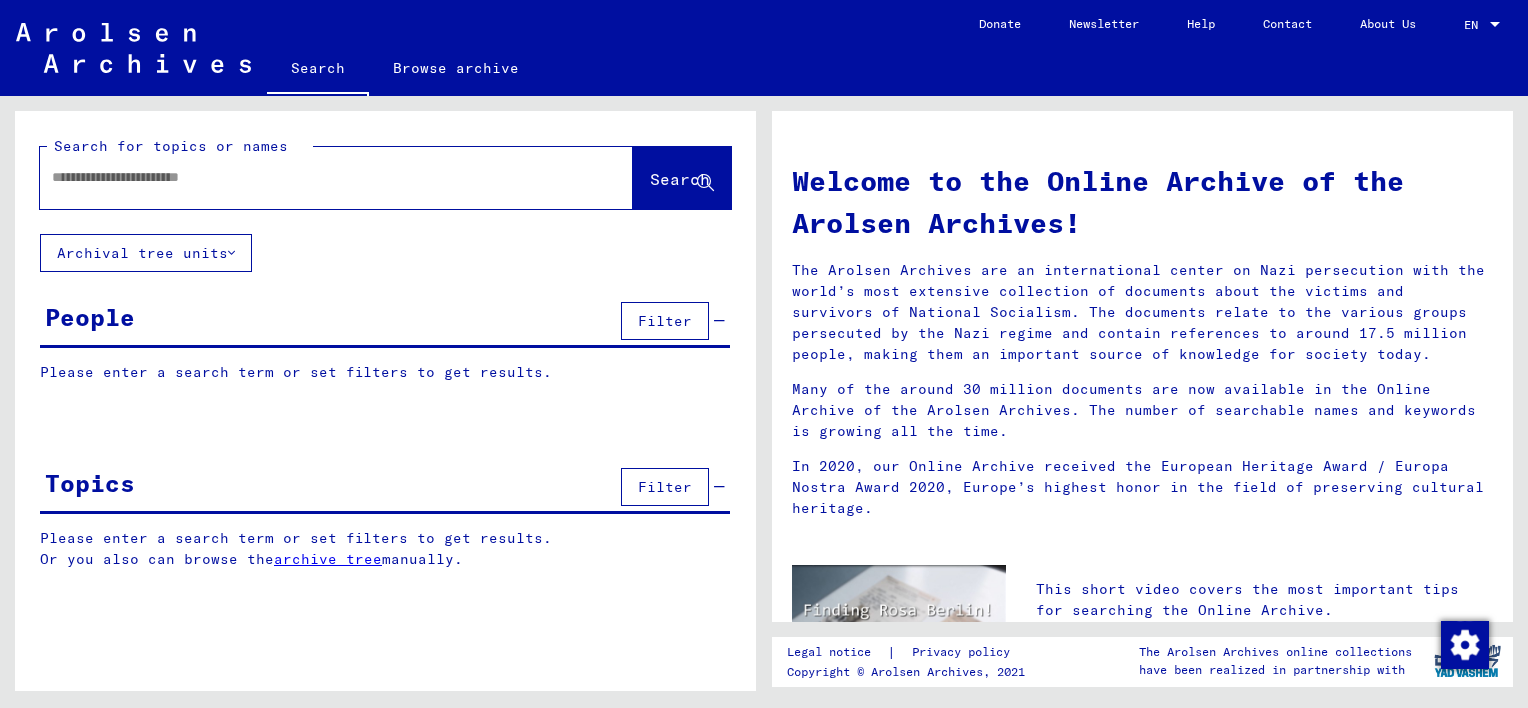 click at bounding box center [312, 177] 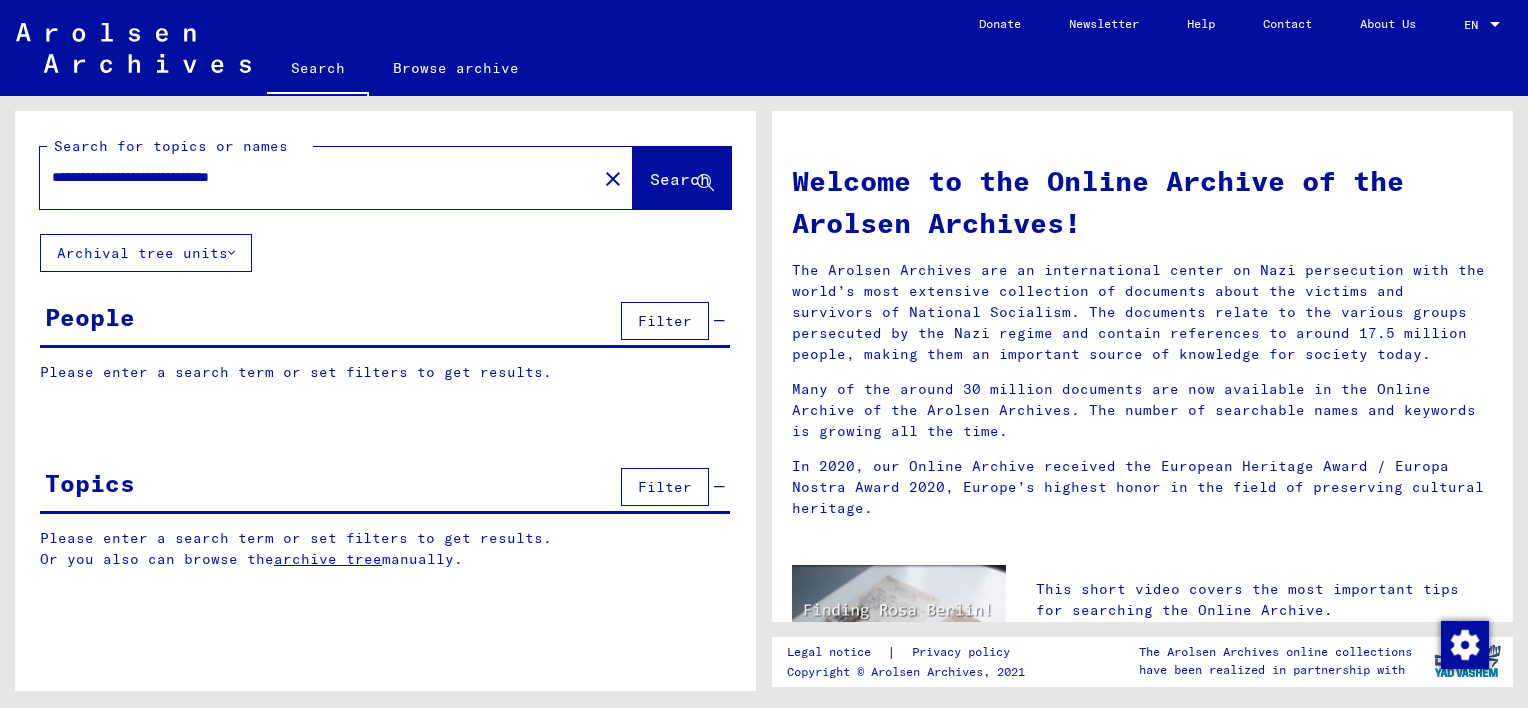 type on "**********" 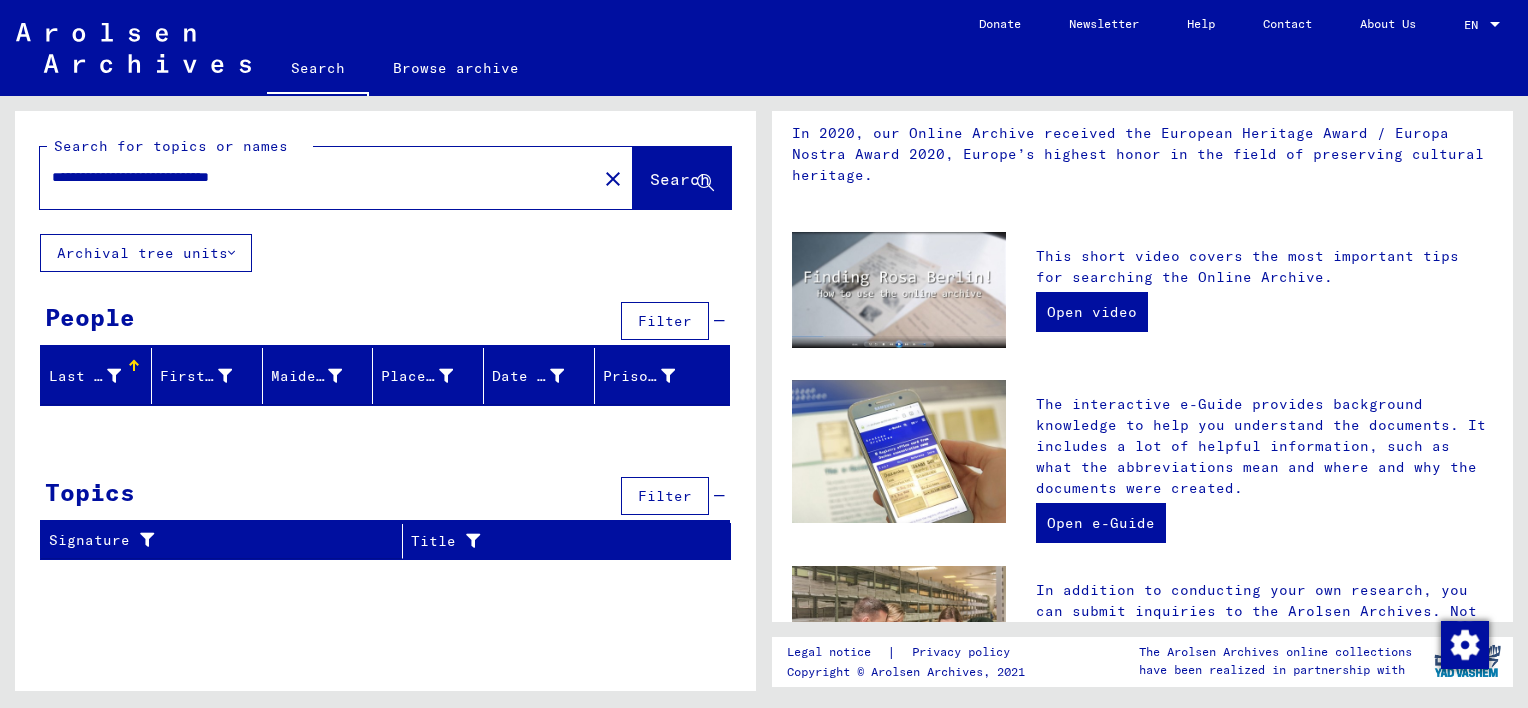 scroll, scrollTop: 328, scrollLeft: 0, axis: vertical 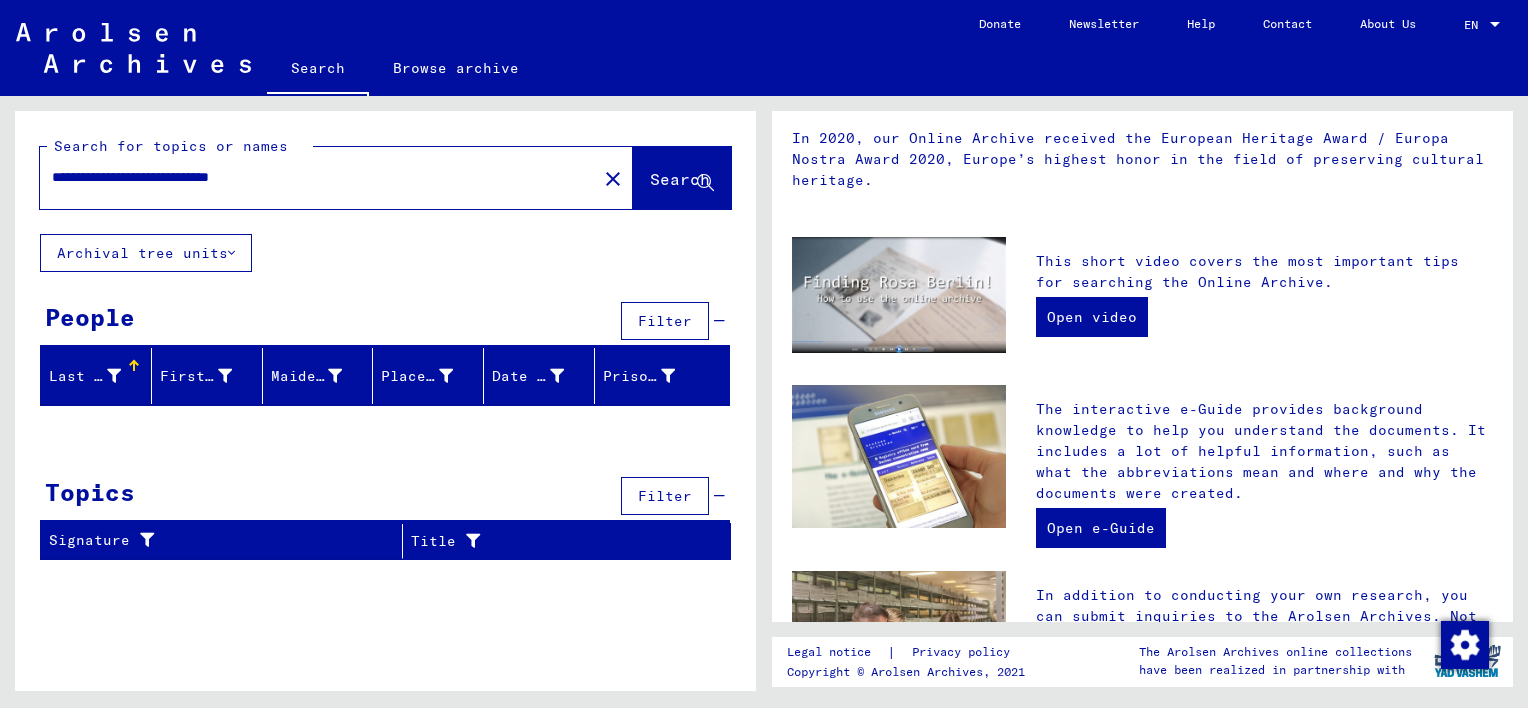 click on "Filter" at bounding box center (665, 321) 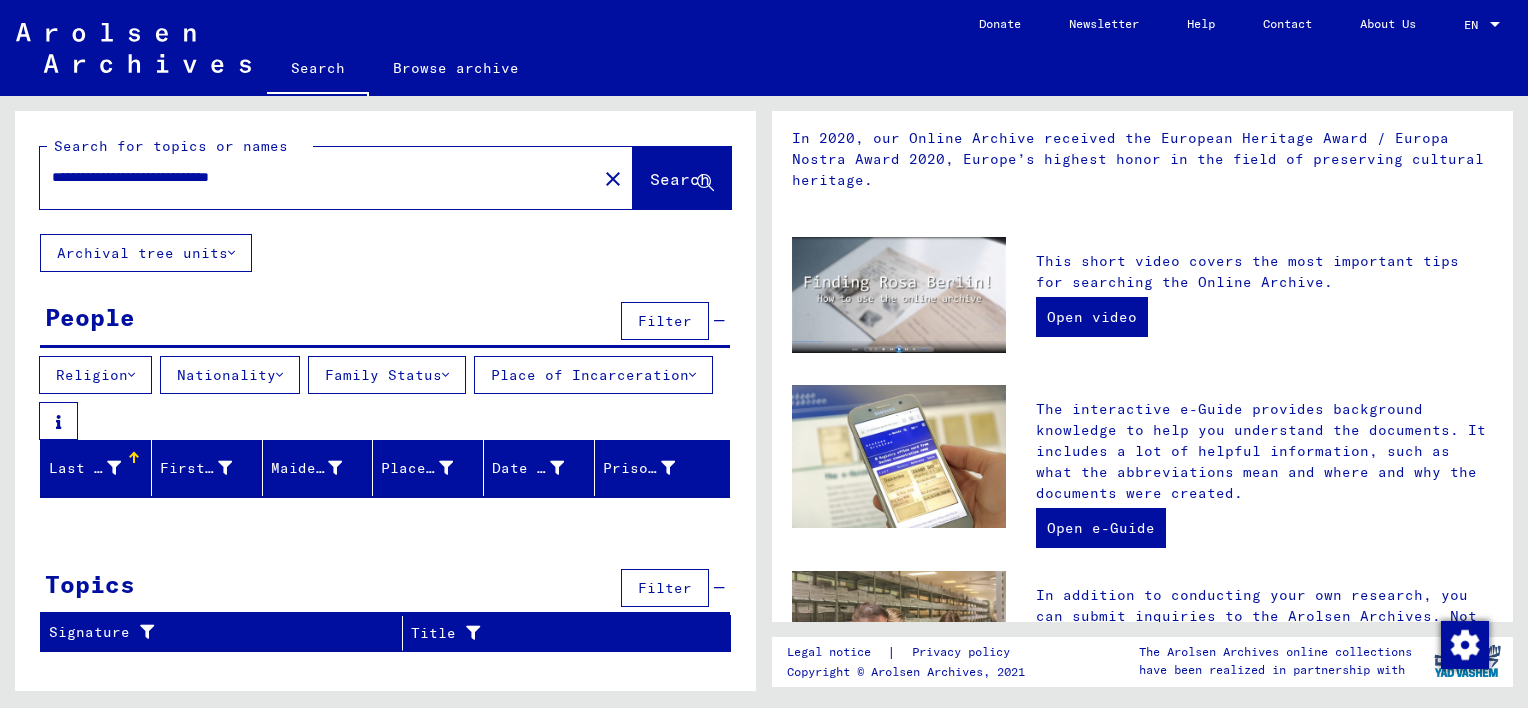 click on "Nationality" at bounding box center [230, 375] 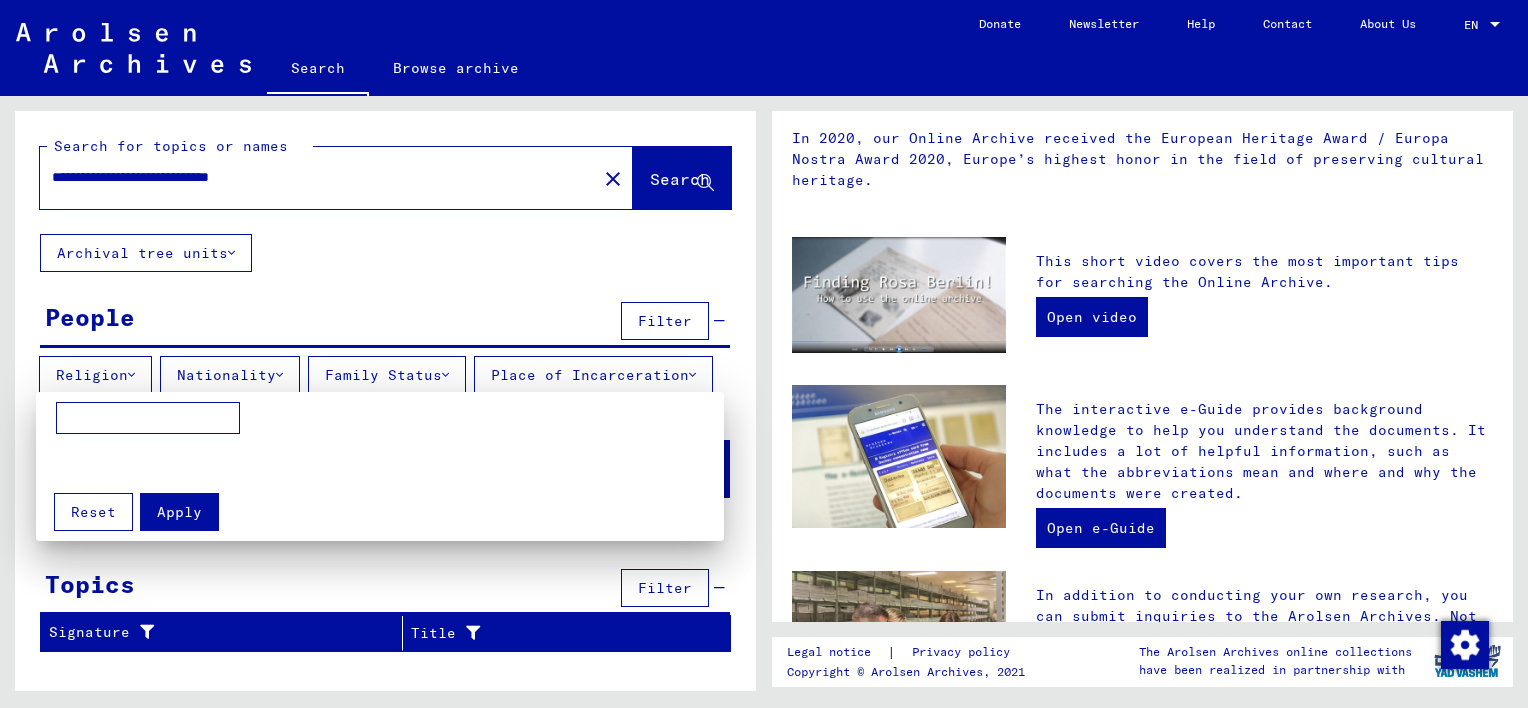 click at bounding box center (148, 418) 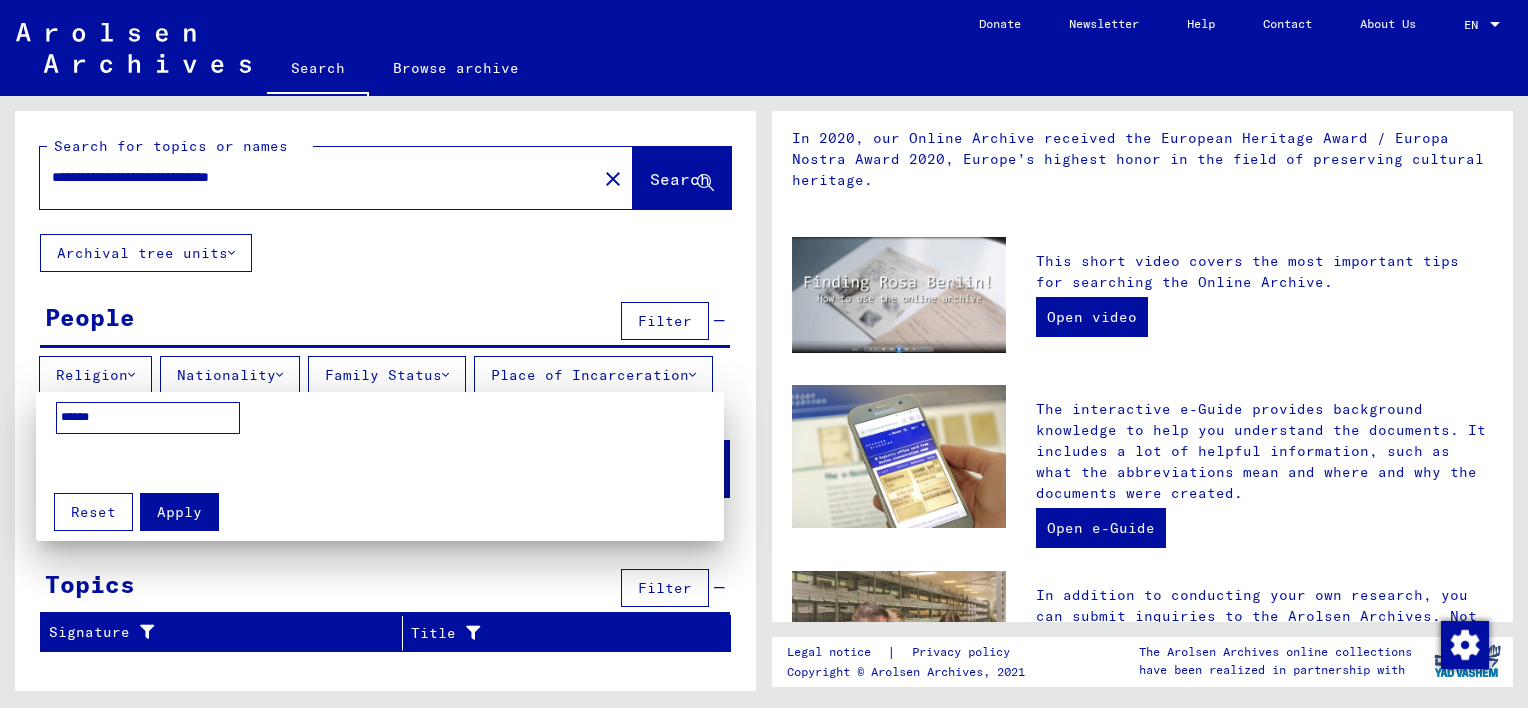 type on "******" 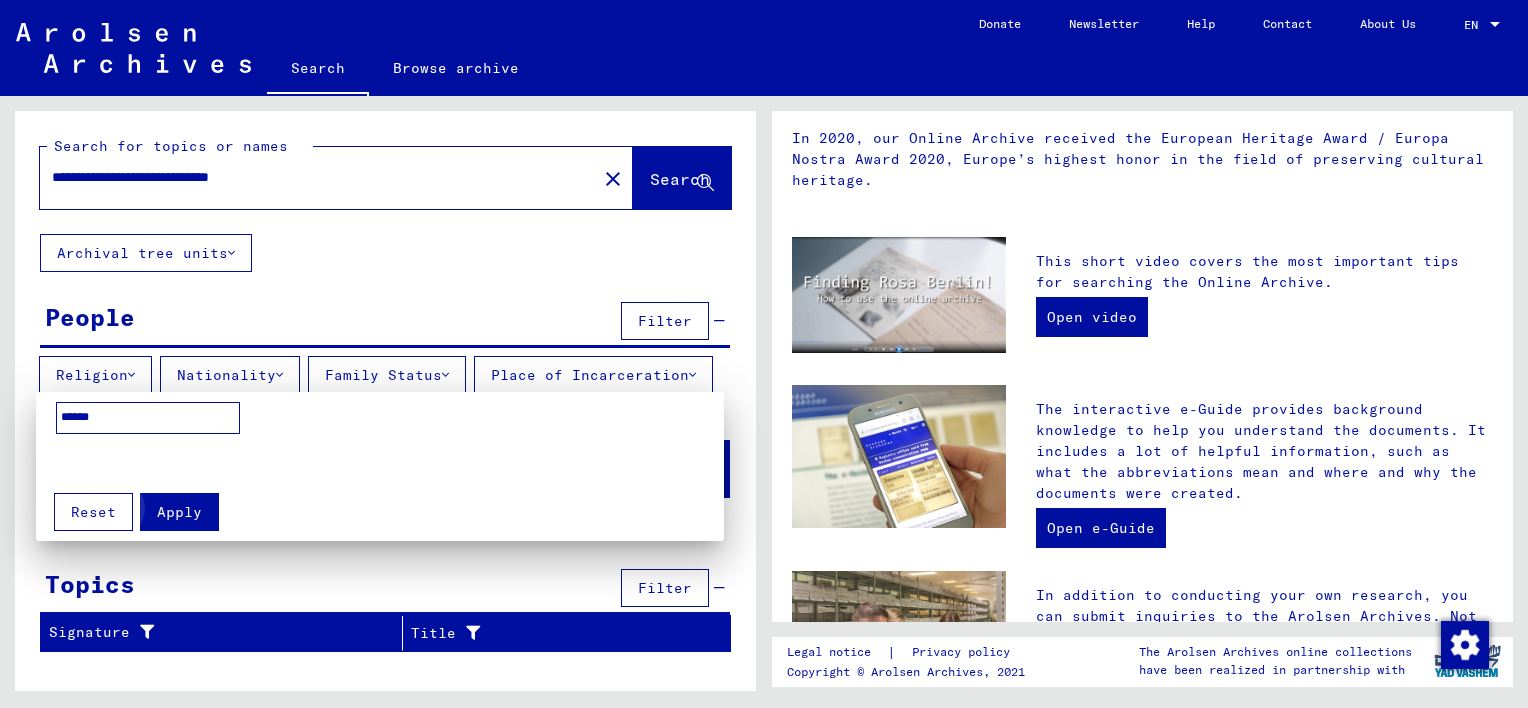 click on "Apply" at bounding box center [179, 512] 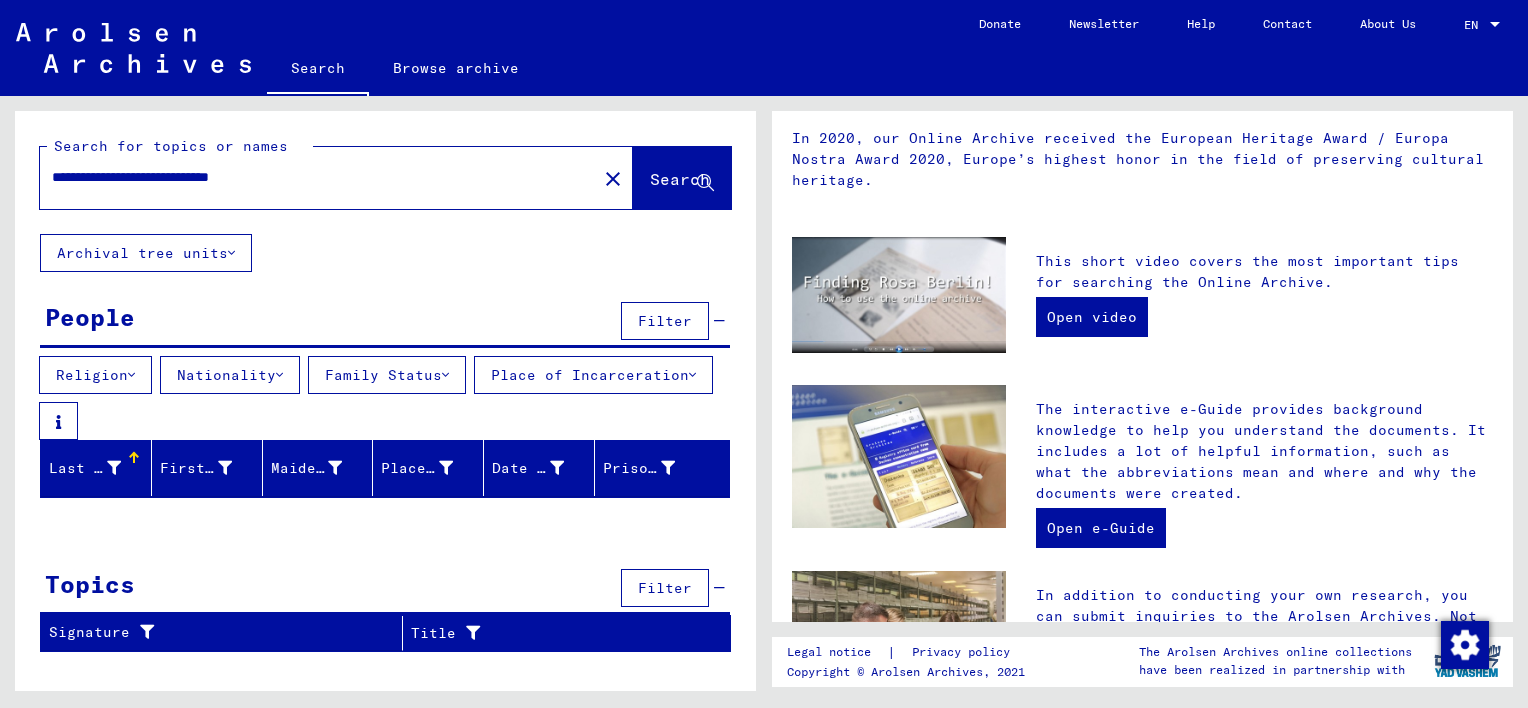 click on "**********" at bounding box center [312, 177] 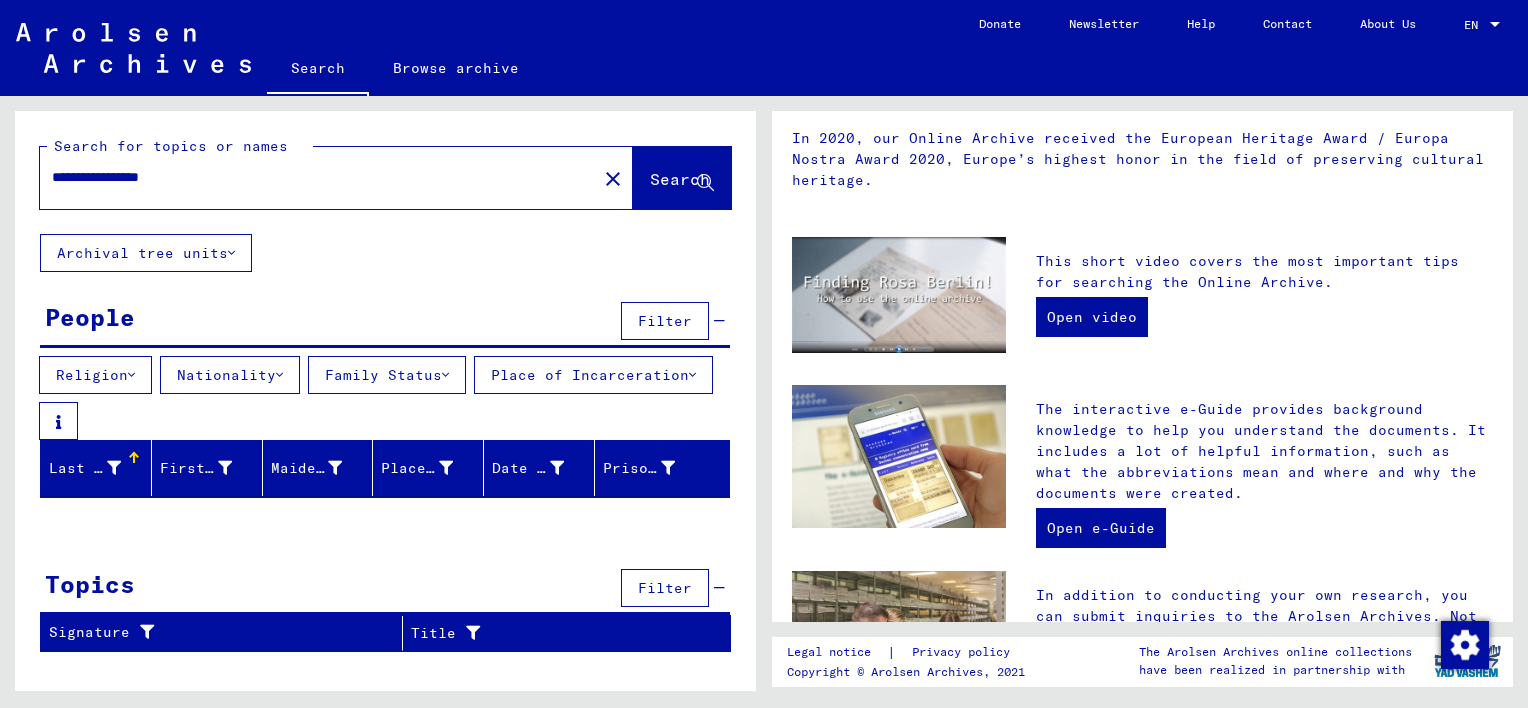 click on "**********" at bounding box center (312, 177) 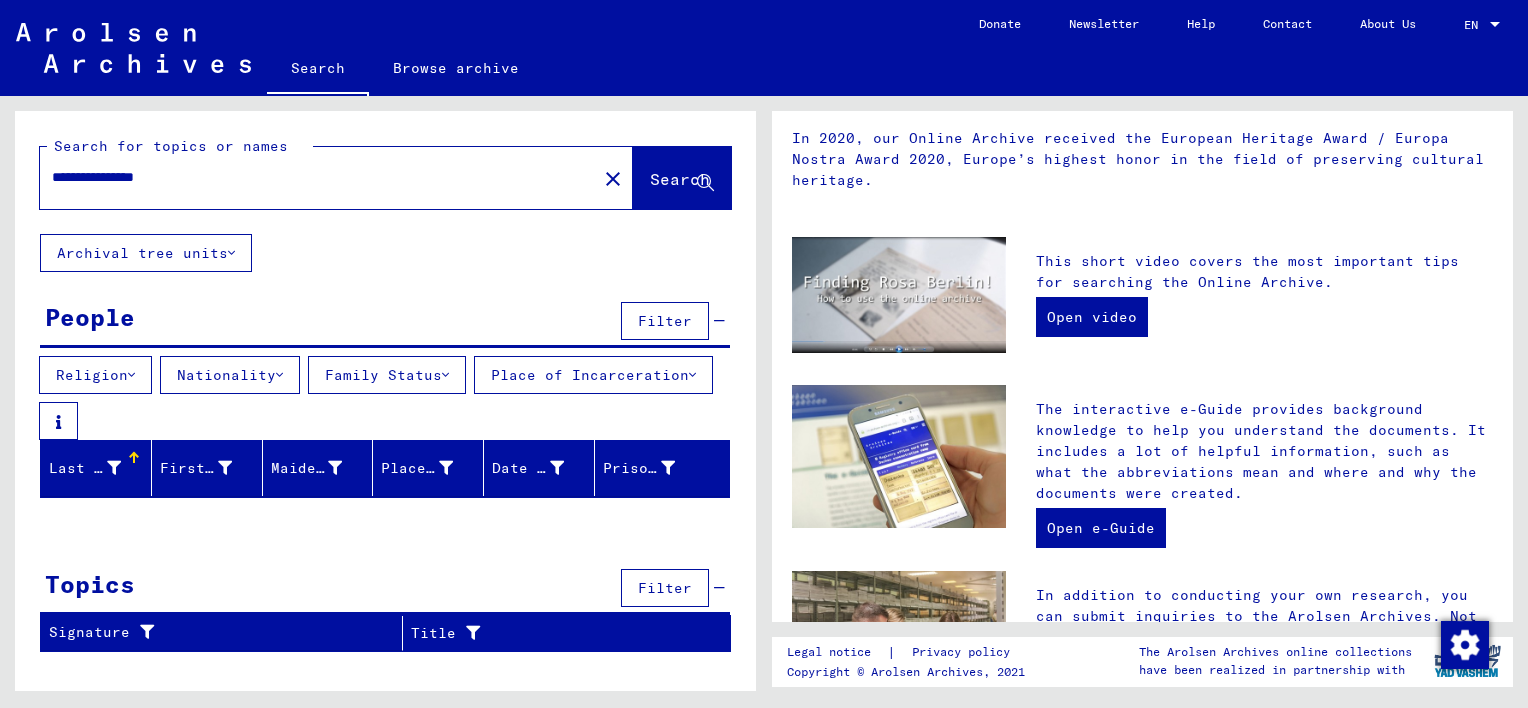 click on "**********" at bounding box center (312, 177) 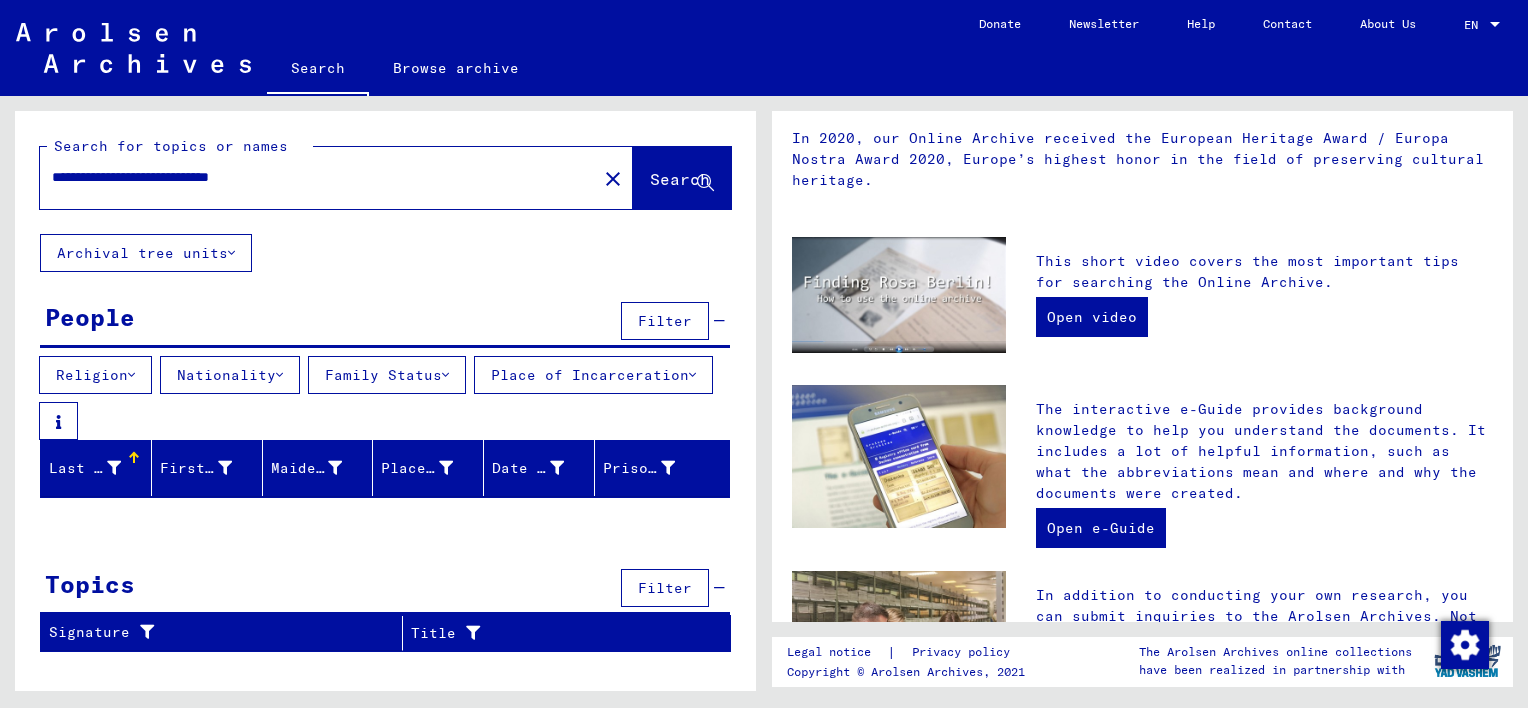 click on "**********" at bounding box center (312, 177) 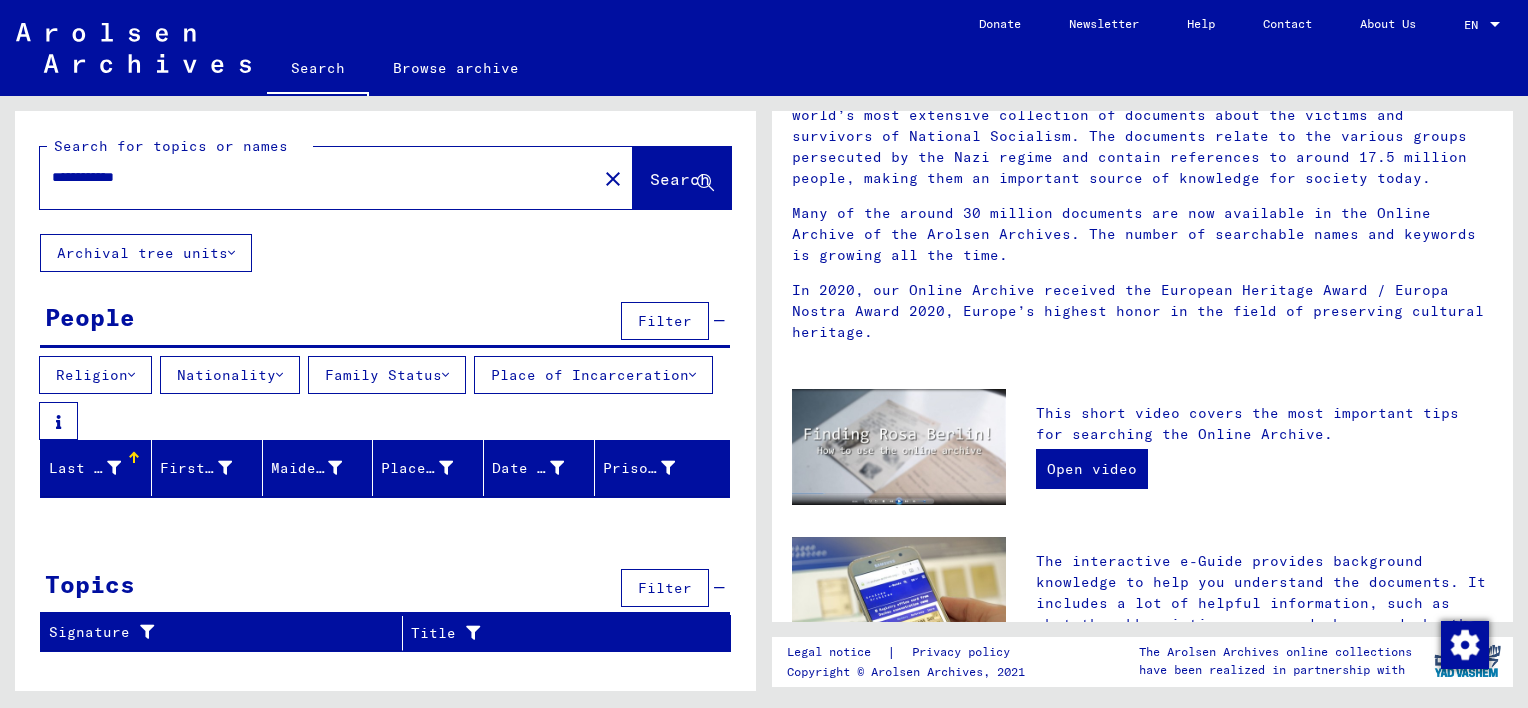 scroll, scrollTop: 86, scrollLeft: 0, axis: vertical 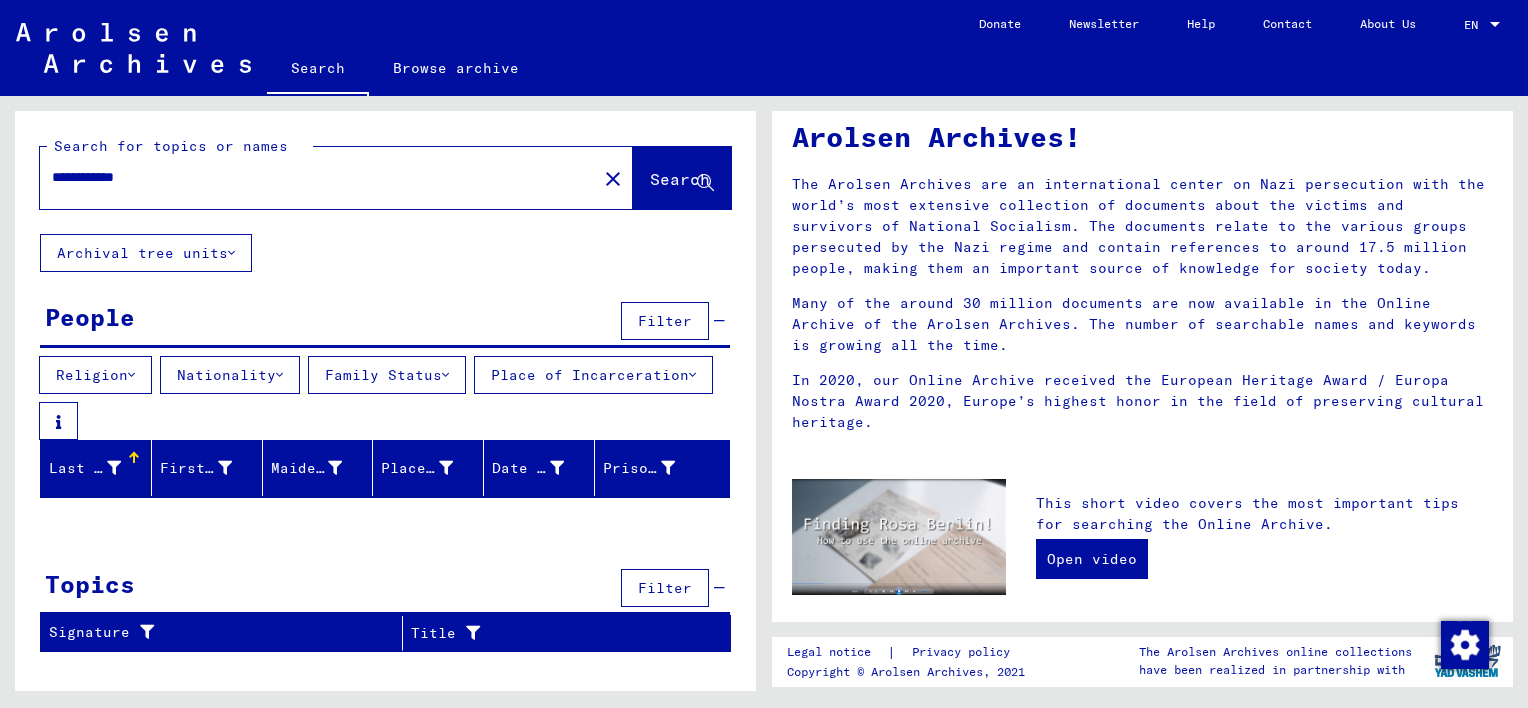 drag, startPoint x: 189, startPoint y: 188, endPoint x: 112, endPoint y: 174, distance: 78.26238 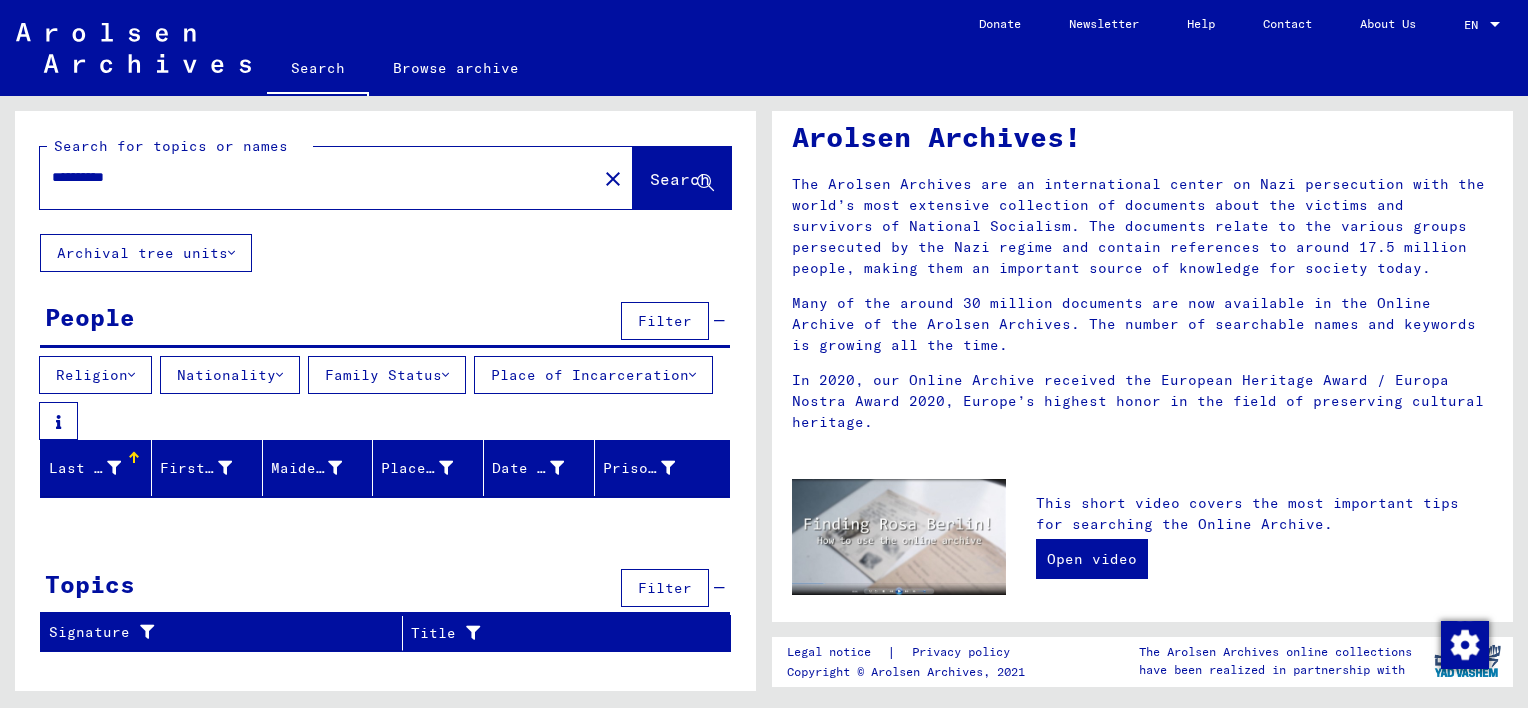 type on "**********" 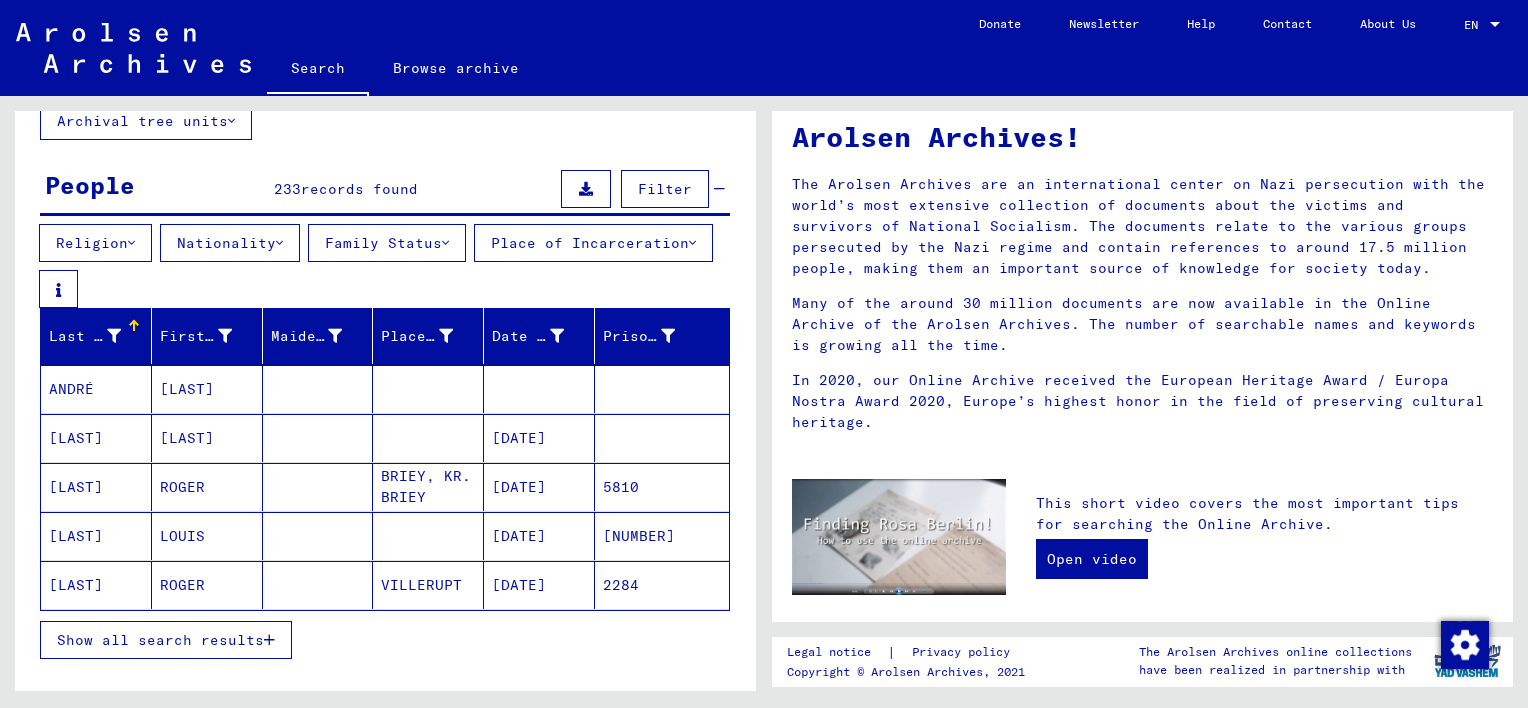 scroll, scrollTop: 134, scrollLeft: 0, axis: vertical 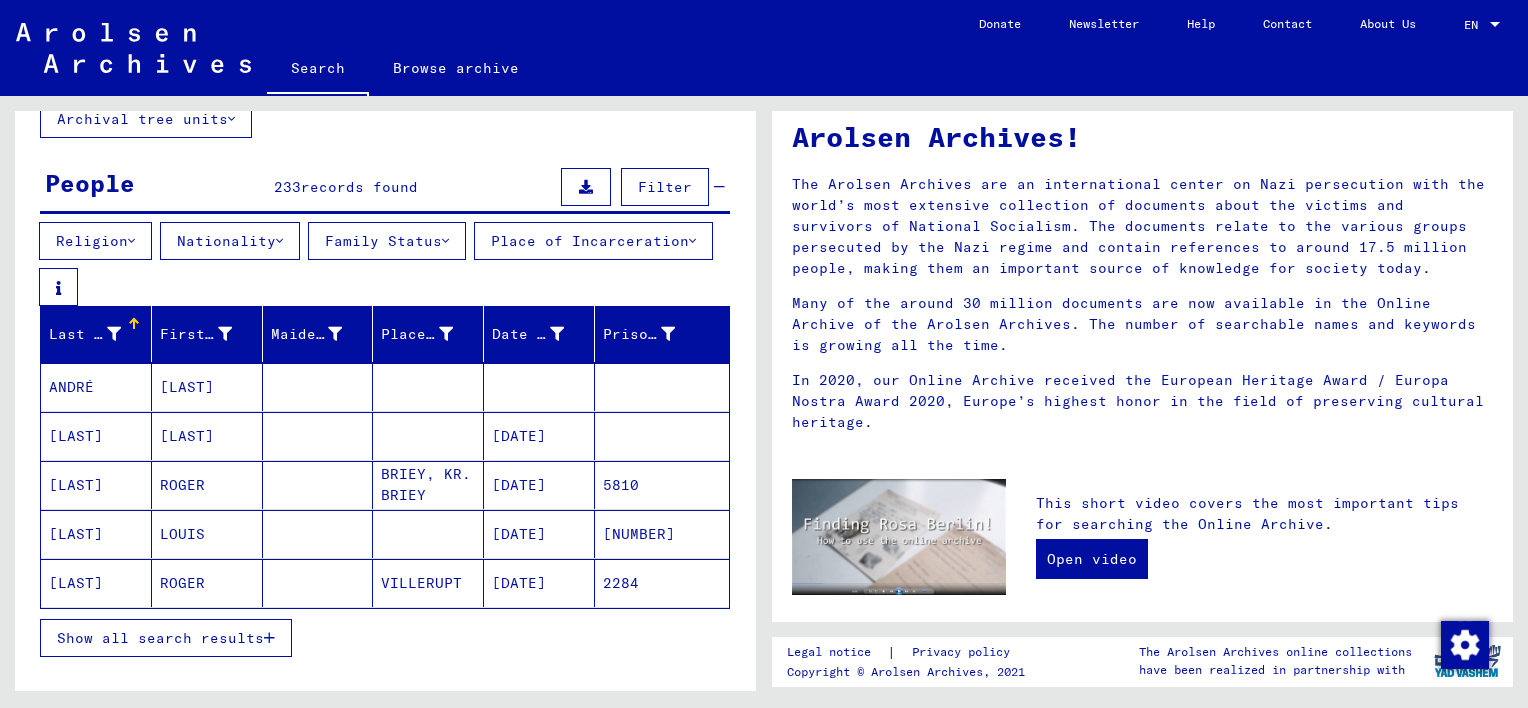 click on "Nationality" at bounding box center [230, 241] 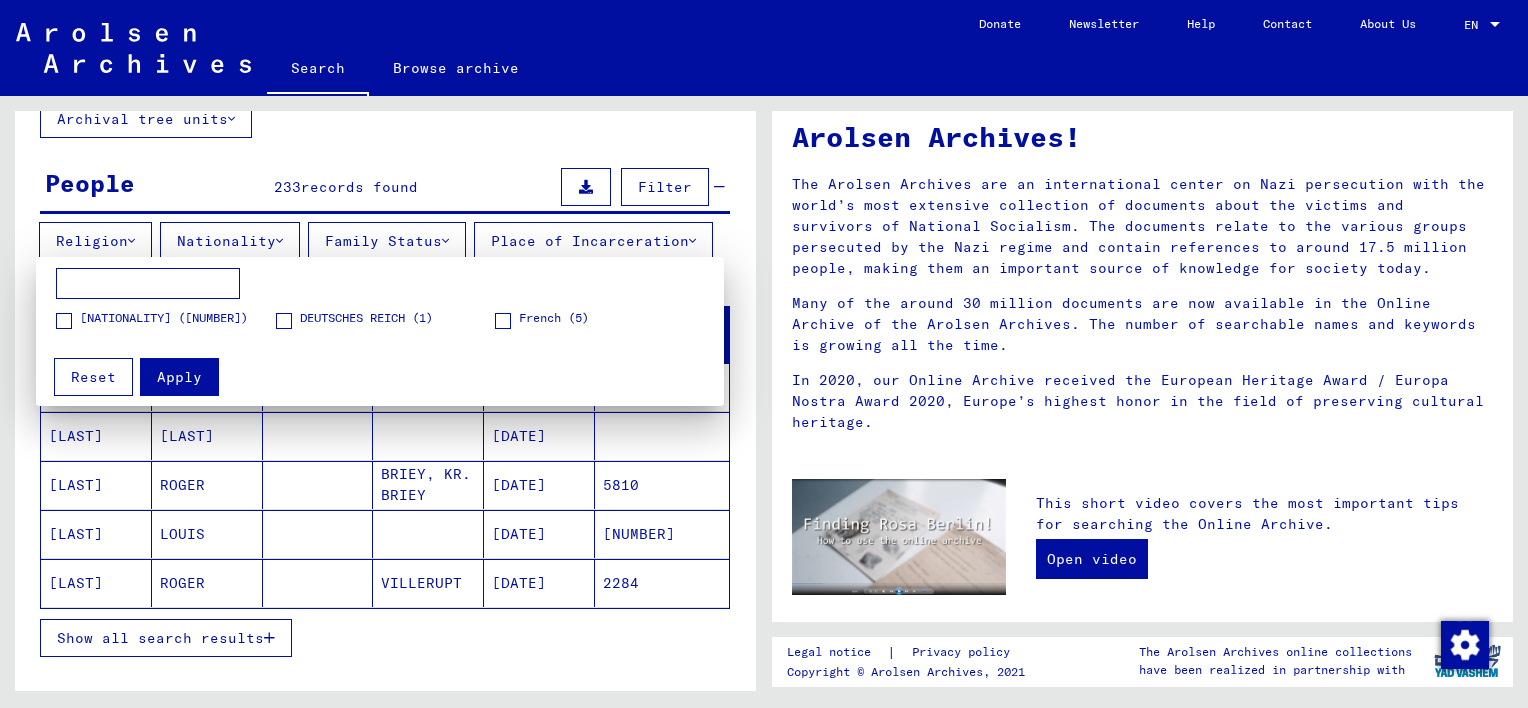 click at bounding box center (764, 354) 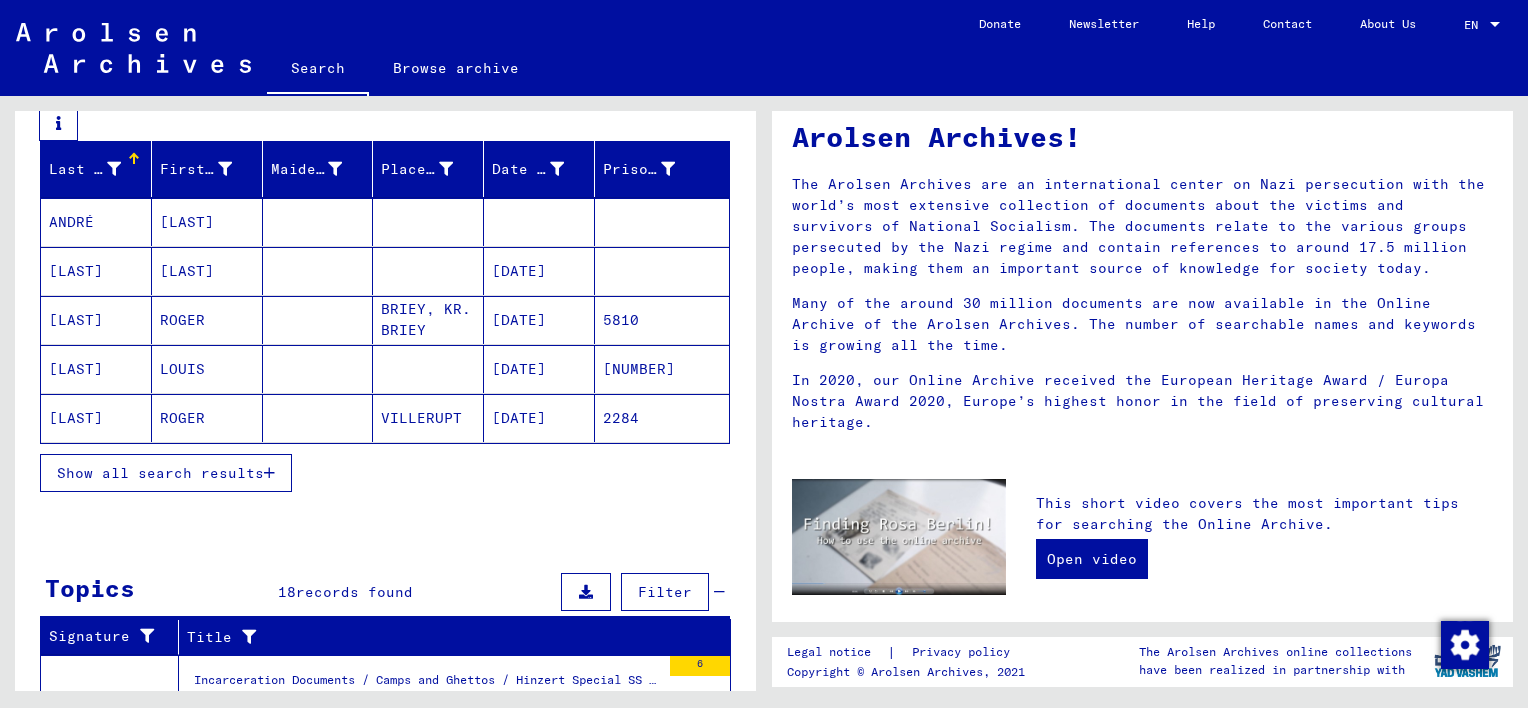 scroll, scrollTop: 305, scrollLeft: 0, axis: vertical 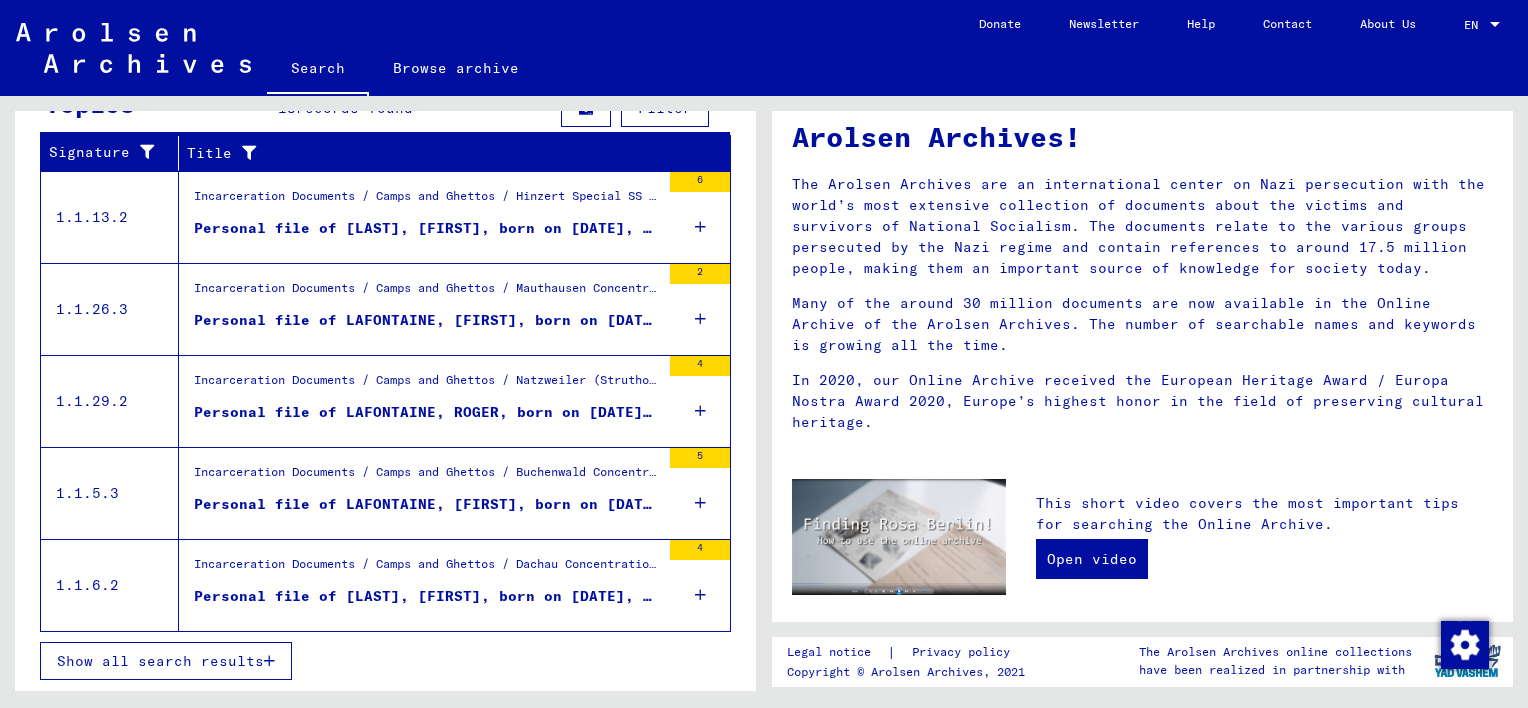 click on "Show all search results" at bounding box center (166, 661) 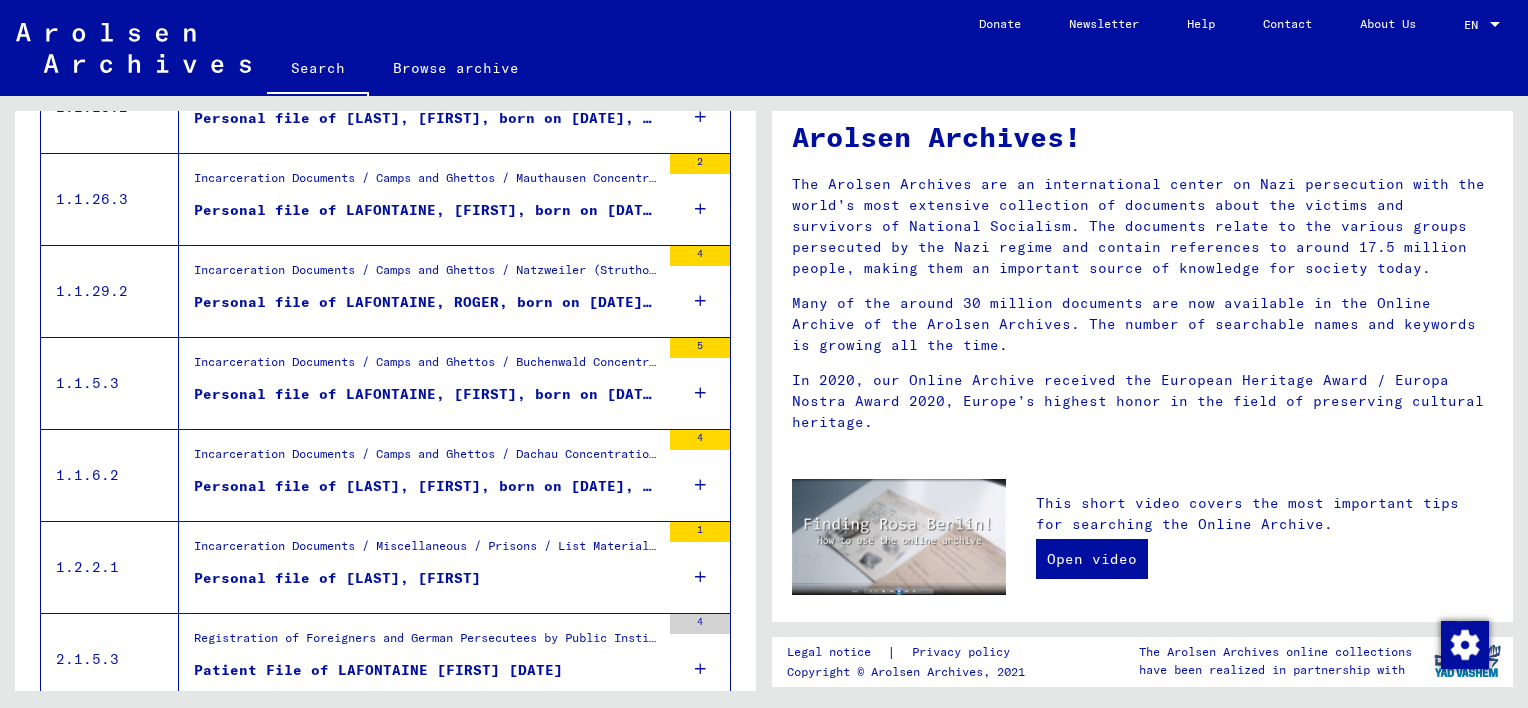 scroll, scrollTop: 424, scrollLeft: 0, axis: vertical 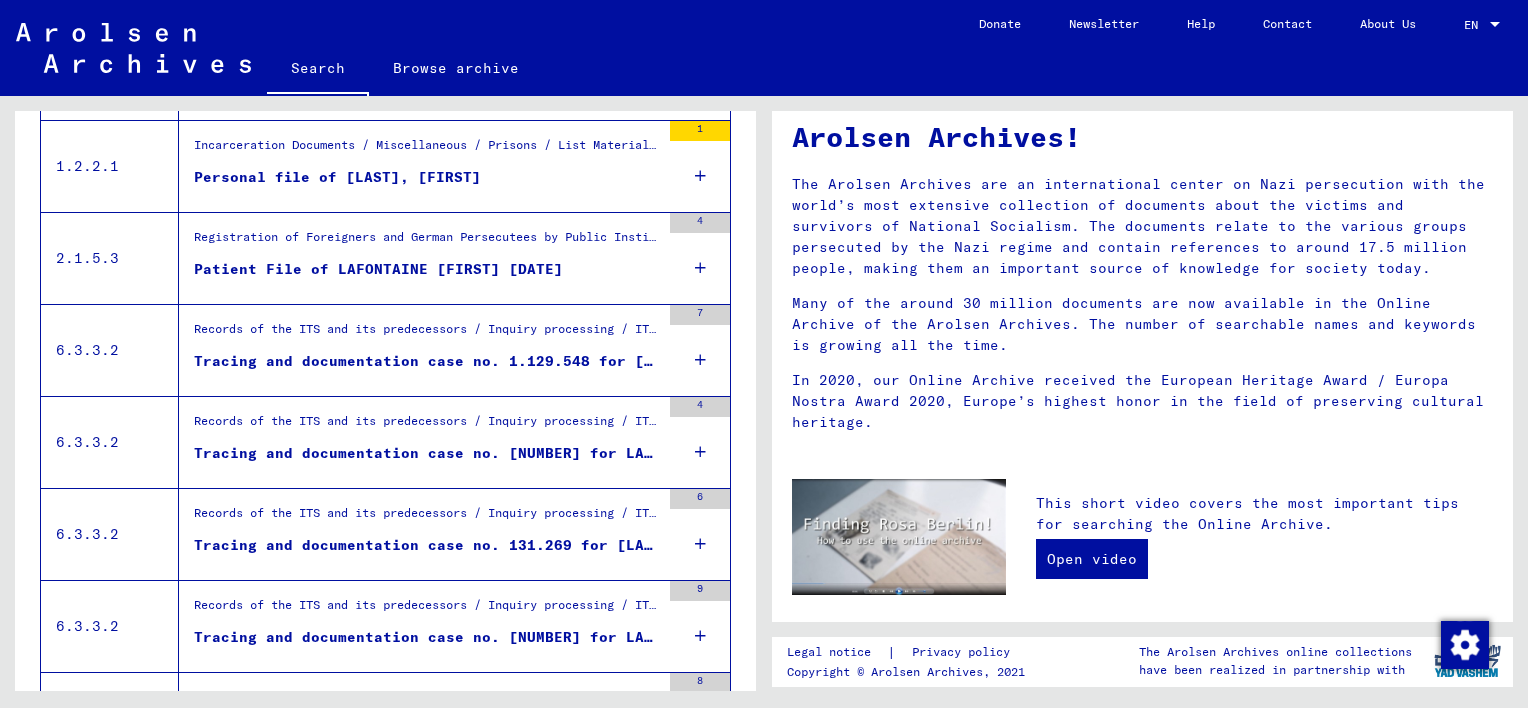 click at bounding box center [700, 360] 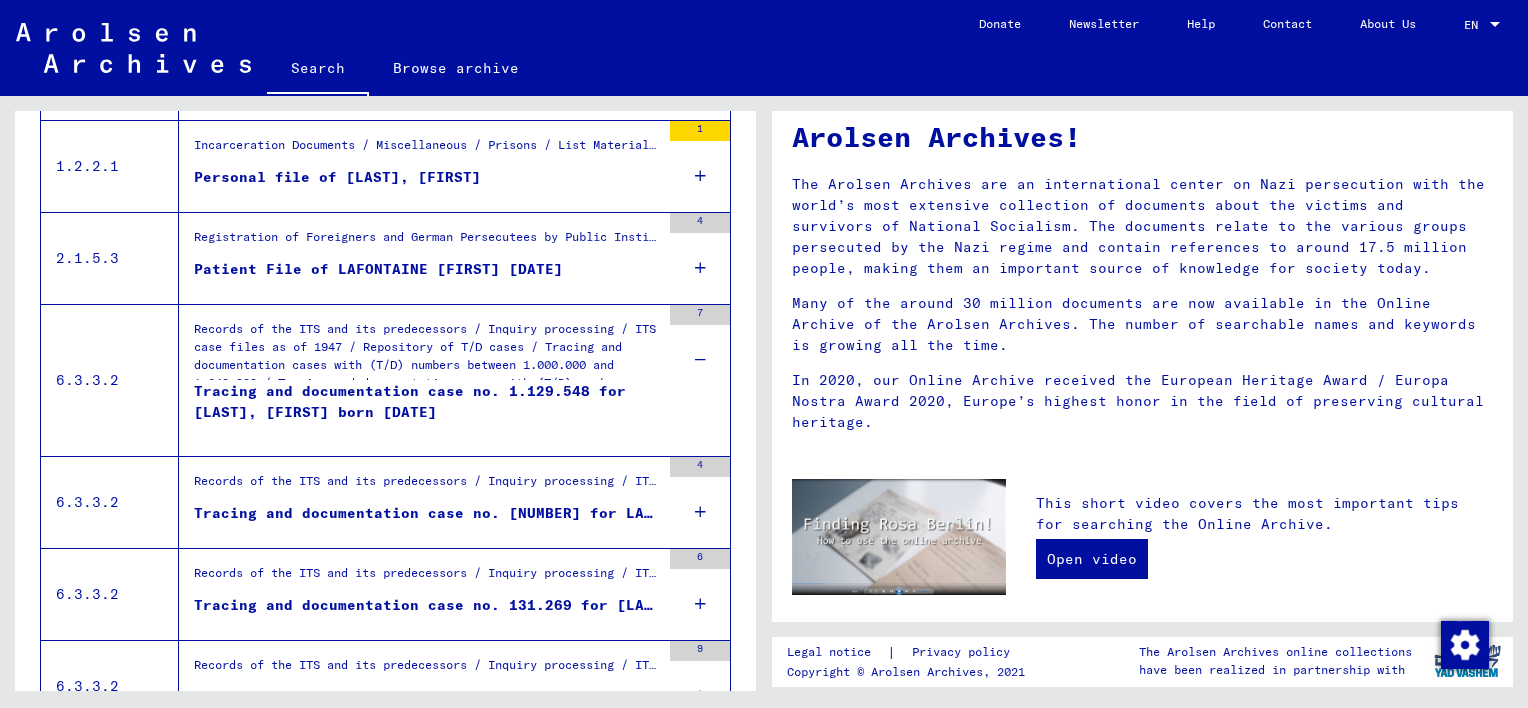 click at bounding box center [700, 512] 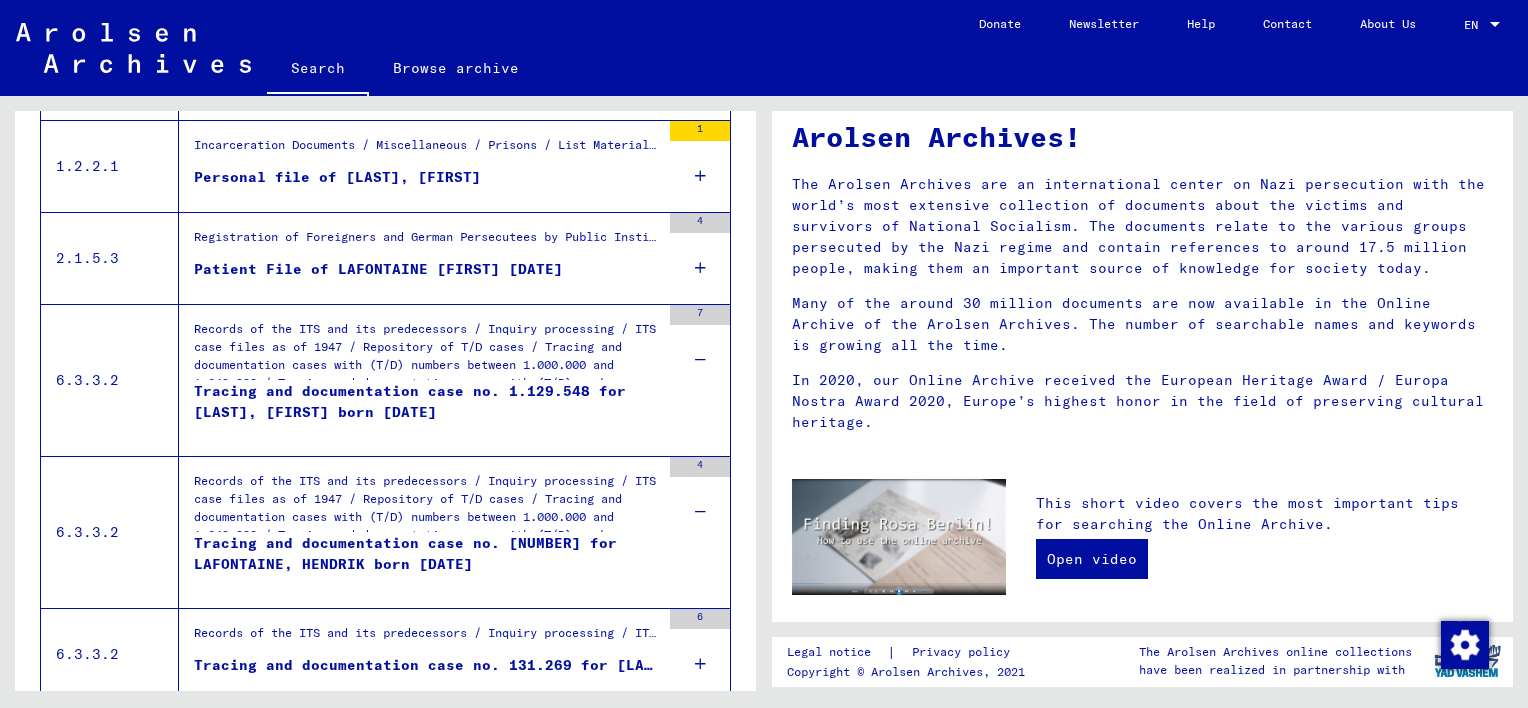 drag, startPoint x: 740, startPoint y: 414, endPoint x: 740, endPoint y: 433, distance: 19 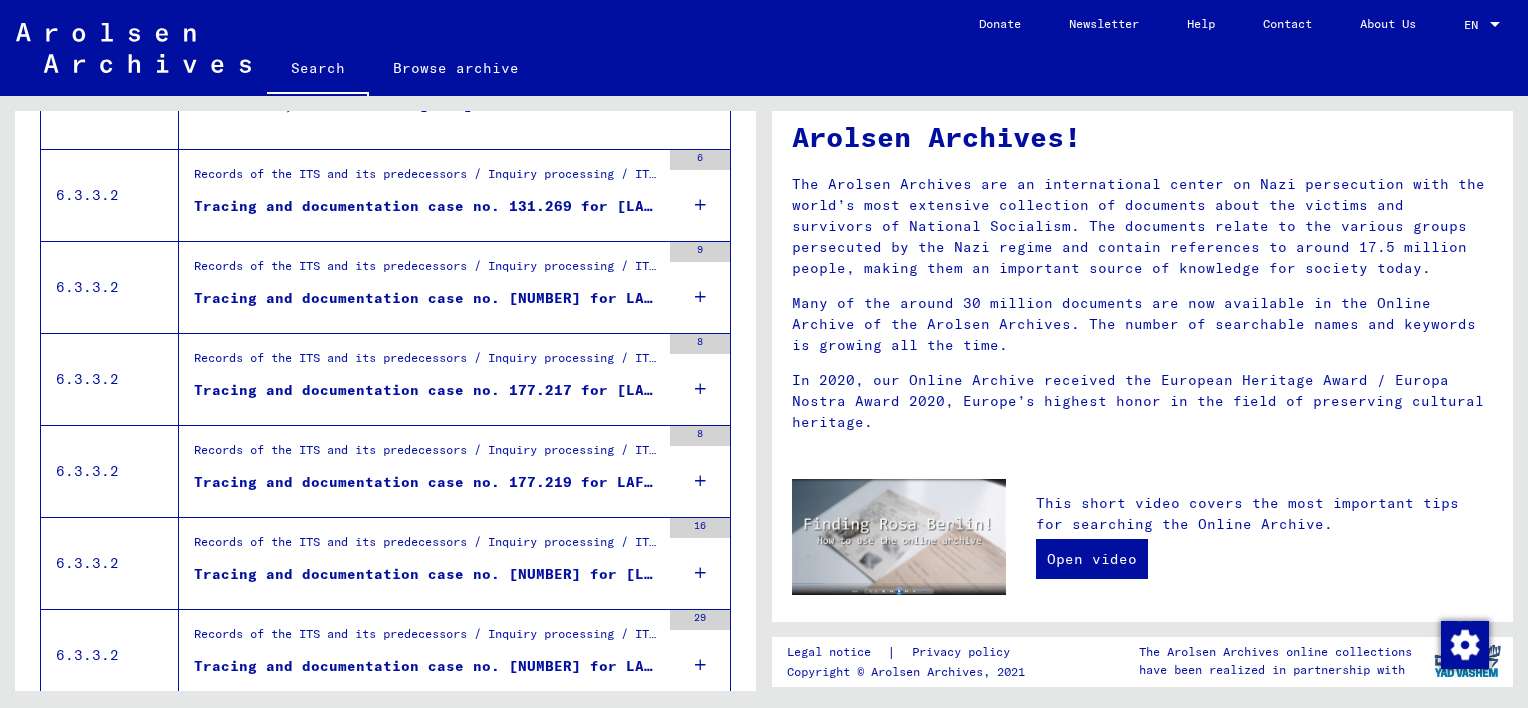 scroll, scrollTop: 1400, scrollLeft: 0, axis: vertical 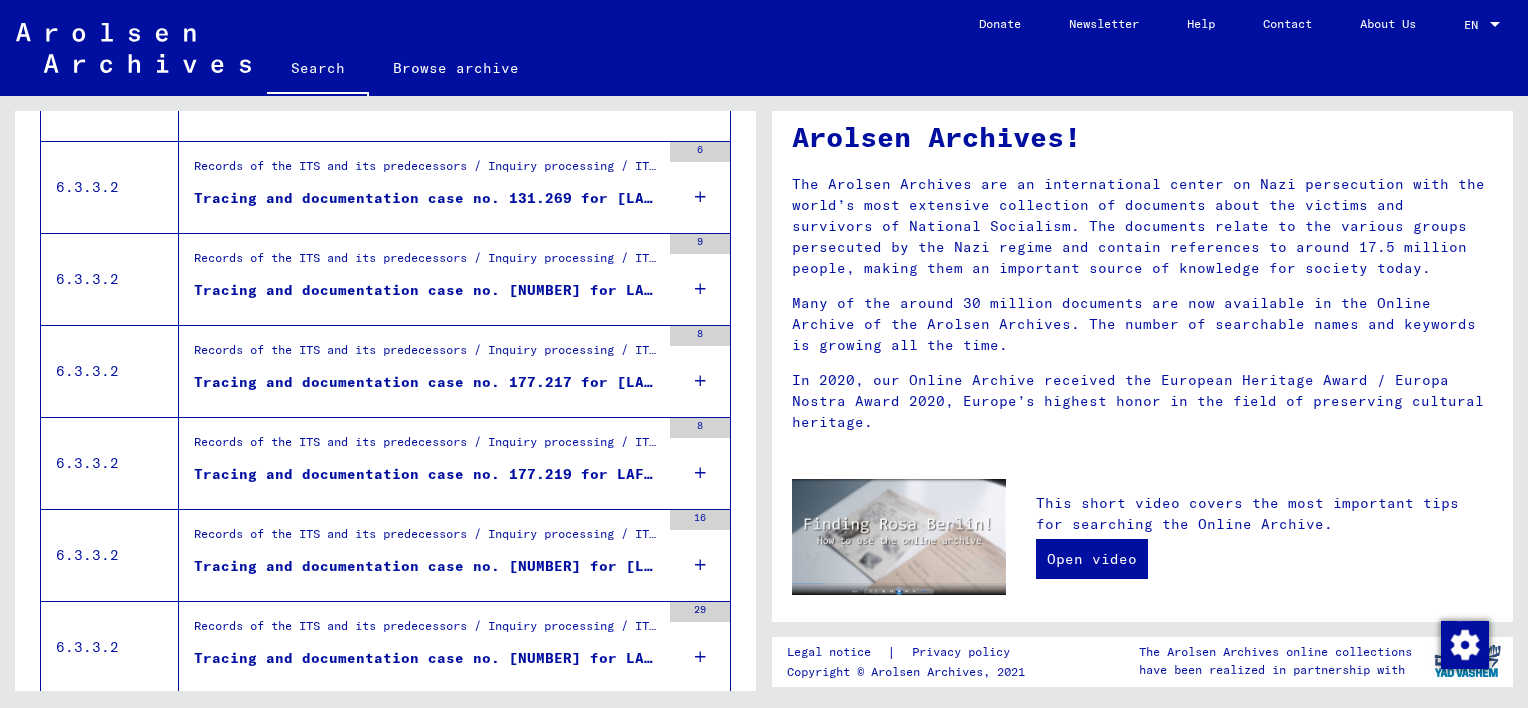 click at bounding box center (700, 197) 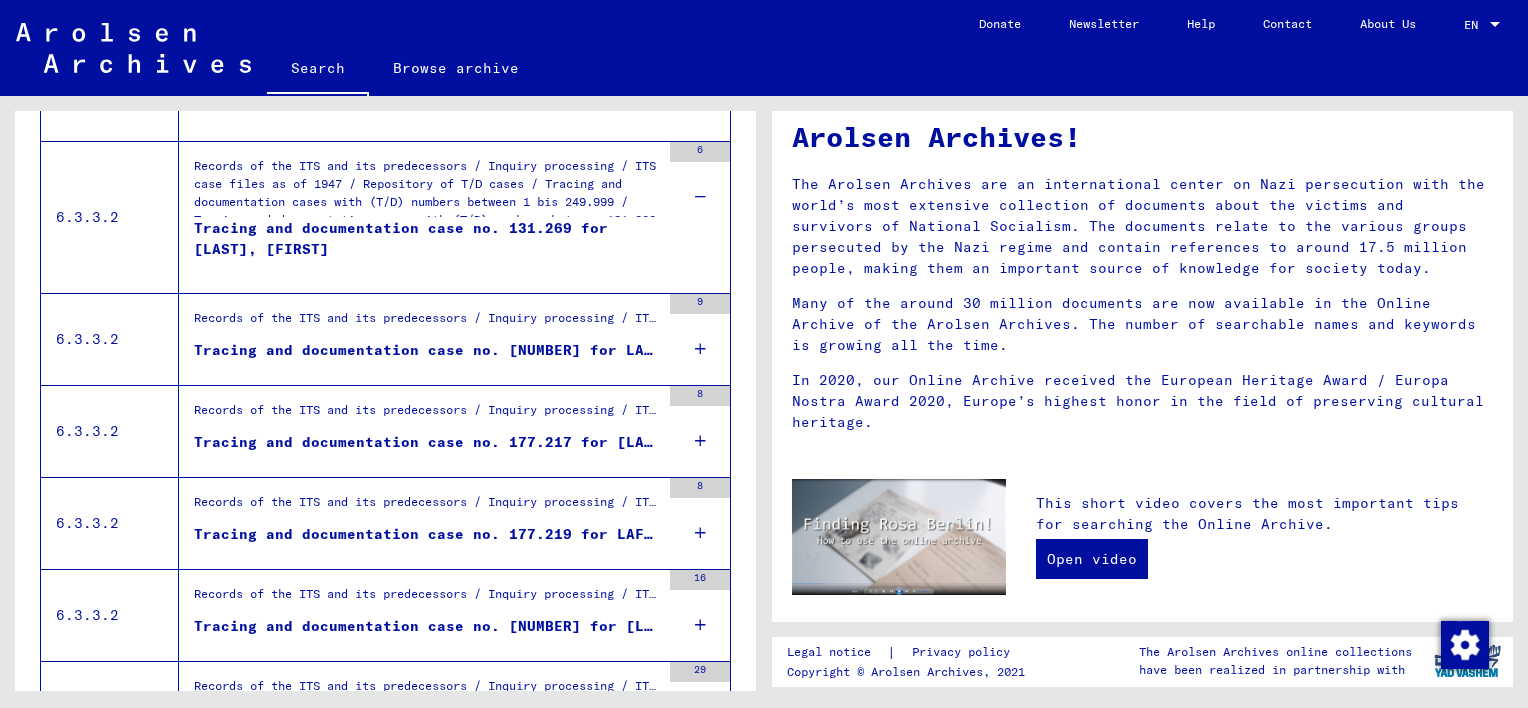 click at bounding box center [700, 349] 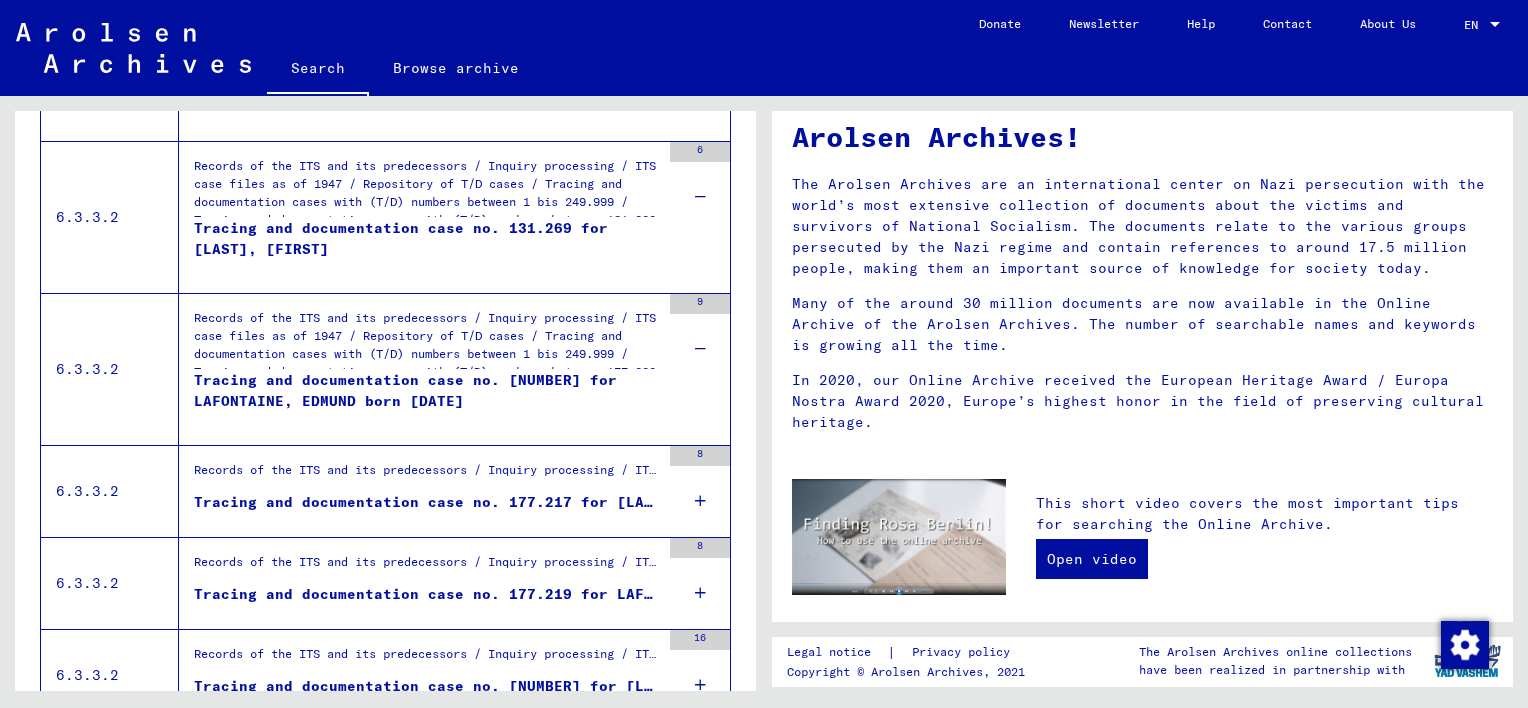 click at bounding box center (700, 501) 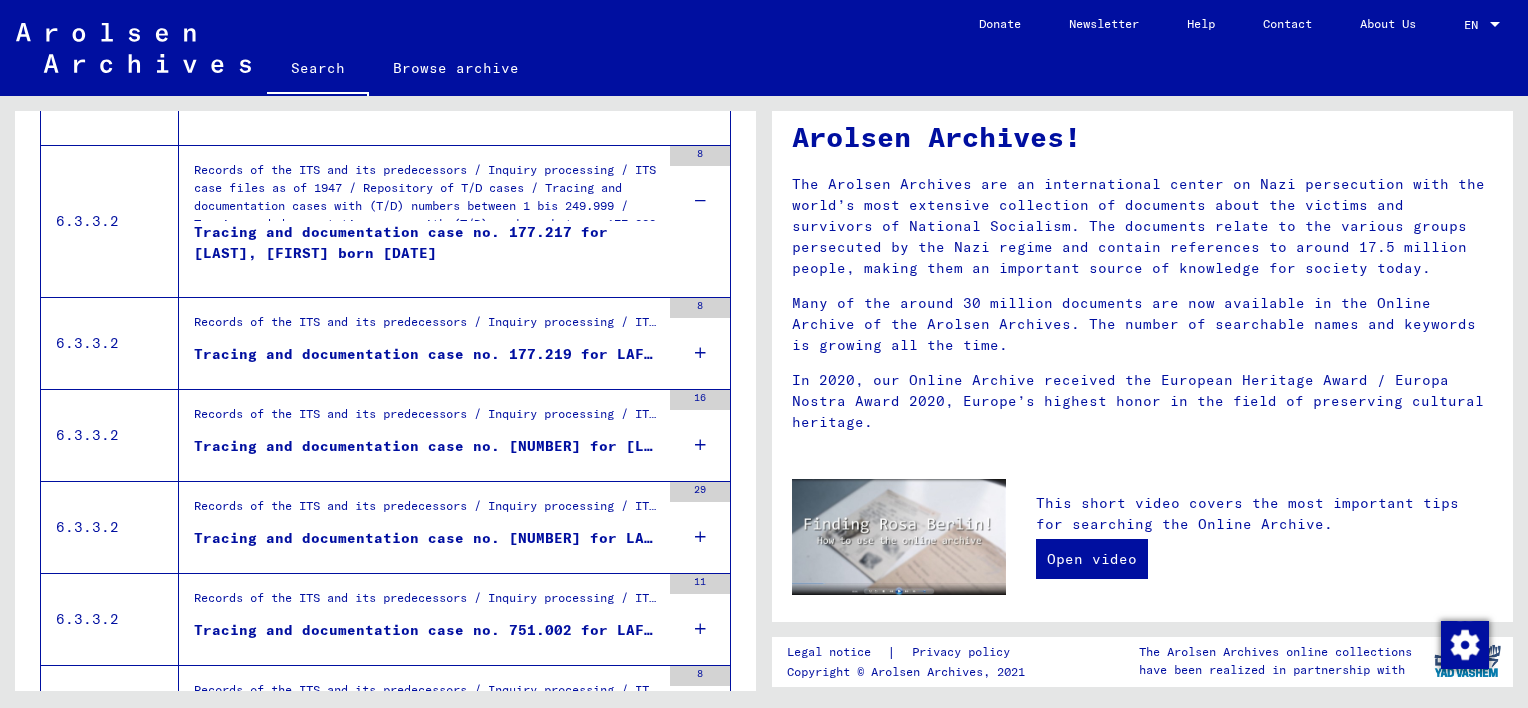 scroll, scrollTop: 1707, scrollLeft: 0, axis: vertical 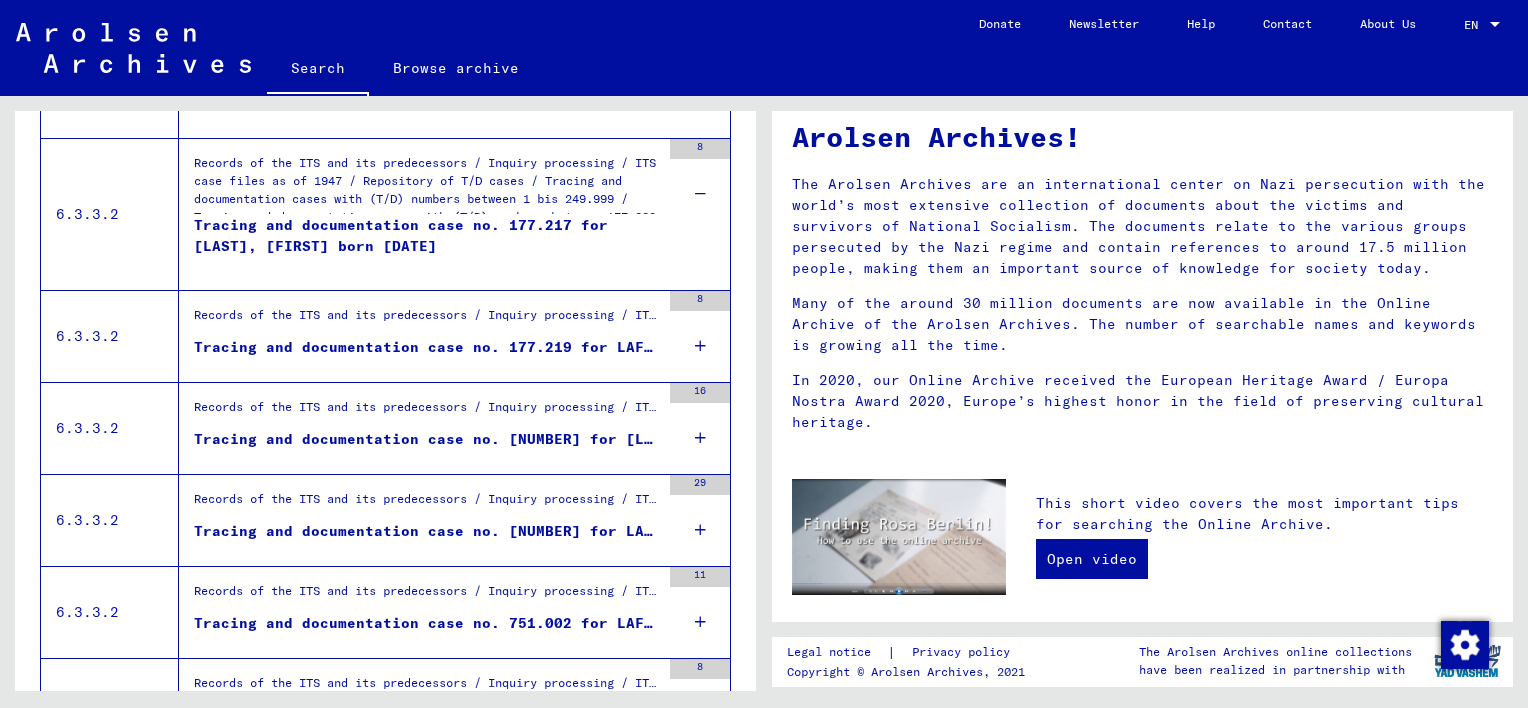 click at bounding box center (700, 346) 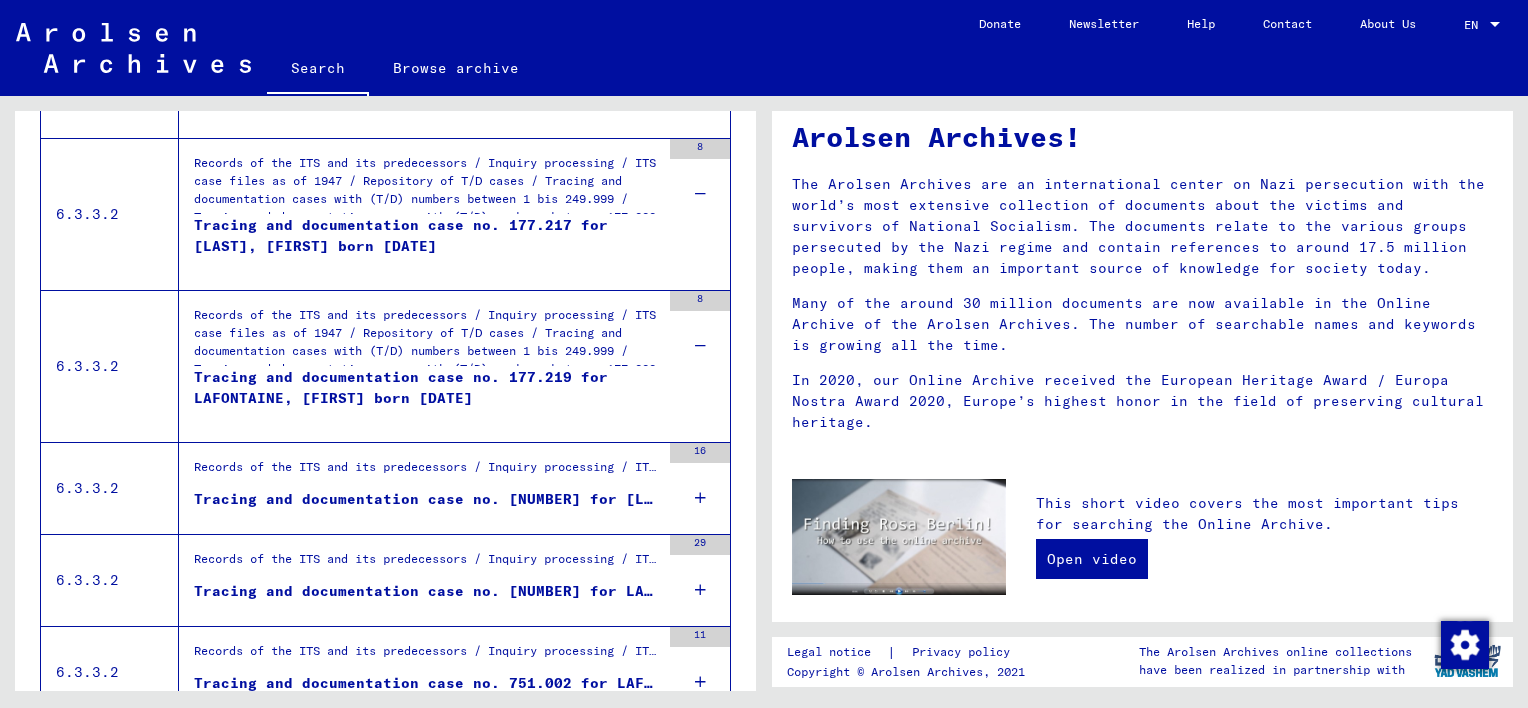 click at bounding box center (700, 498) 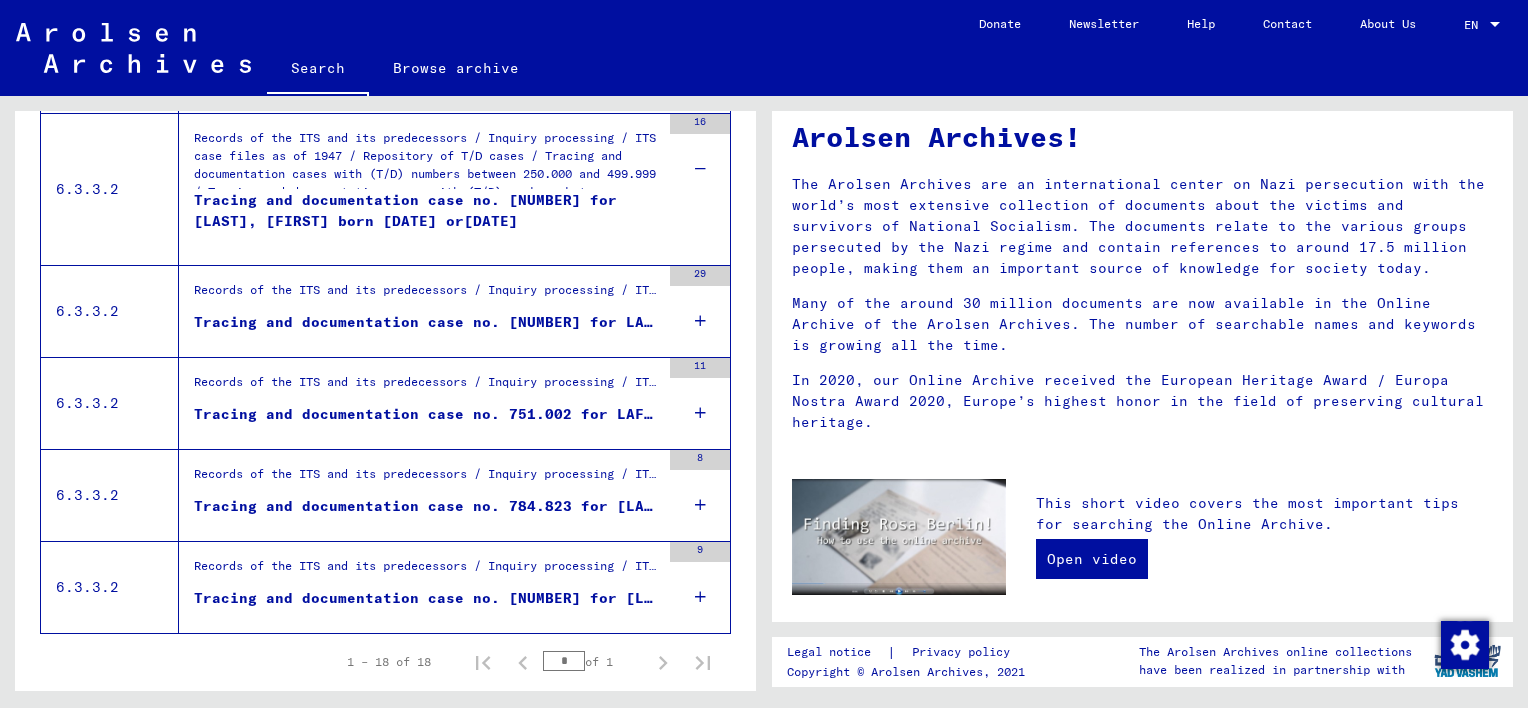 scroll, scrollTop: 2040, scrollLeft: 0, axis: vertical 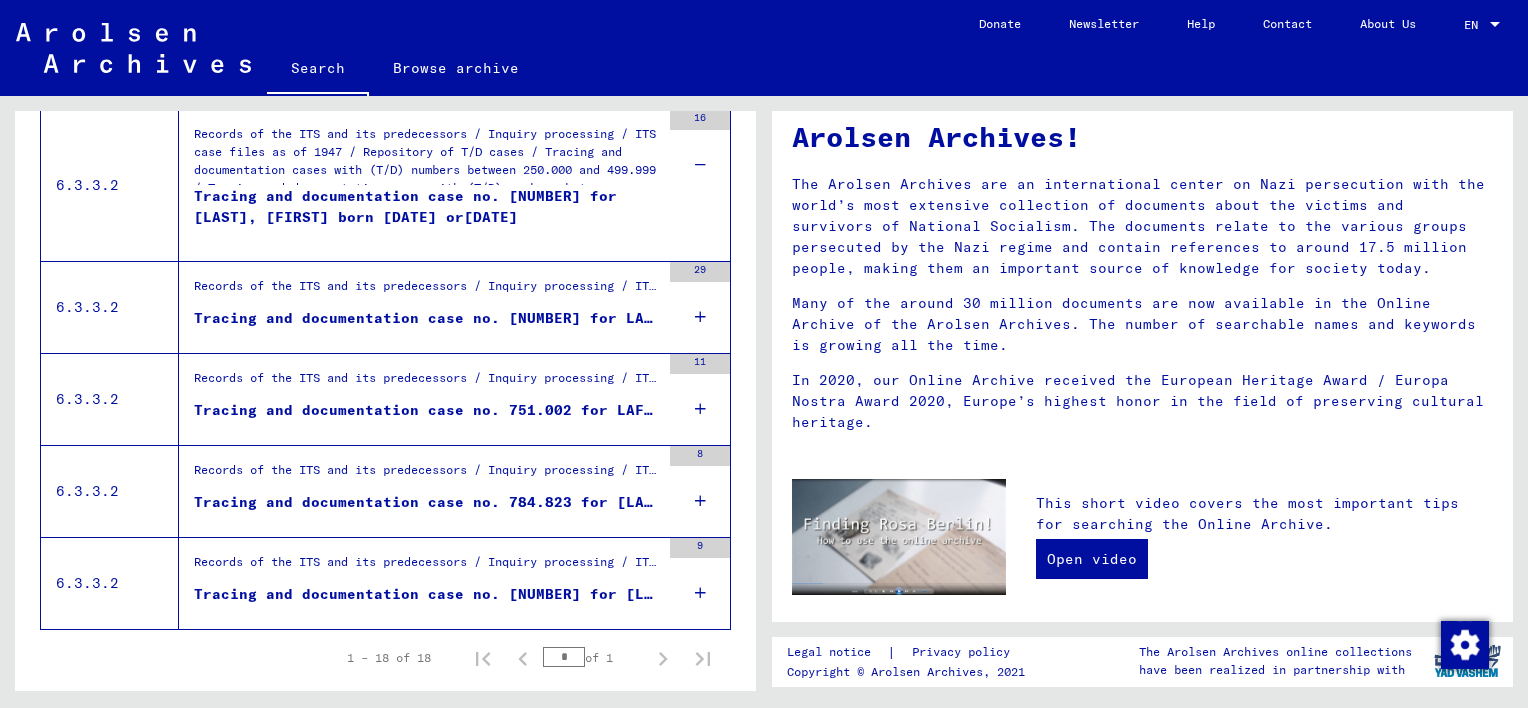 click at bounding box center (700, 317) 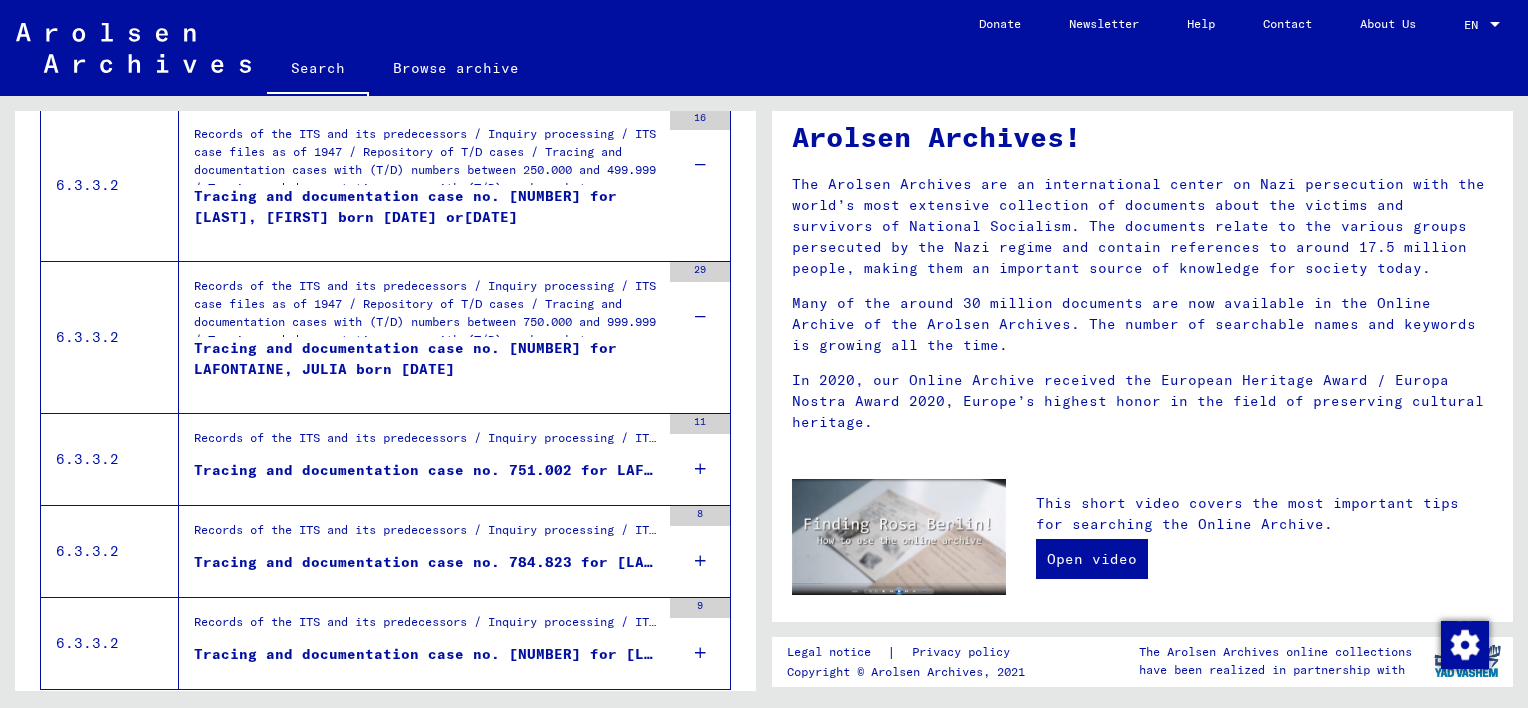 click at bounding box center (700, 469) 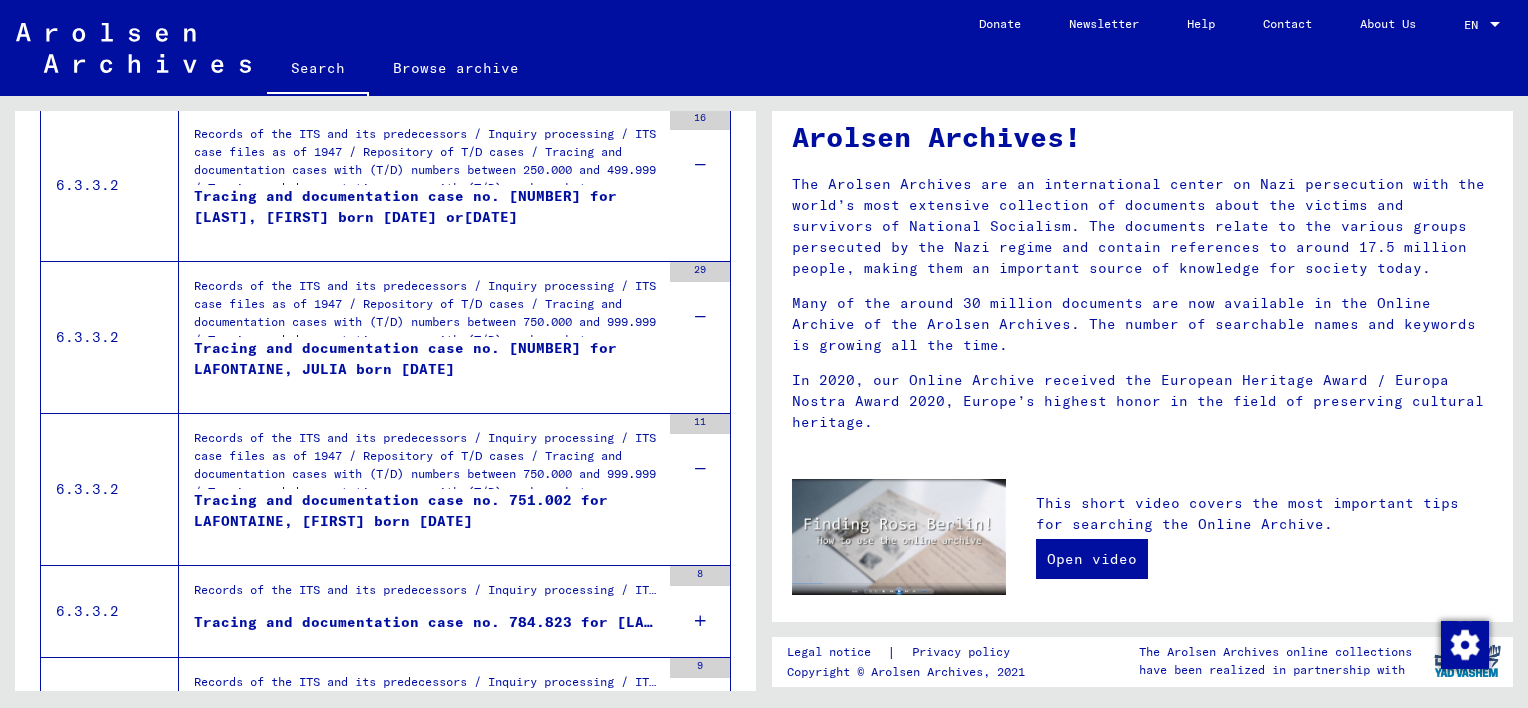 click at bounding box center [700, 621] 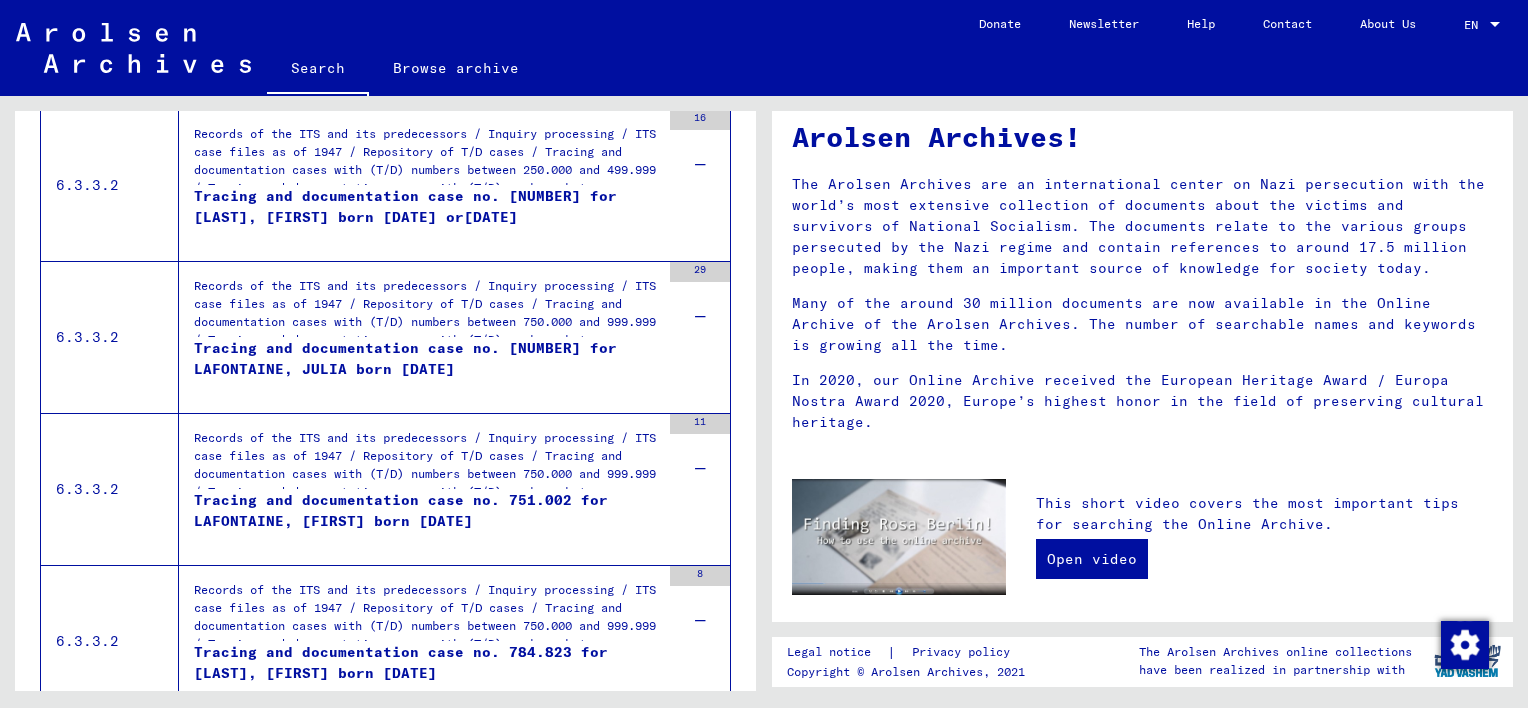 scroll, scrollTop: 2273, scrollLeft: 0, axis: vertical 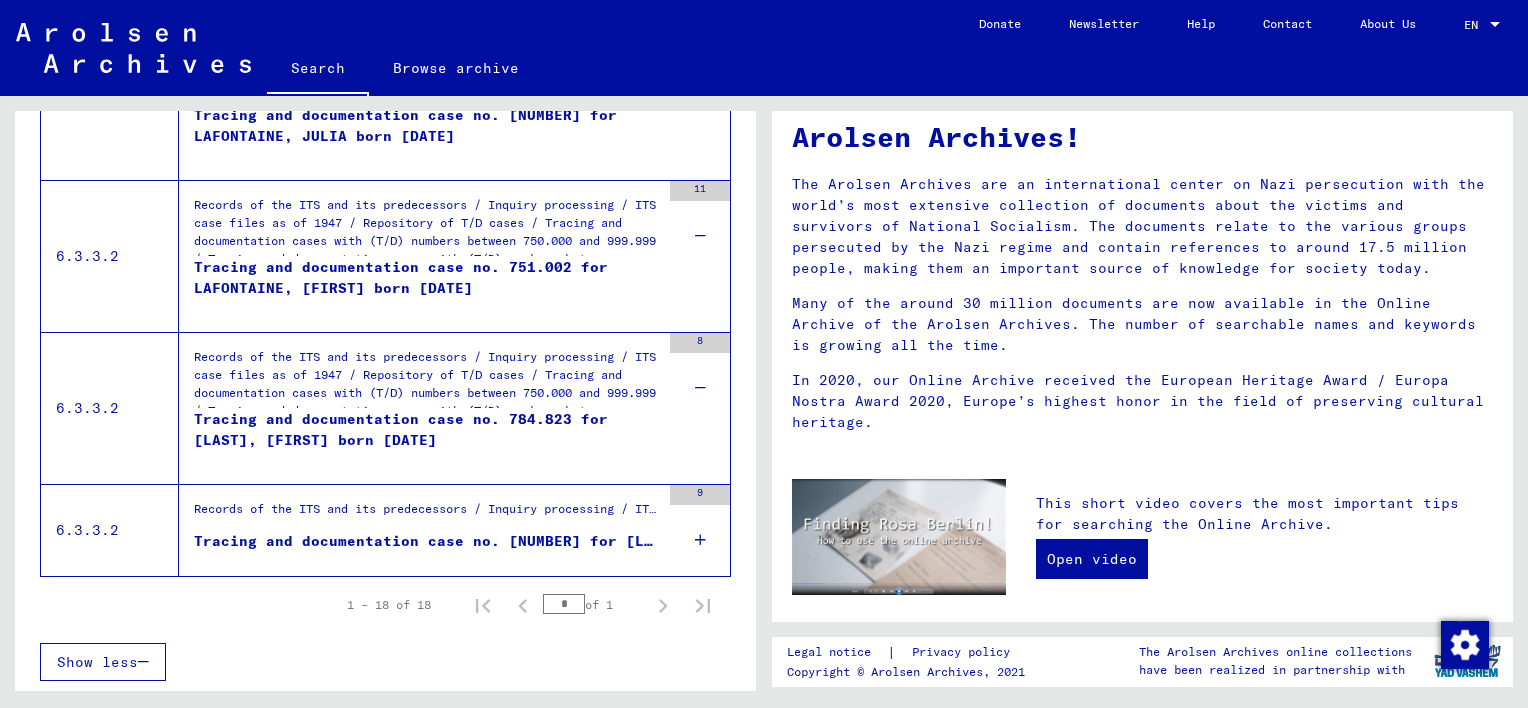 click at bounding box center (700, 540) 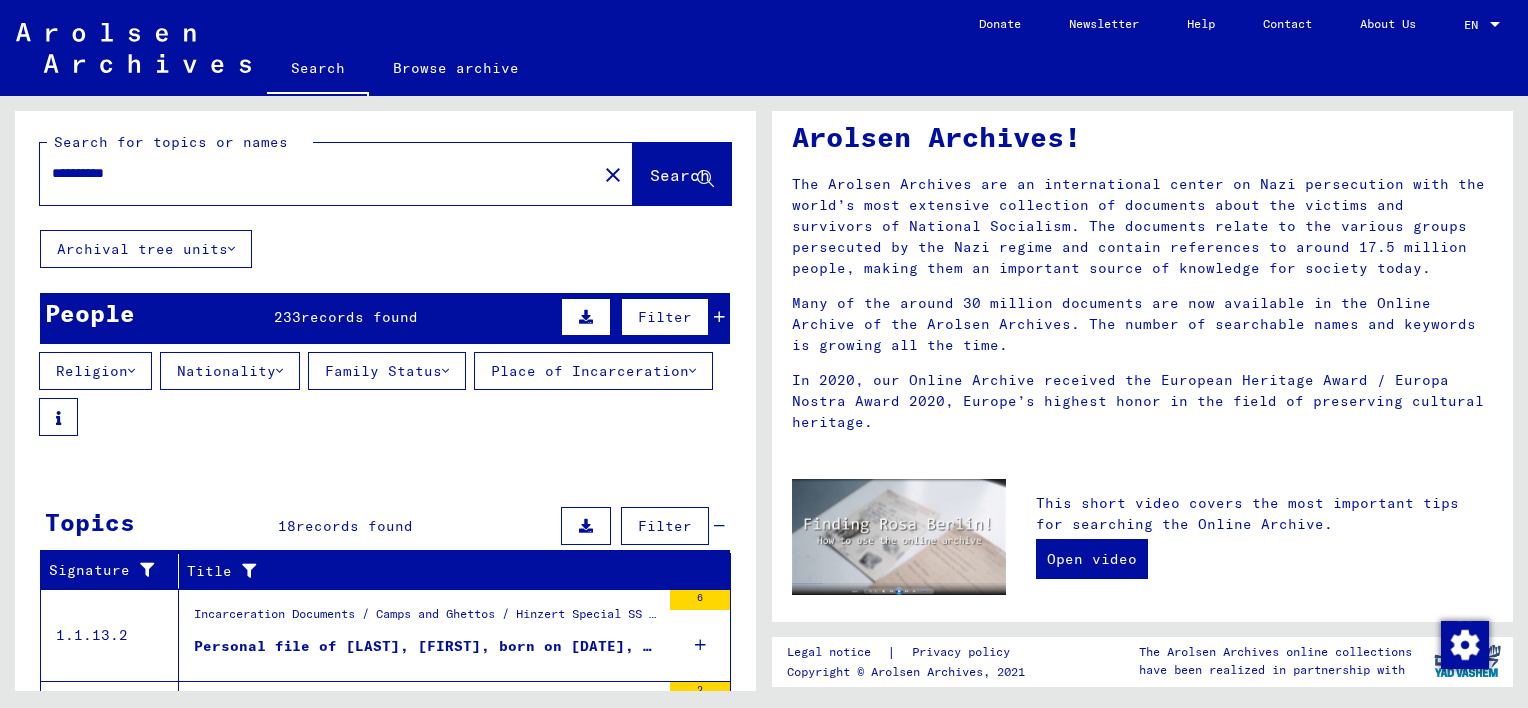 scroll, scrollTop: 0, scrollLeft: 0, axis: both 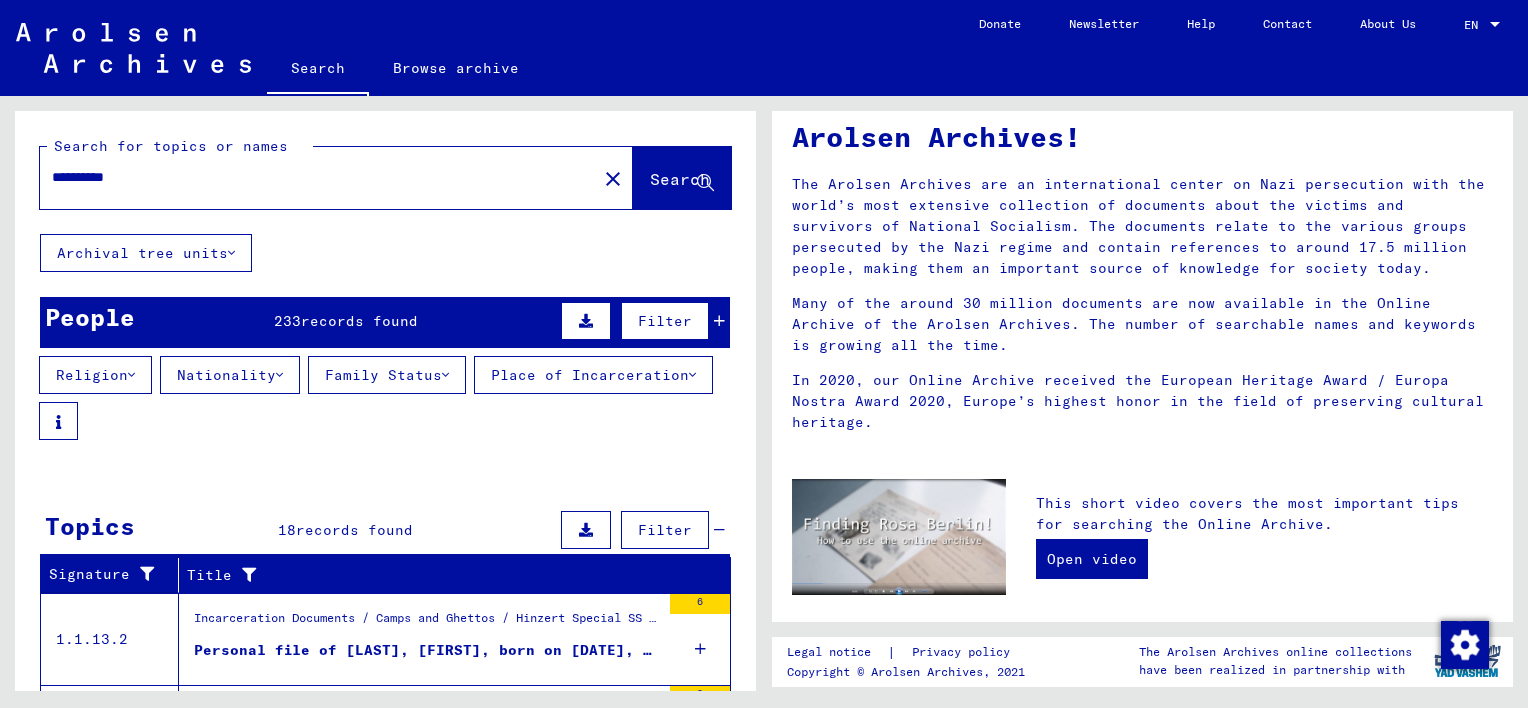 click on "records found" at bounding box center (359, 321) 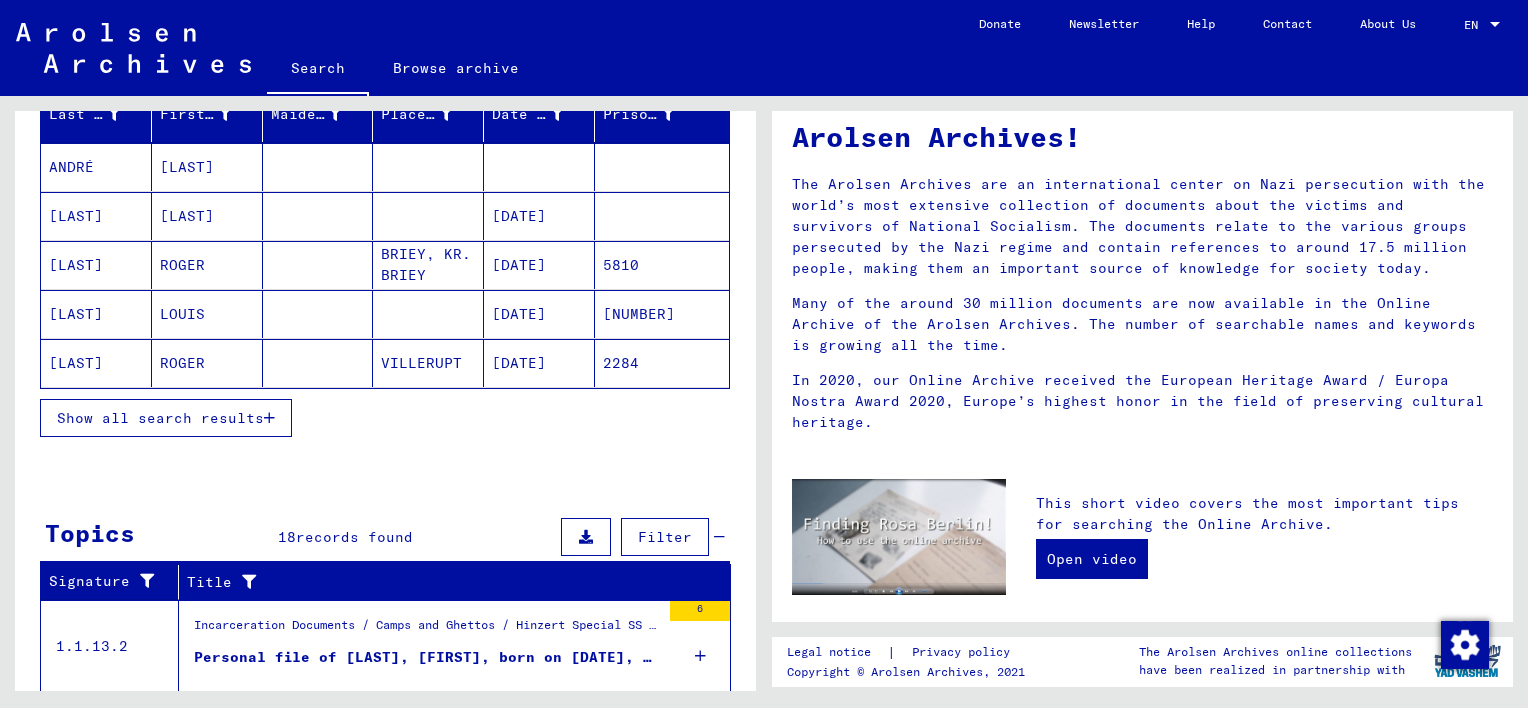 scroll, scrollTop: 364, scrollLeft: 0, axis: vertical 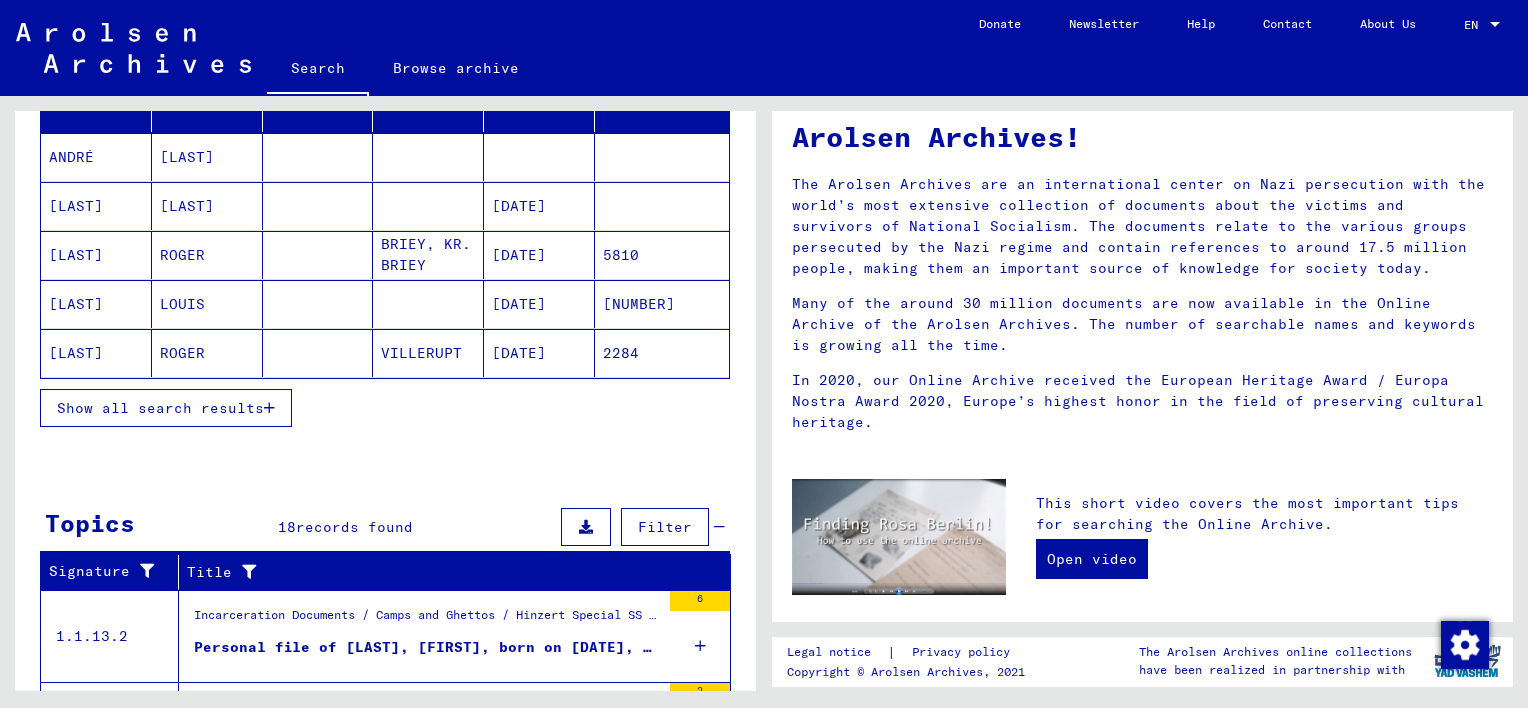 click on "Show all search results" at bounding box center [160, 408] 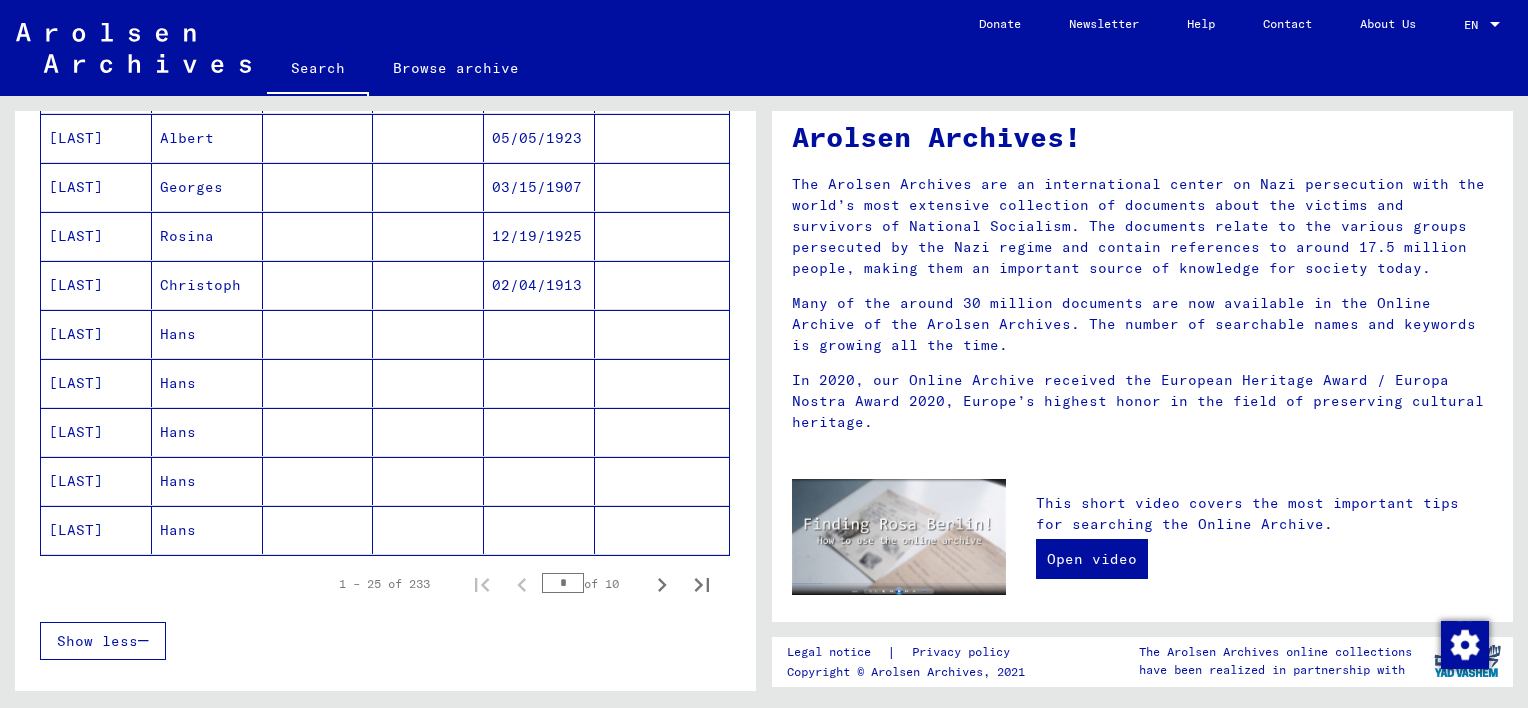 scroll, scrollTop: 1211, scrollLeft: 0, axis: vertical 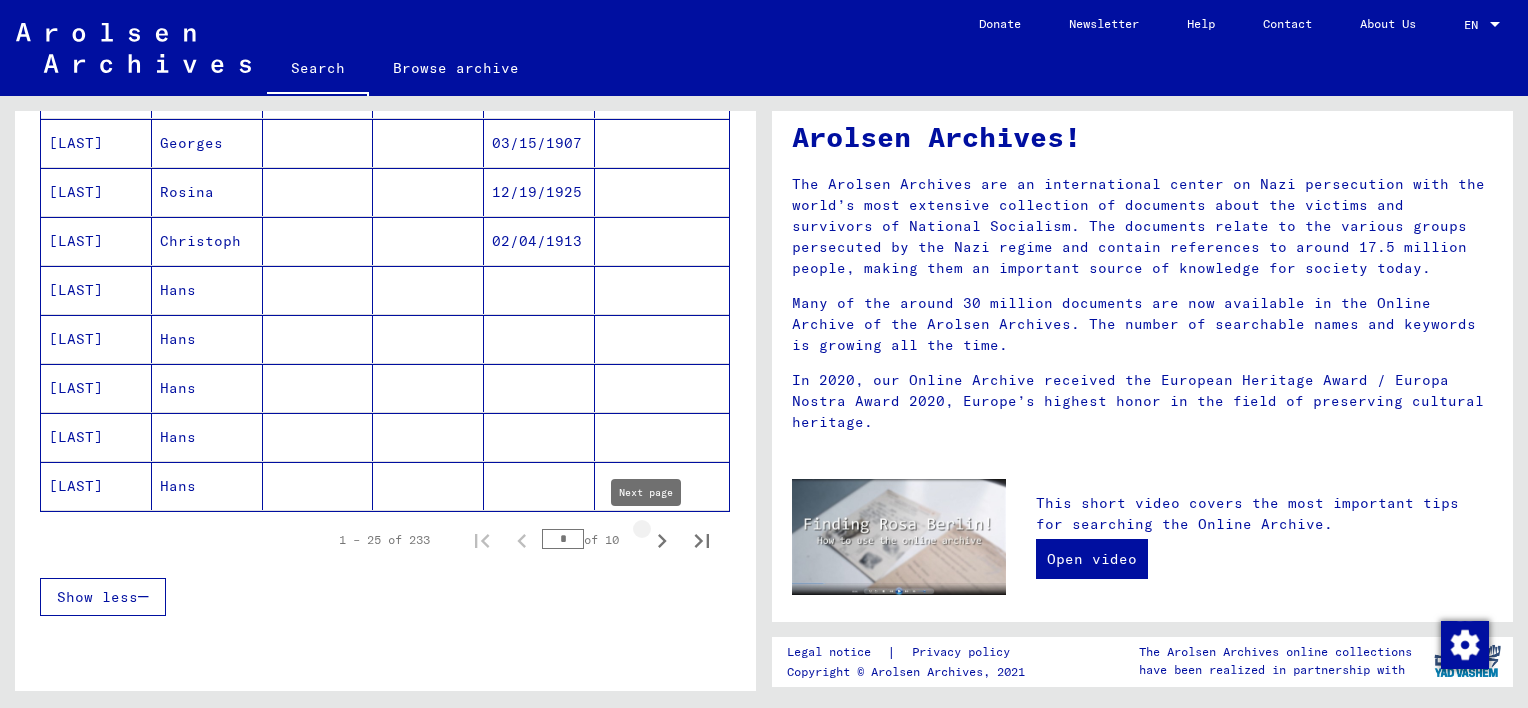 click 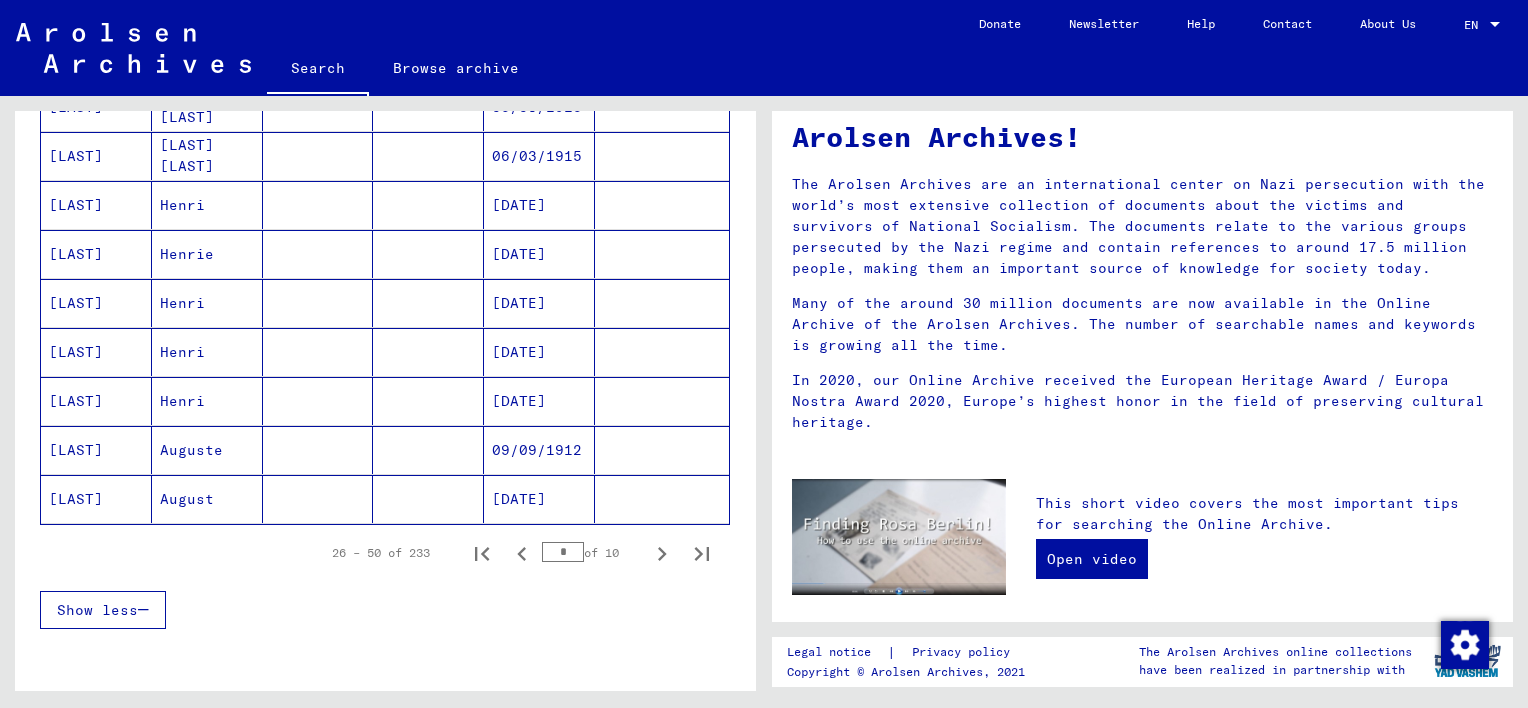 scroll, scrollTop: 1211, scrollLeft: 0, axis: vertical 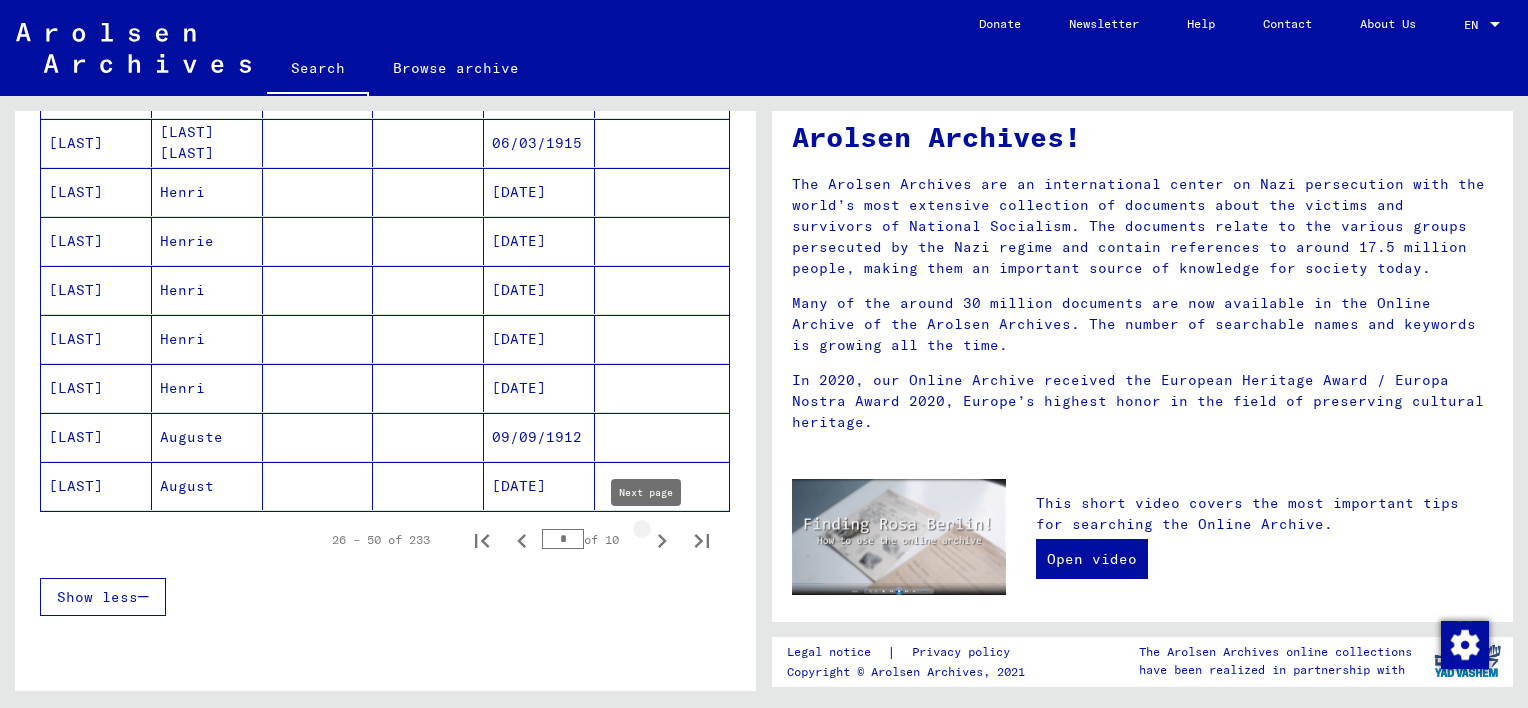 click 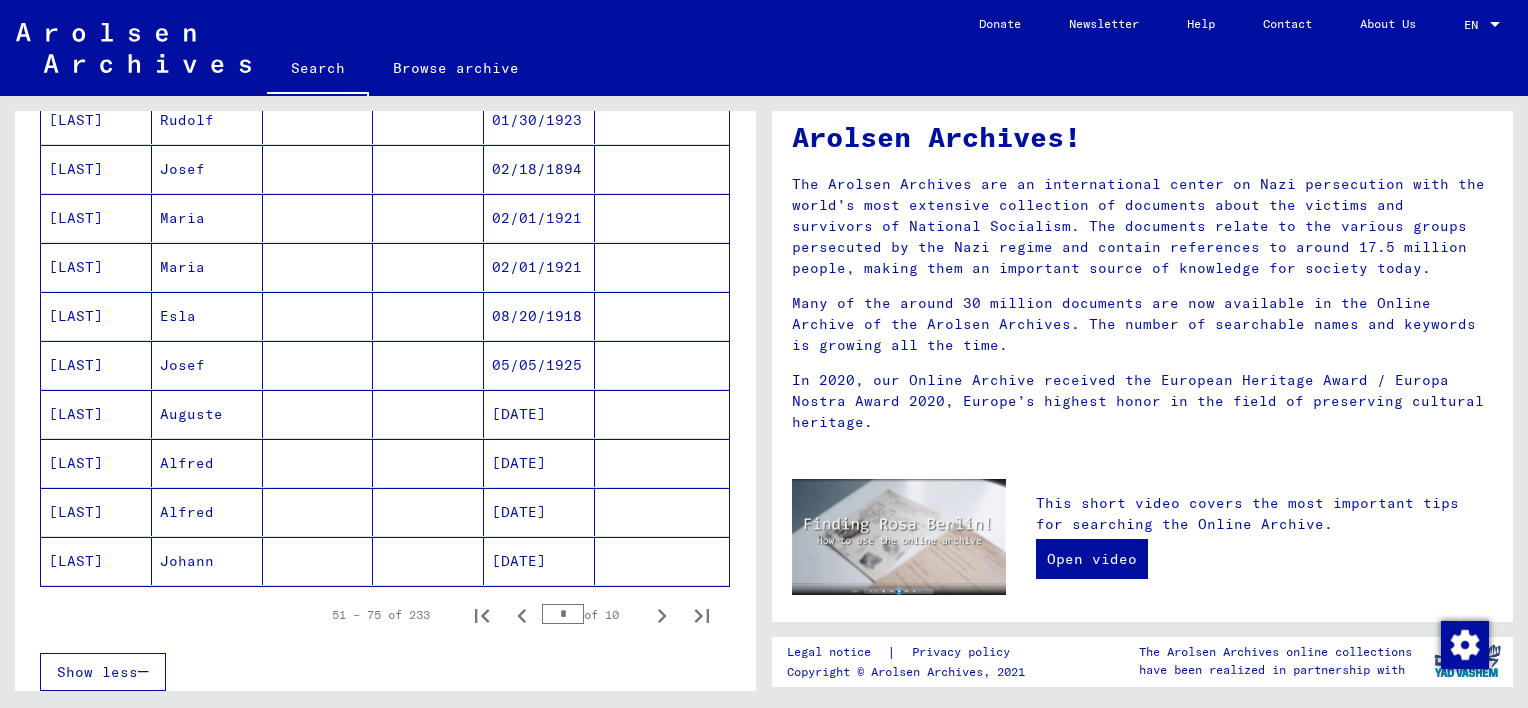 scroll, scrollTop: 1148, scrollLeft: 0, axis: vertical 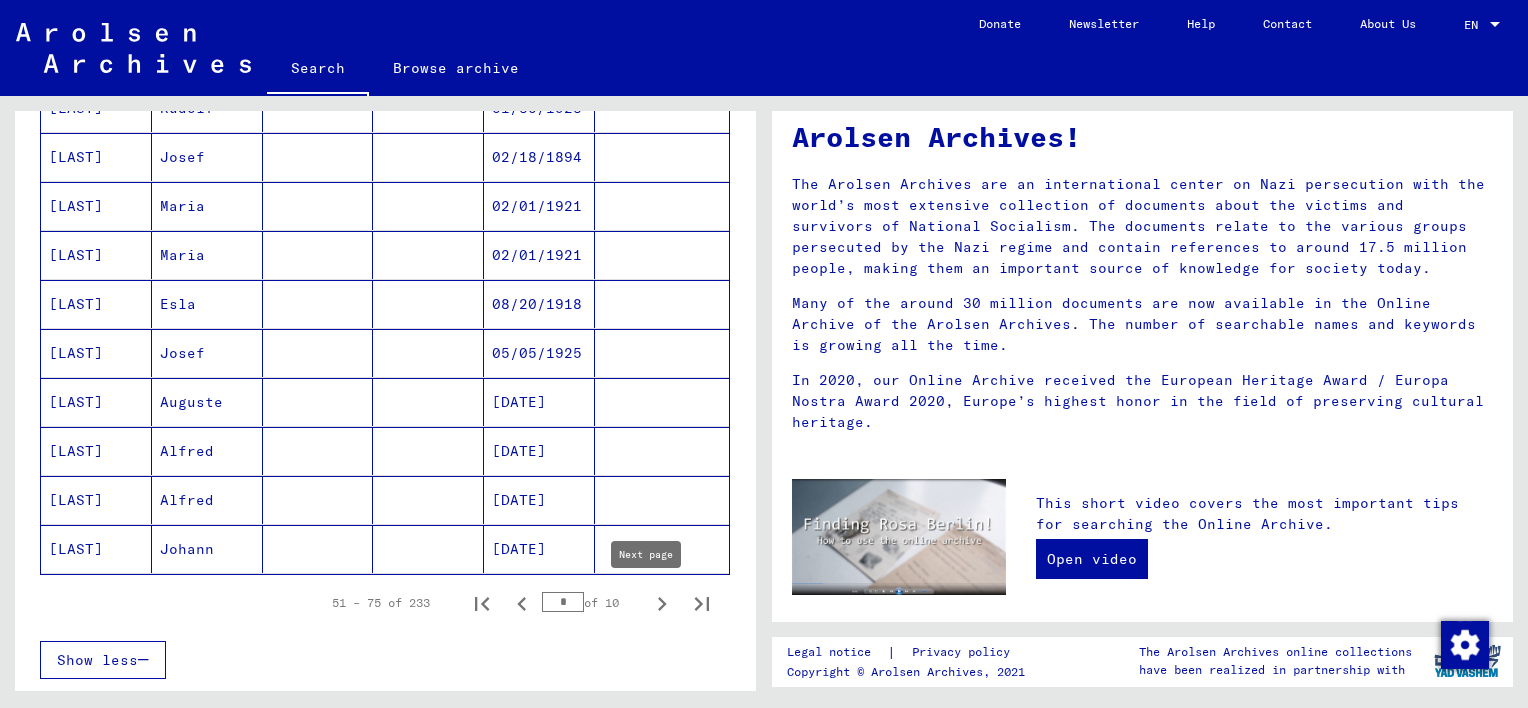 click 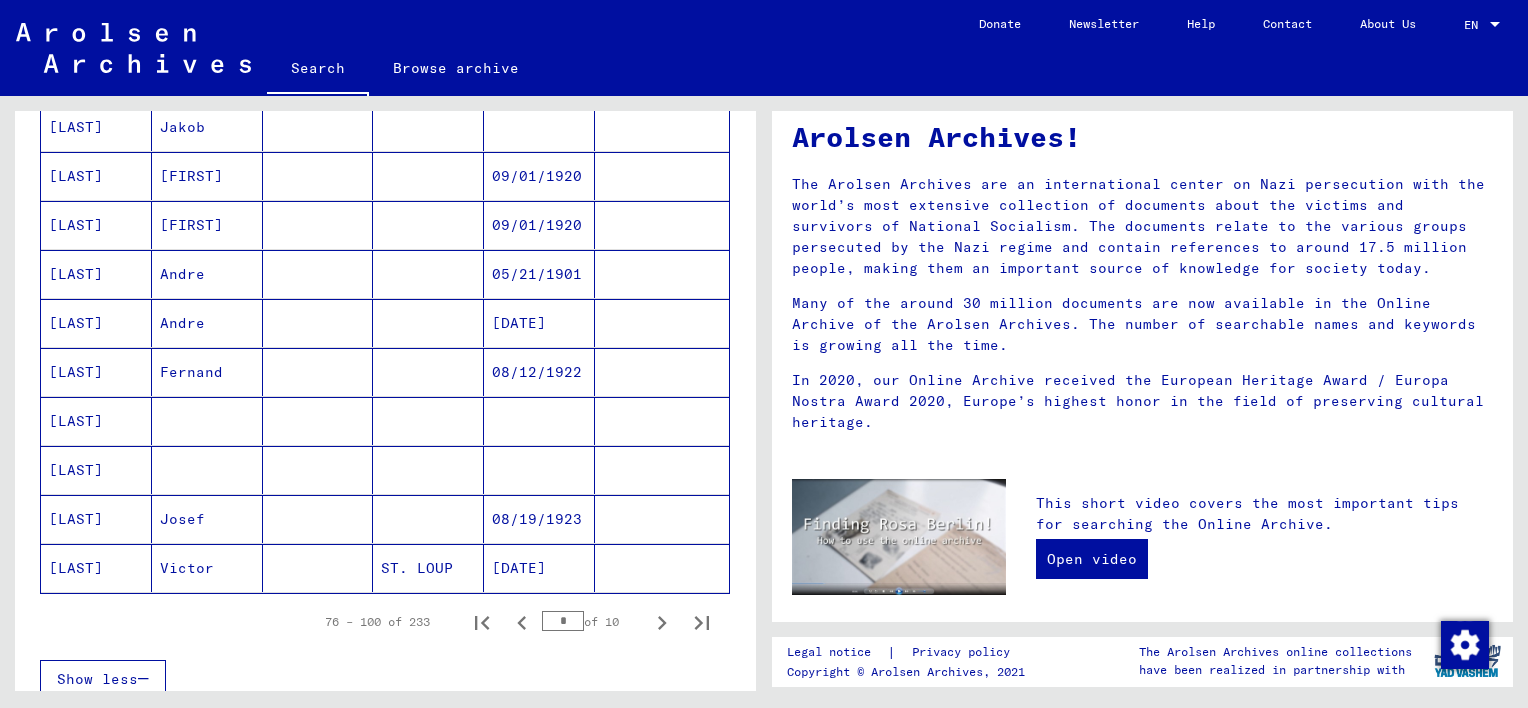 scroll, scrollTop: 1136, scrollLeft: 0, axis: vertical 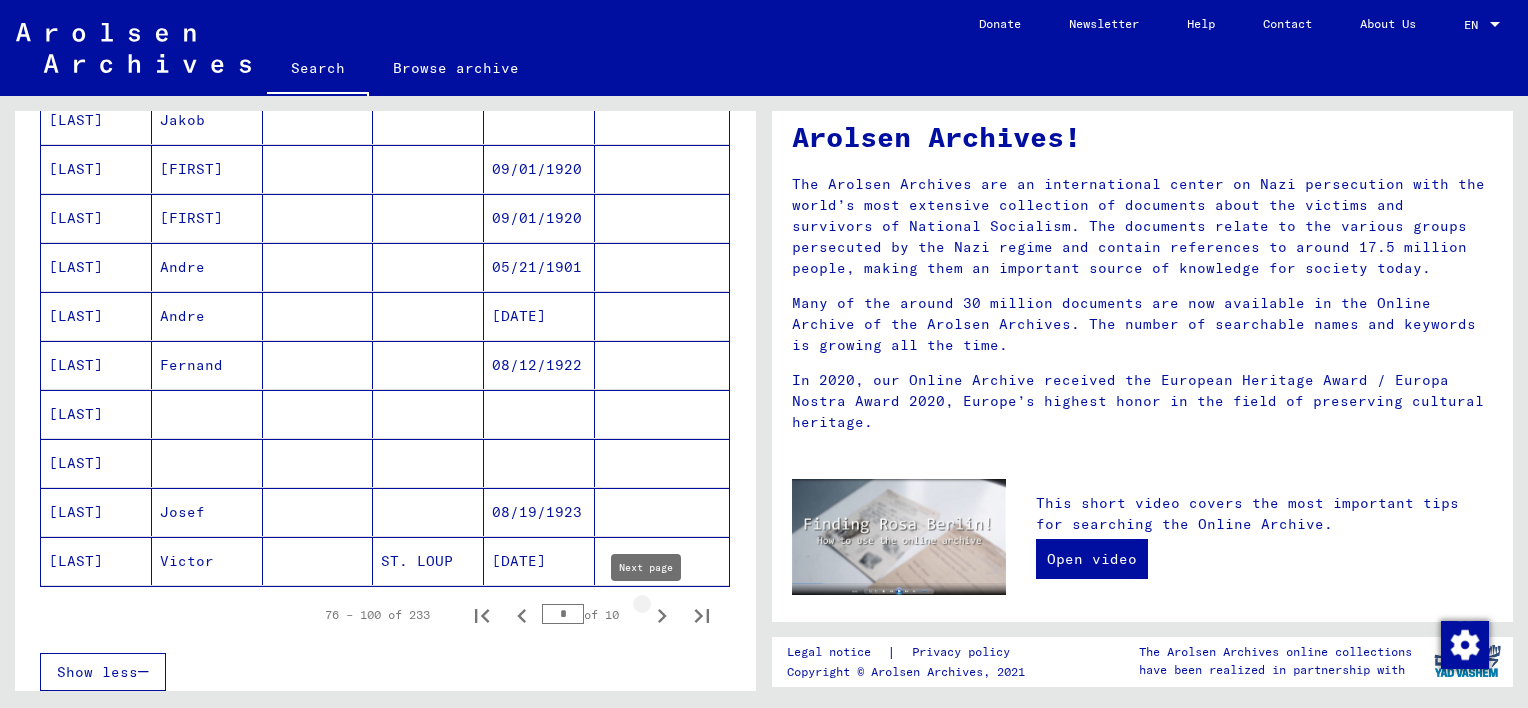 click 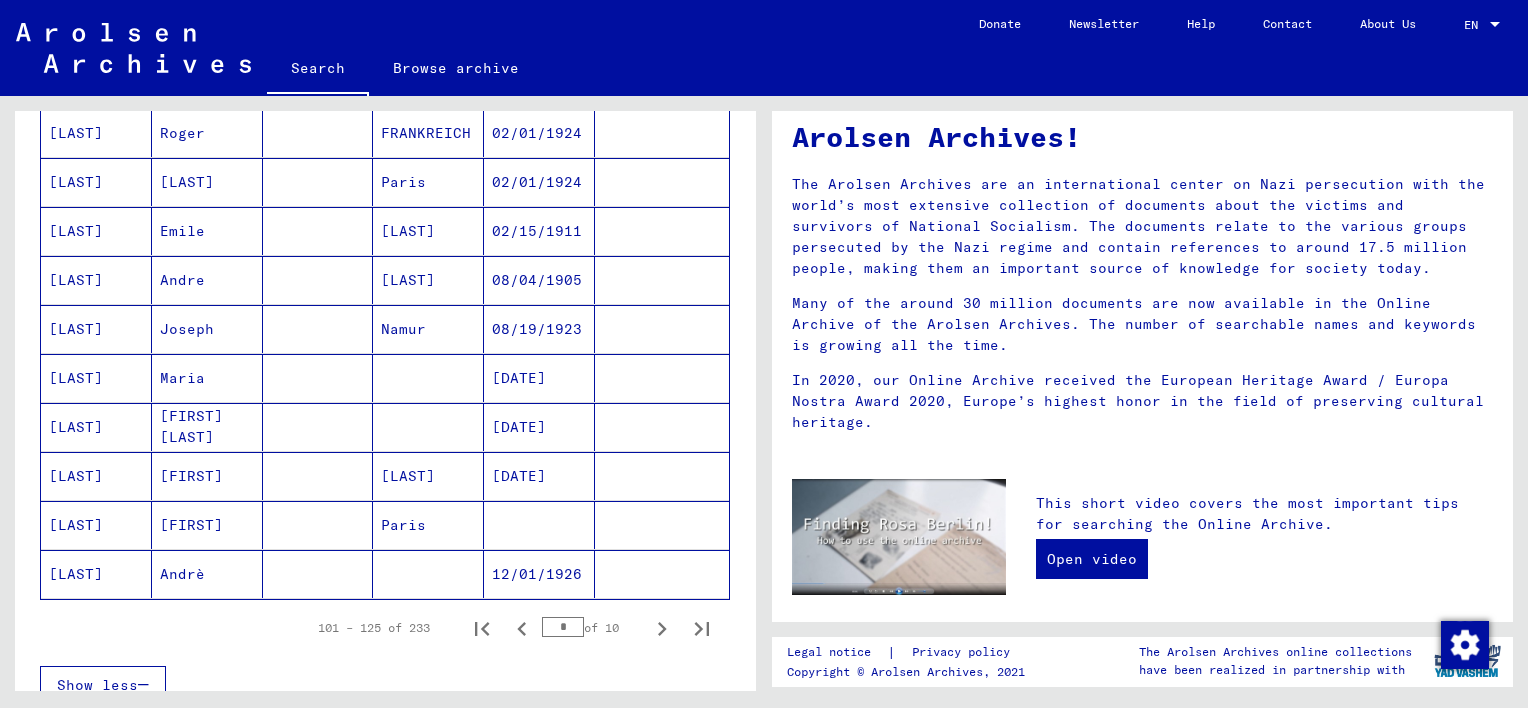 scroll, scrollTop: 1136, scrollLeft: 0, axis: vertical 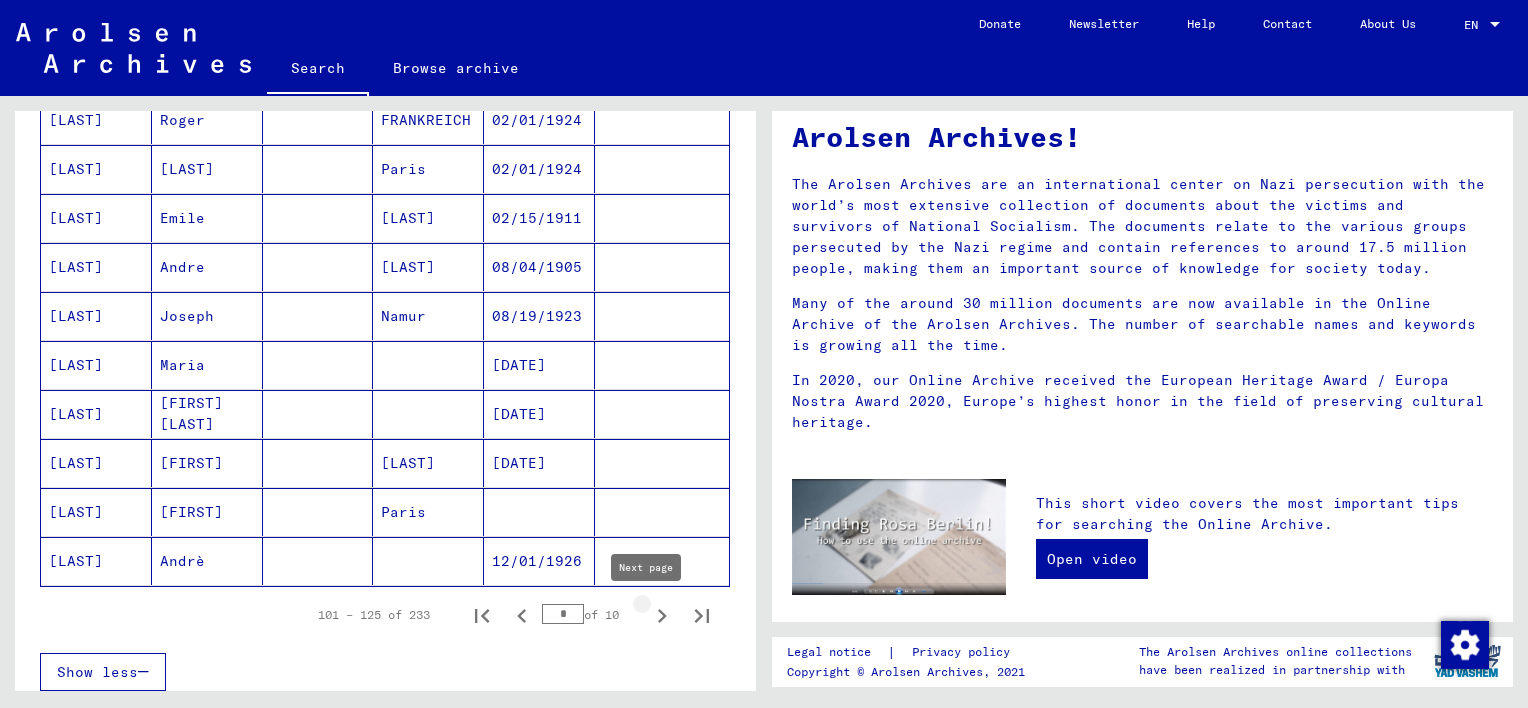 click 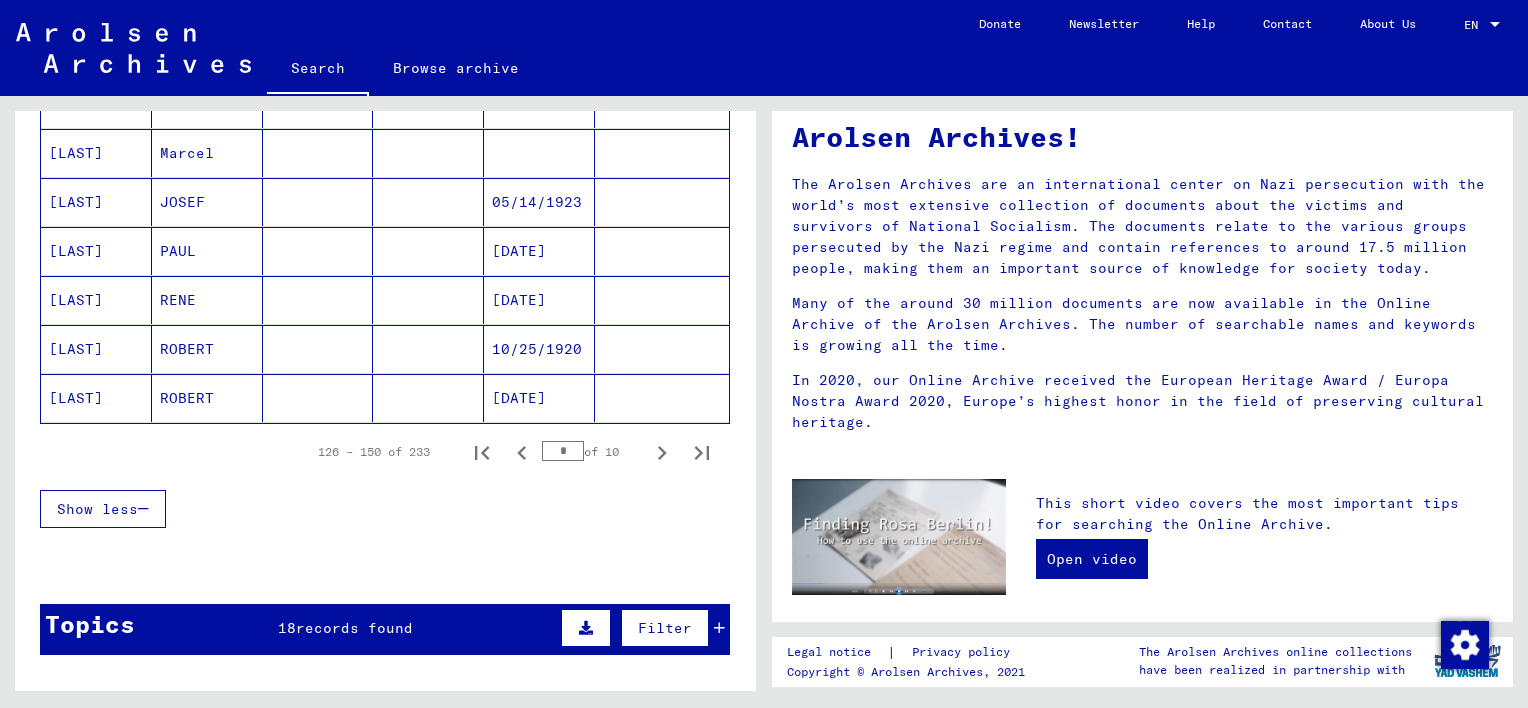 scroll, scrollTop: 1400, scrollLeft: 0, axis: vertical 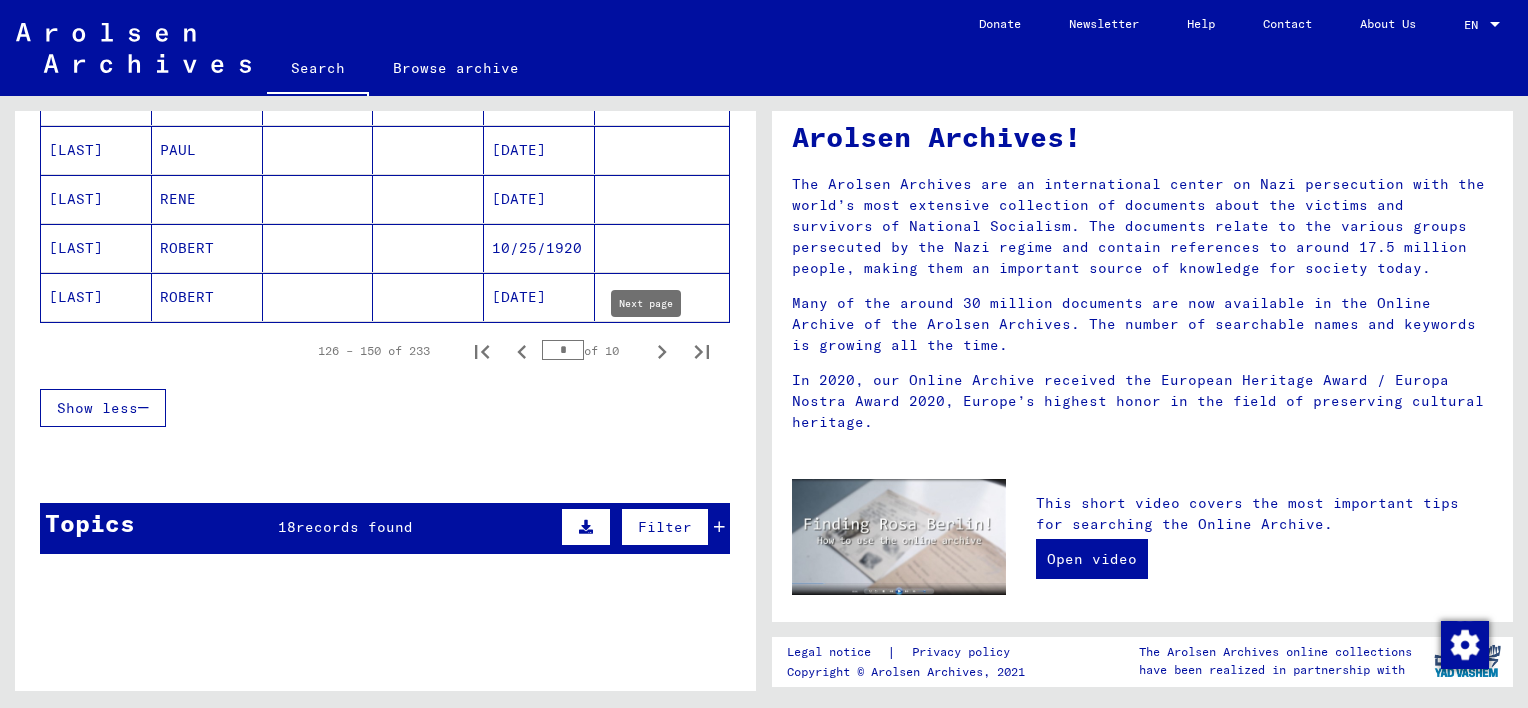 click 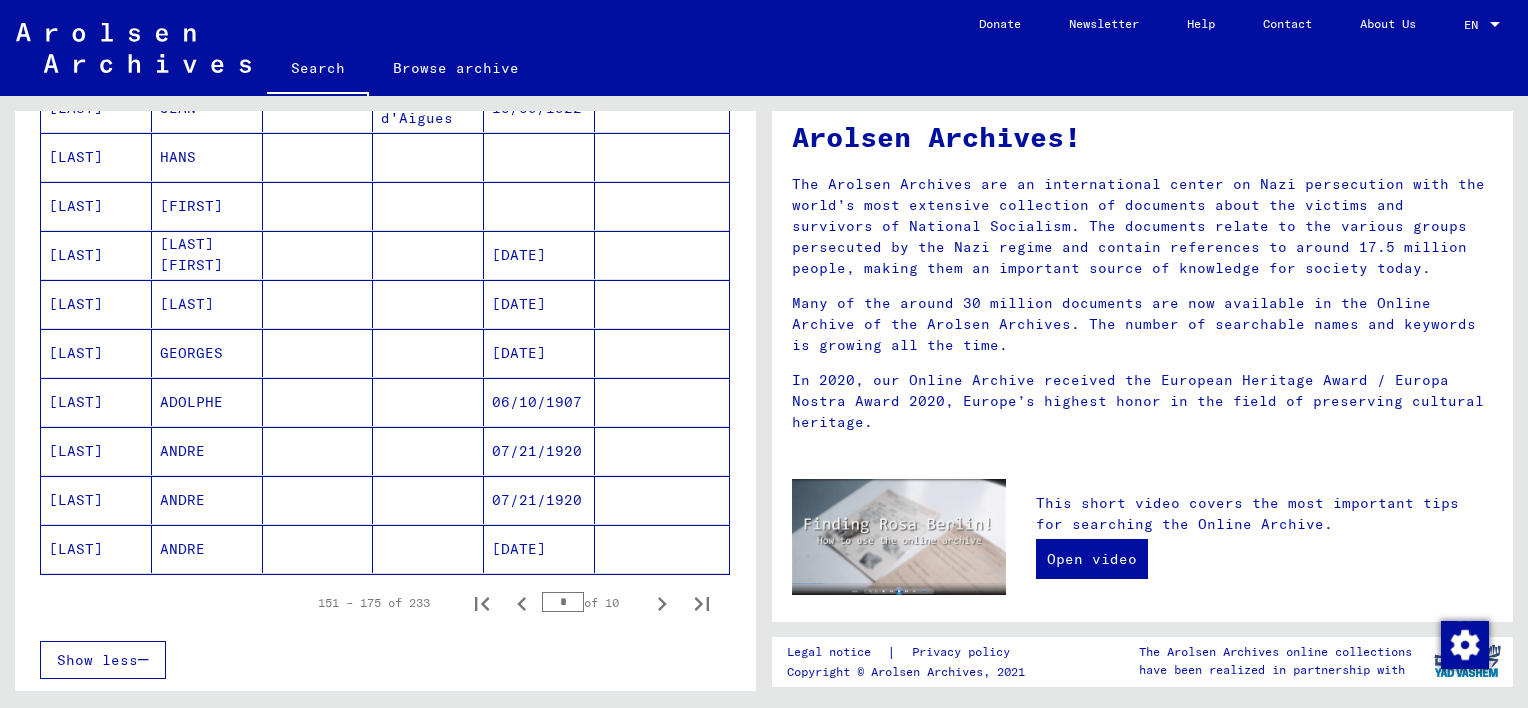 scroll, scrollTop: 1160, scrollLeft: 0, axis: vertical 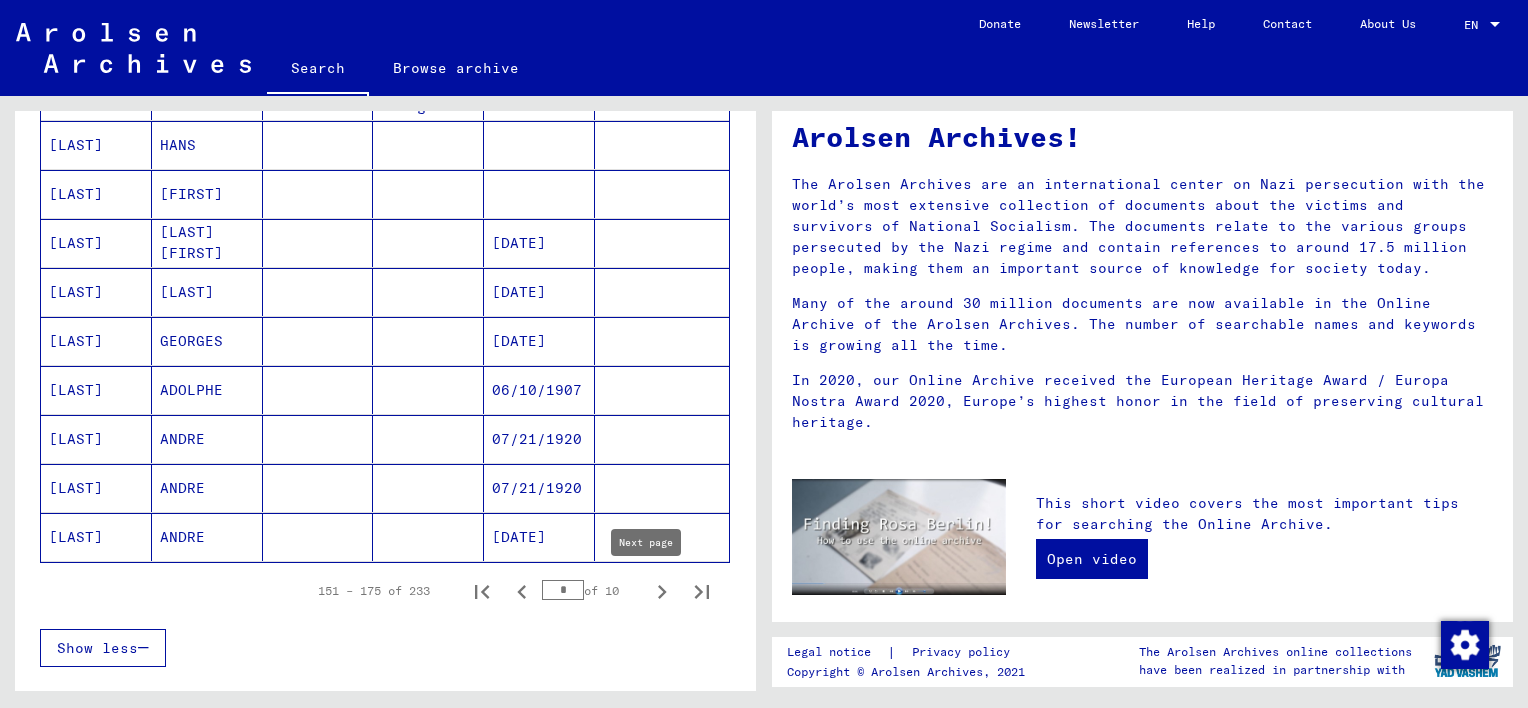 click 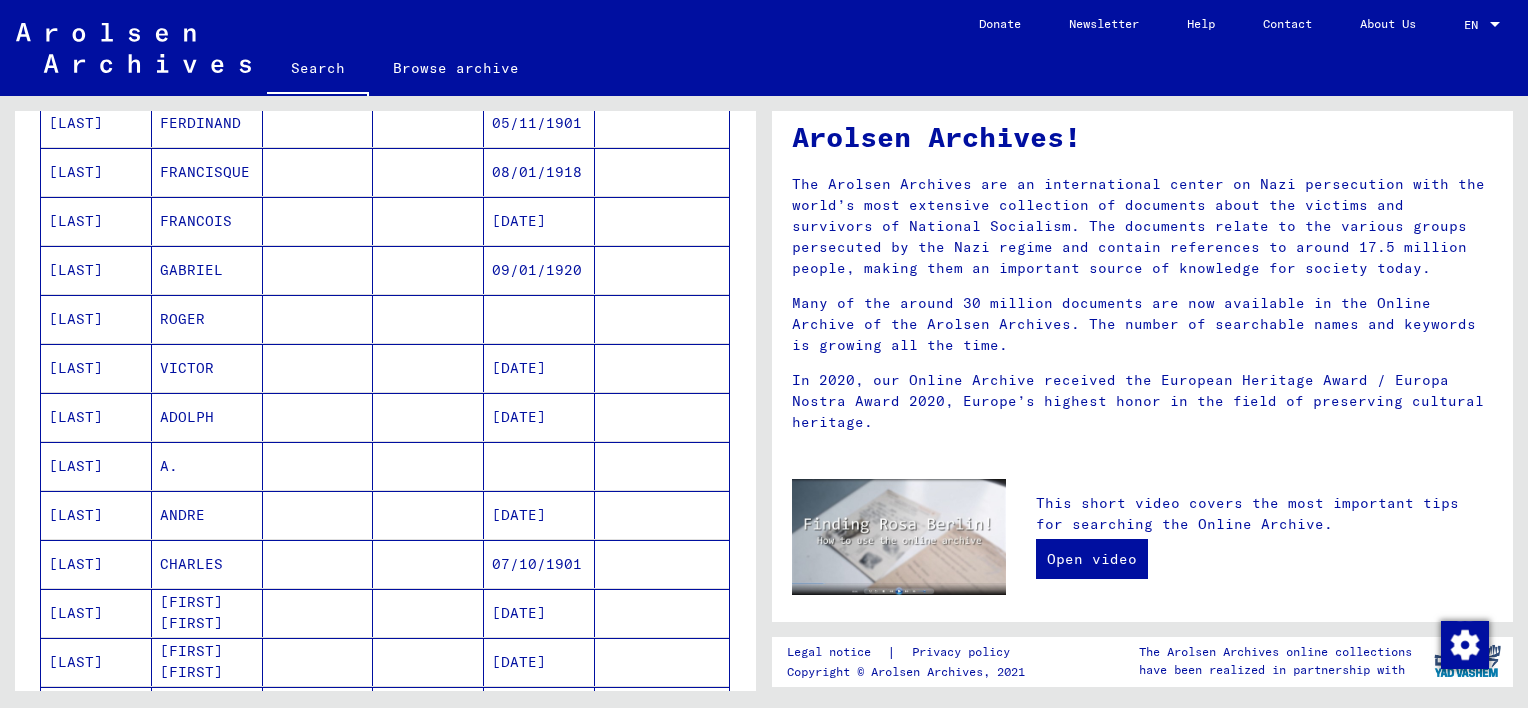 scroll, scrollTop: 514, scrollLeft: 0, axis: vertical 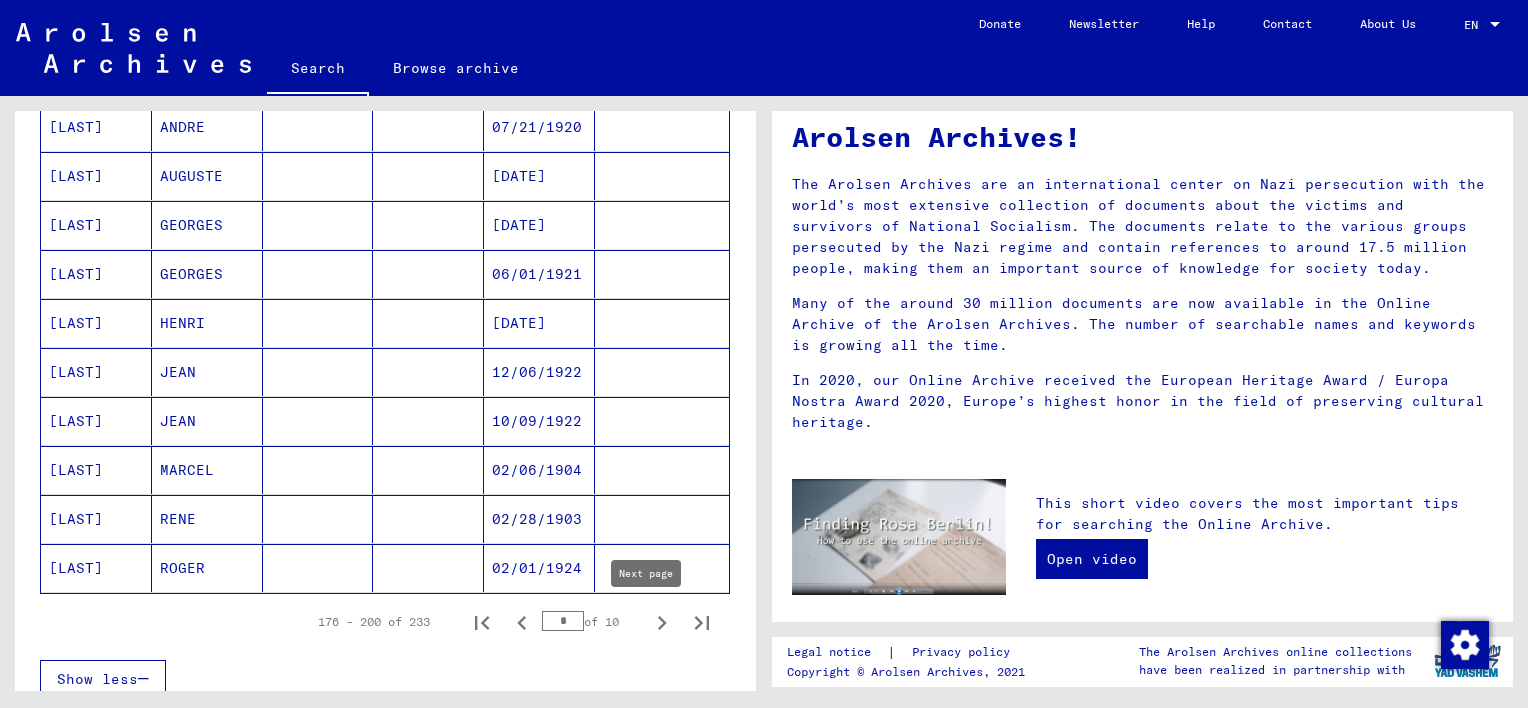click 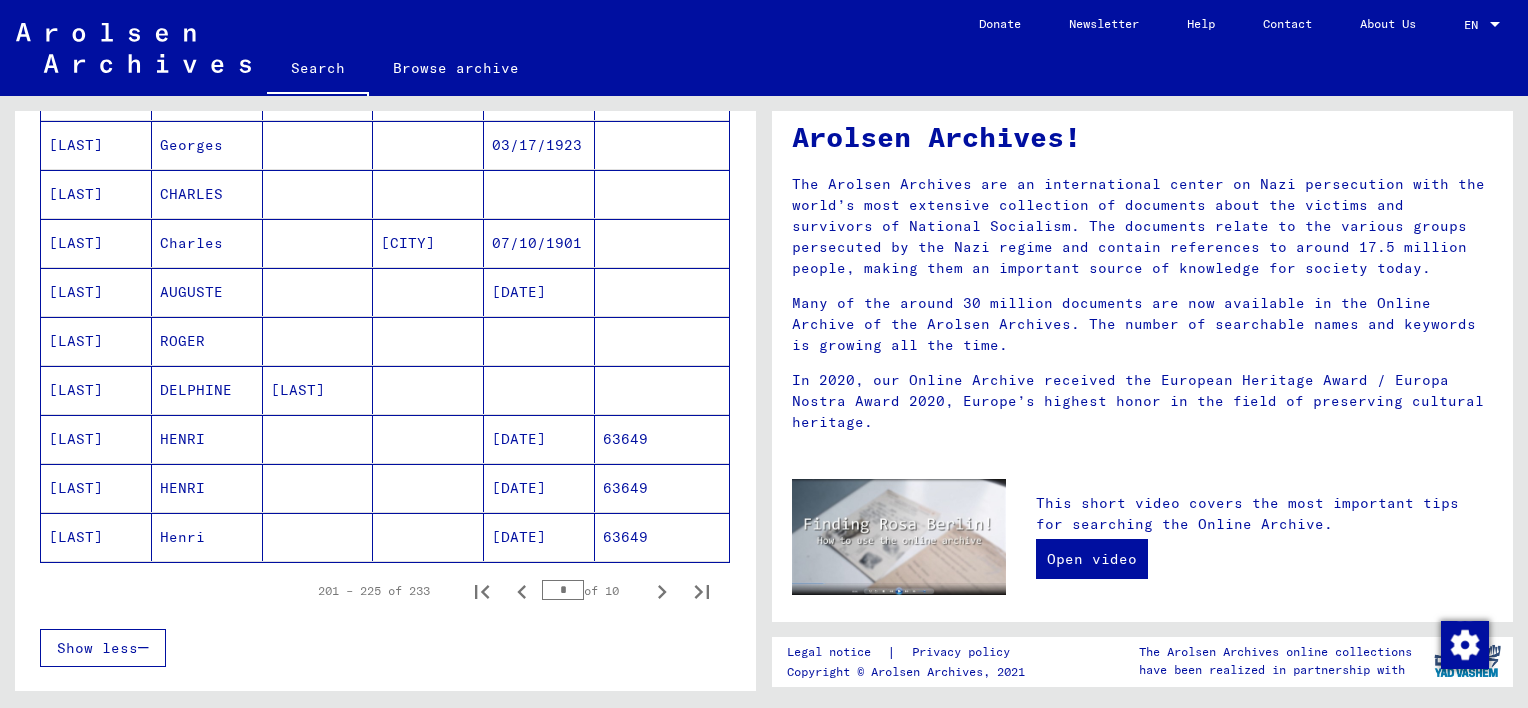 scroll, scrollTop: 1167, scrollLeft: 0, axis: vertical 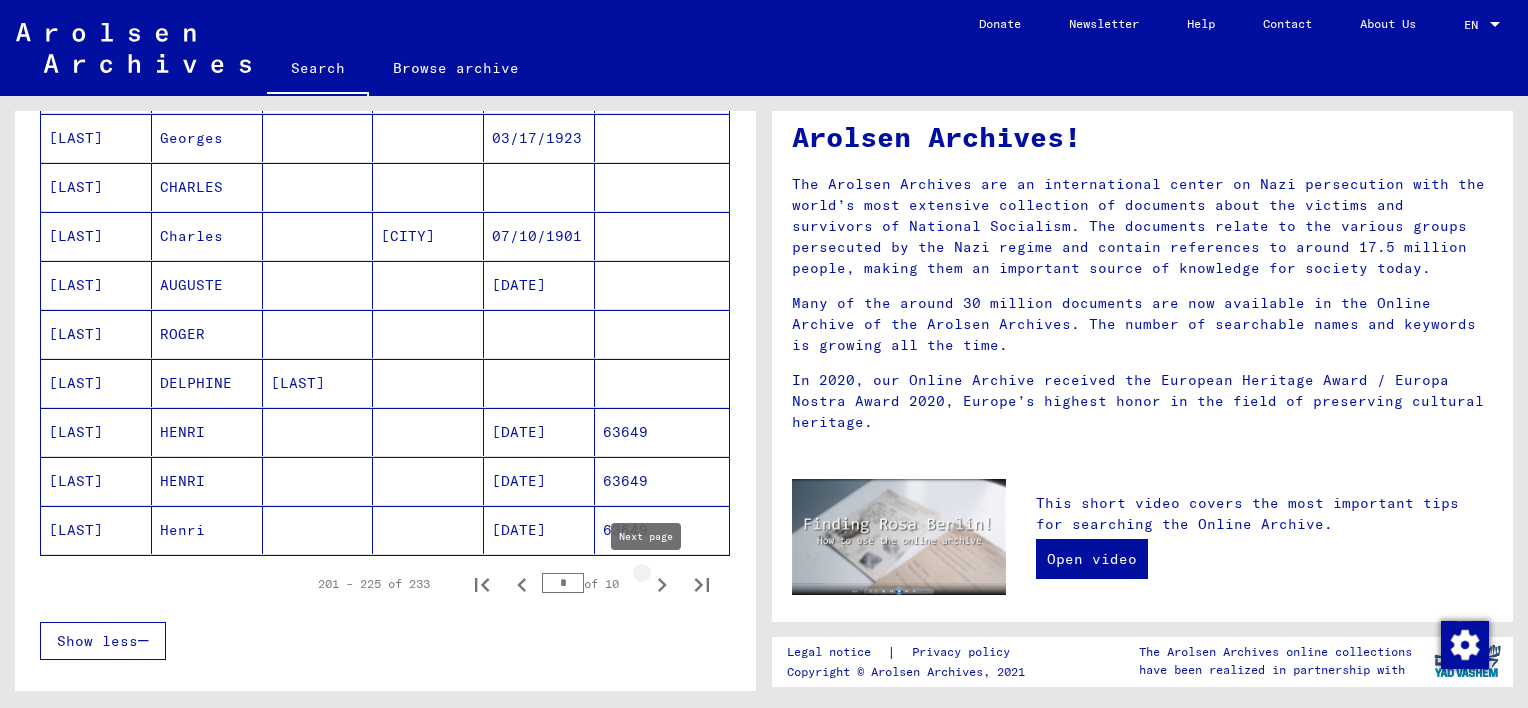 click 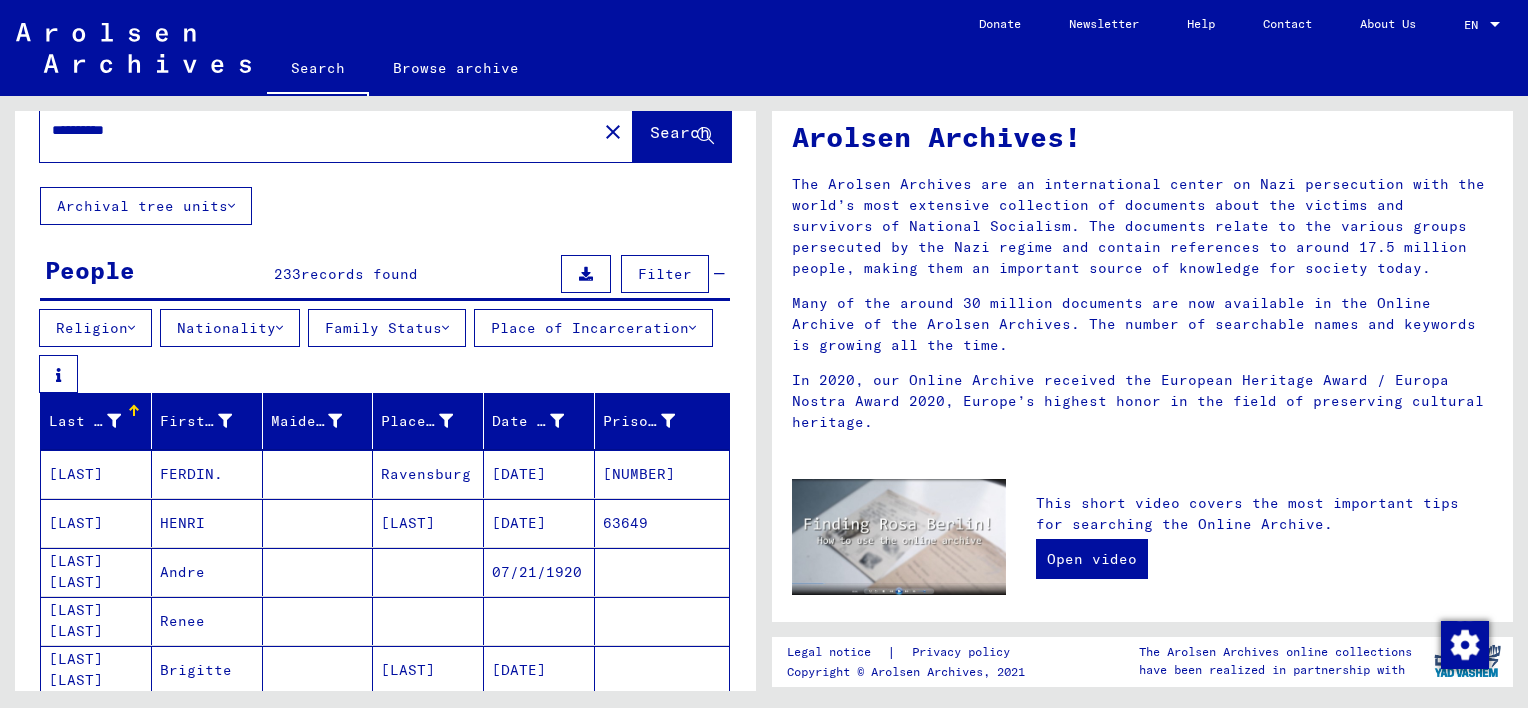 scroll, scrollTop: 0, scrollLeft: 0, axis: both 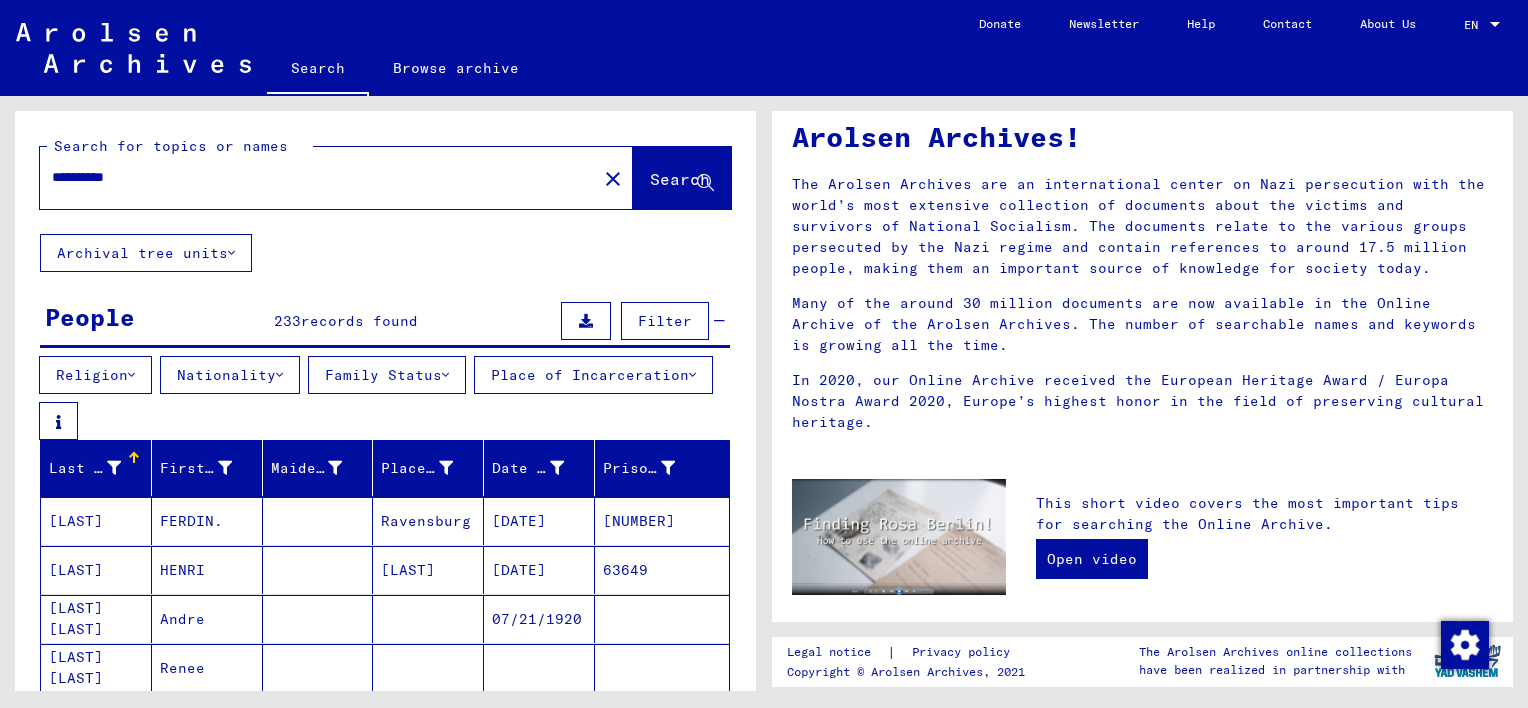 click on "**********" at bounding box center (312, 177) 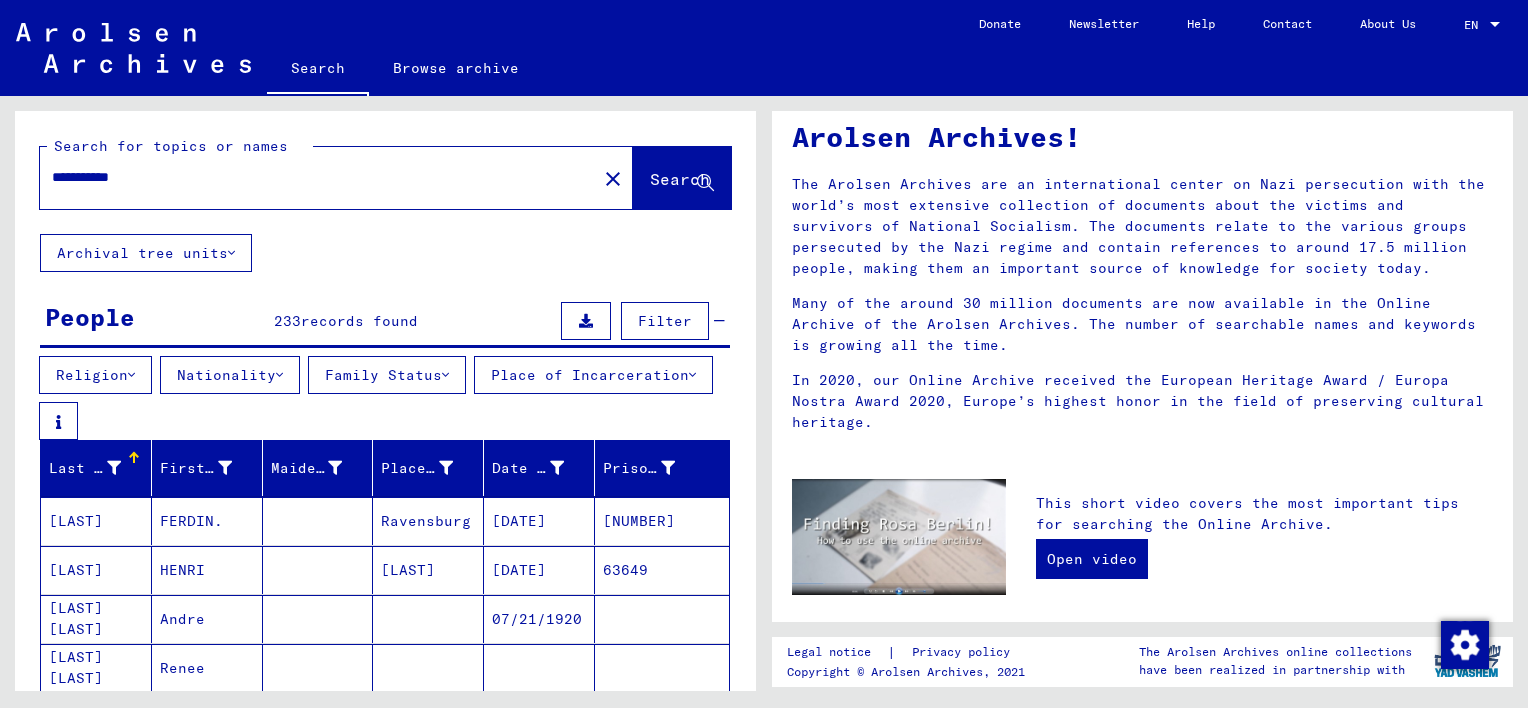 type on "**********" 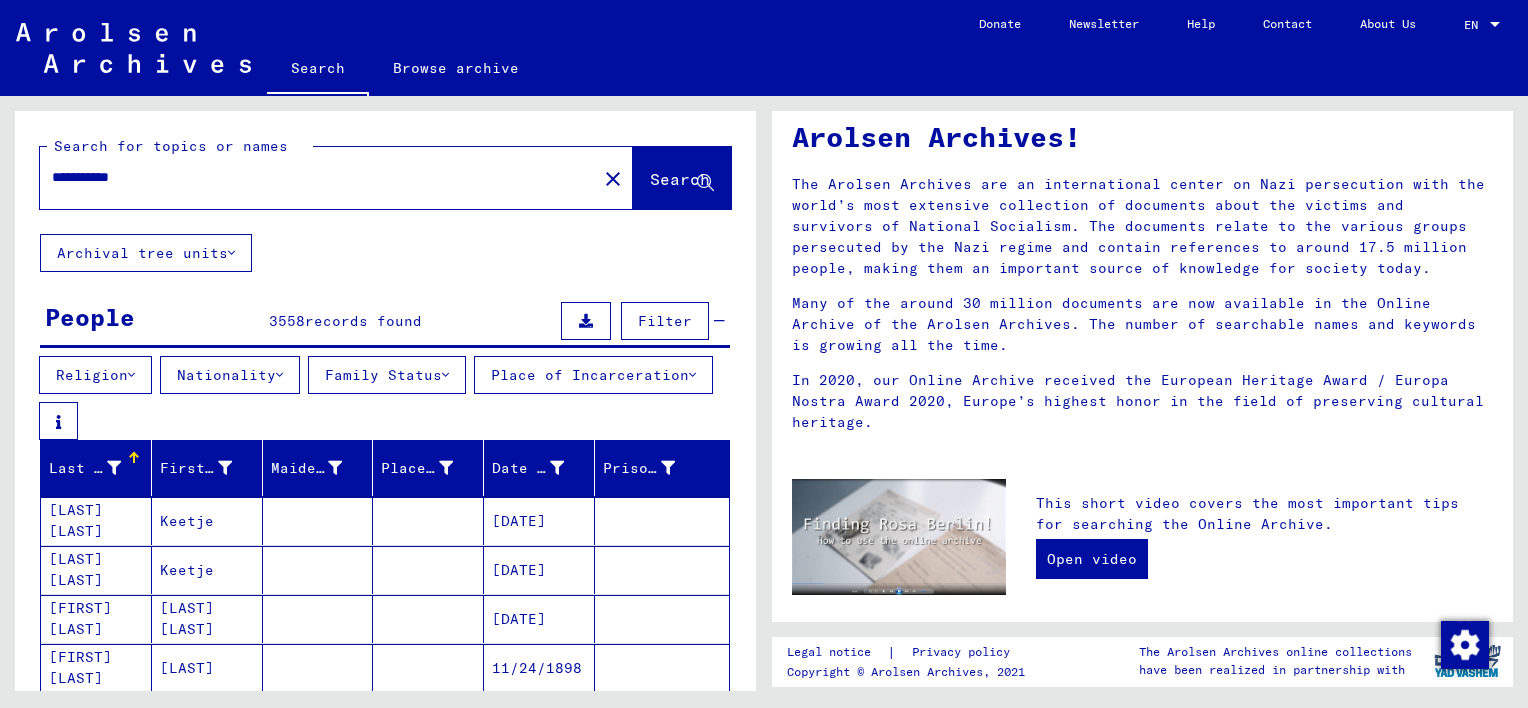 click on "**********" at bounding box center [312, 177] 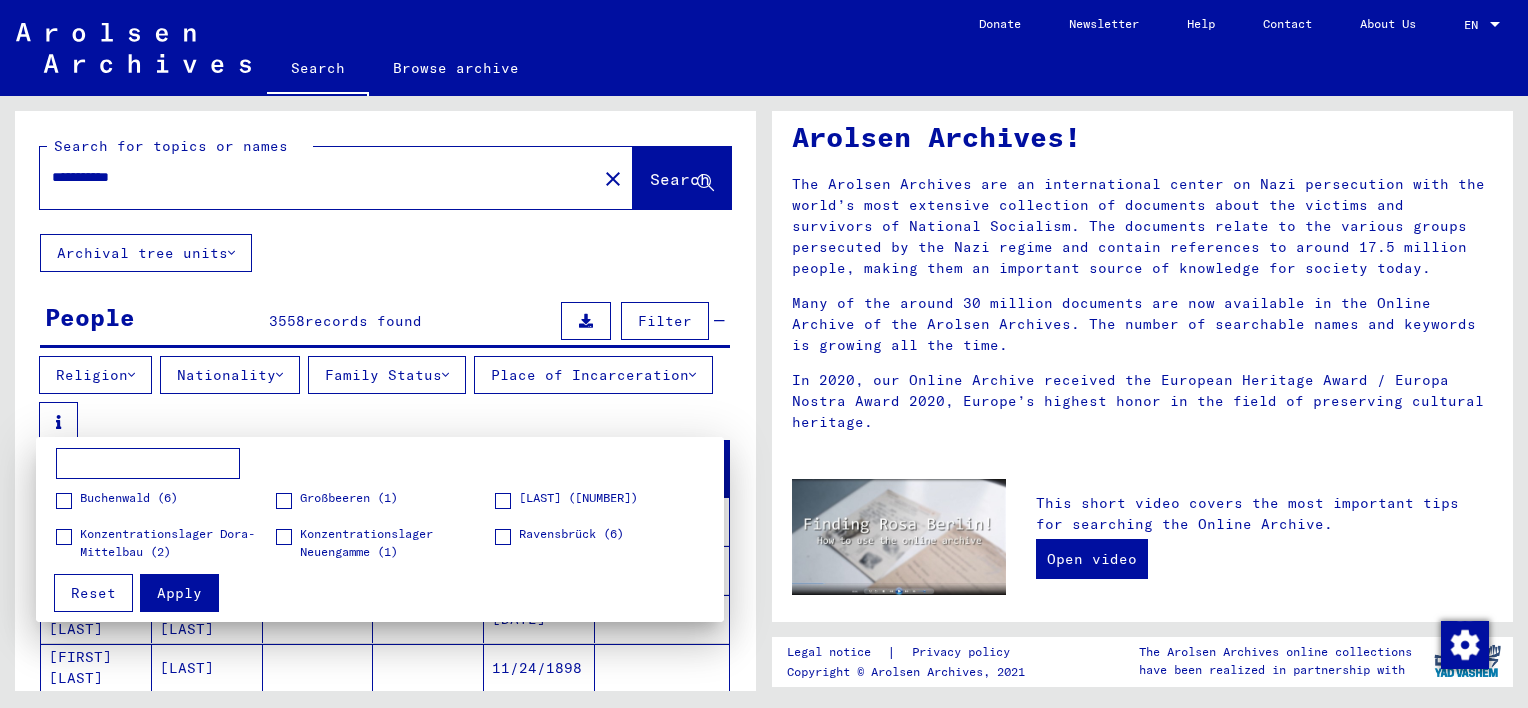 click at bounding box center [148, 464] 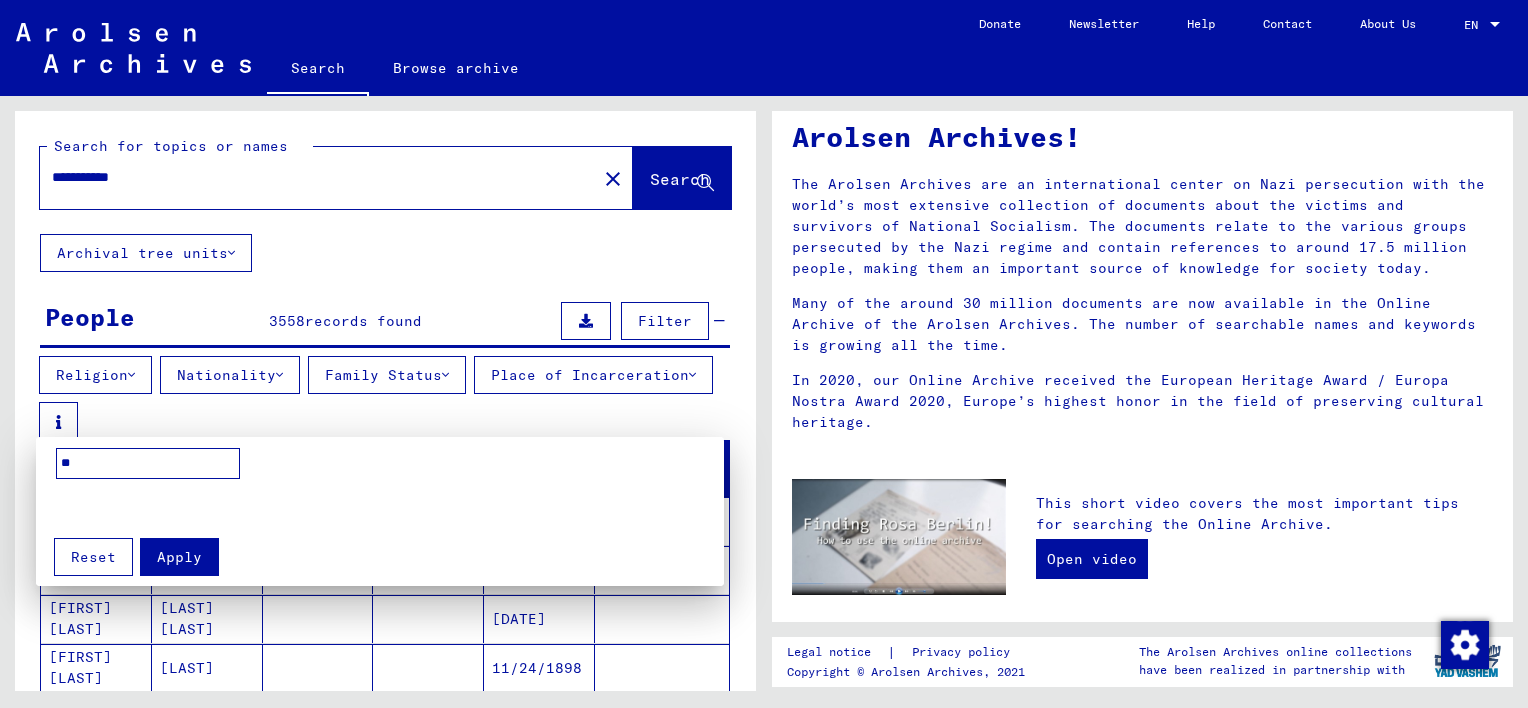 type on "*" 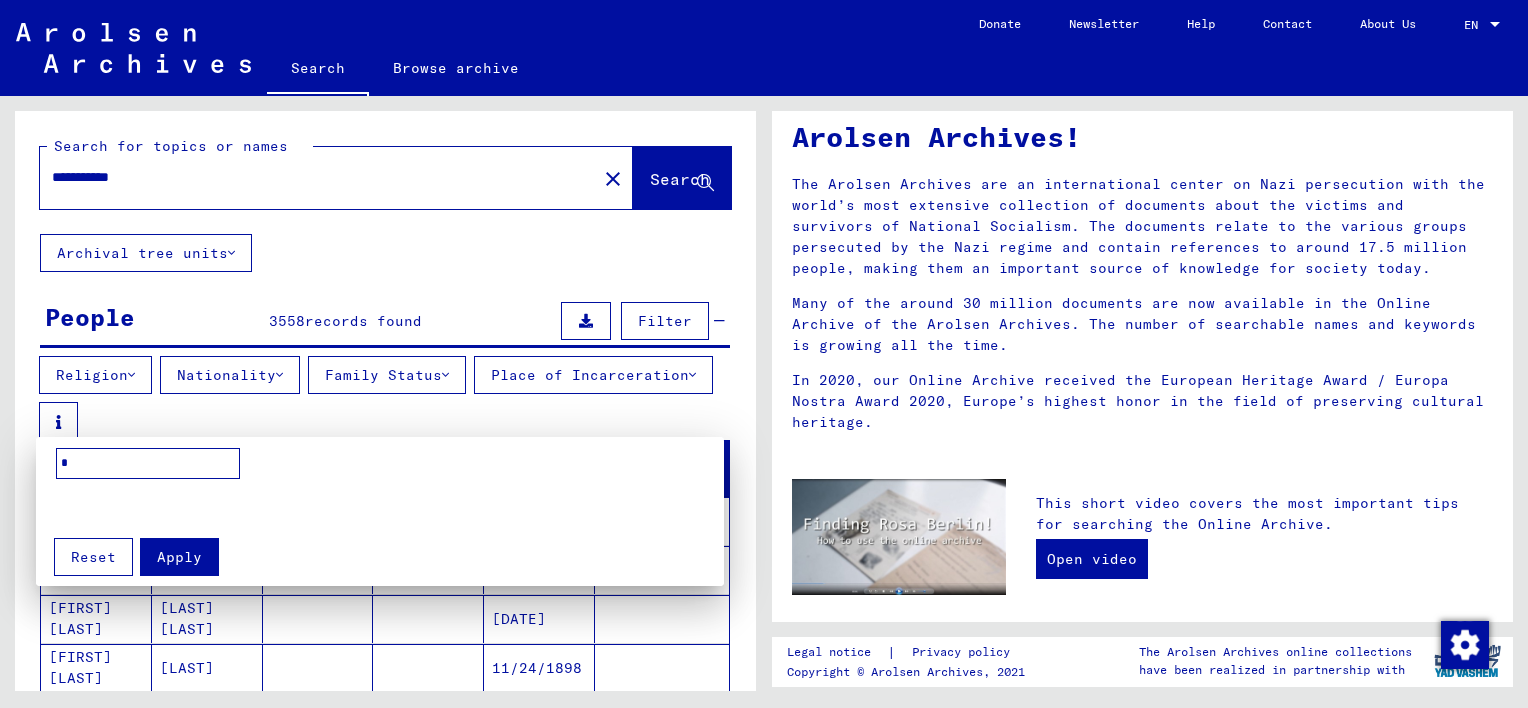 type 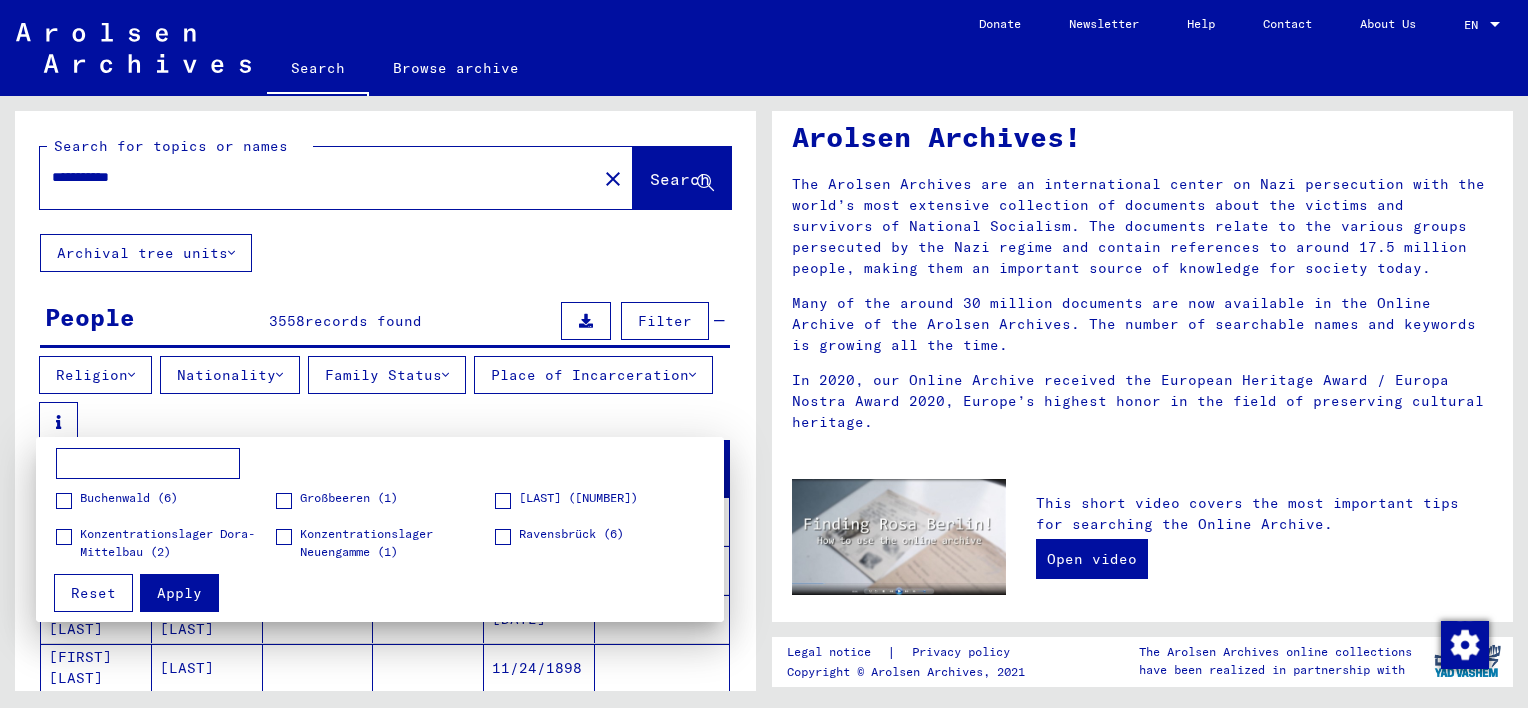 click at bounding box center (764, 354) 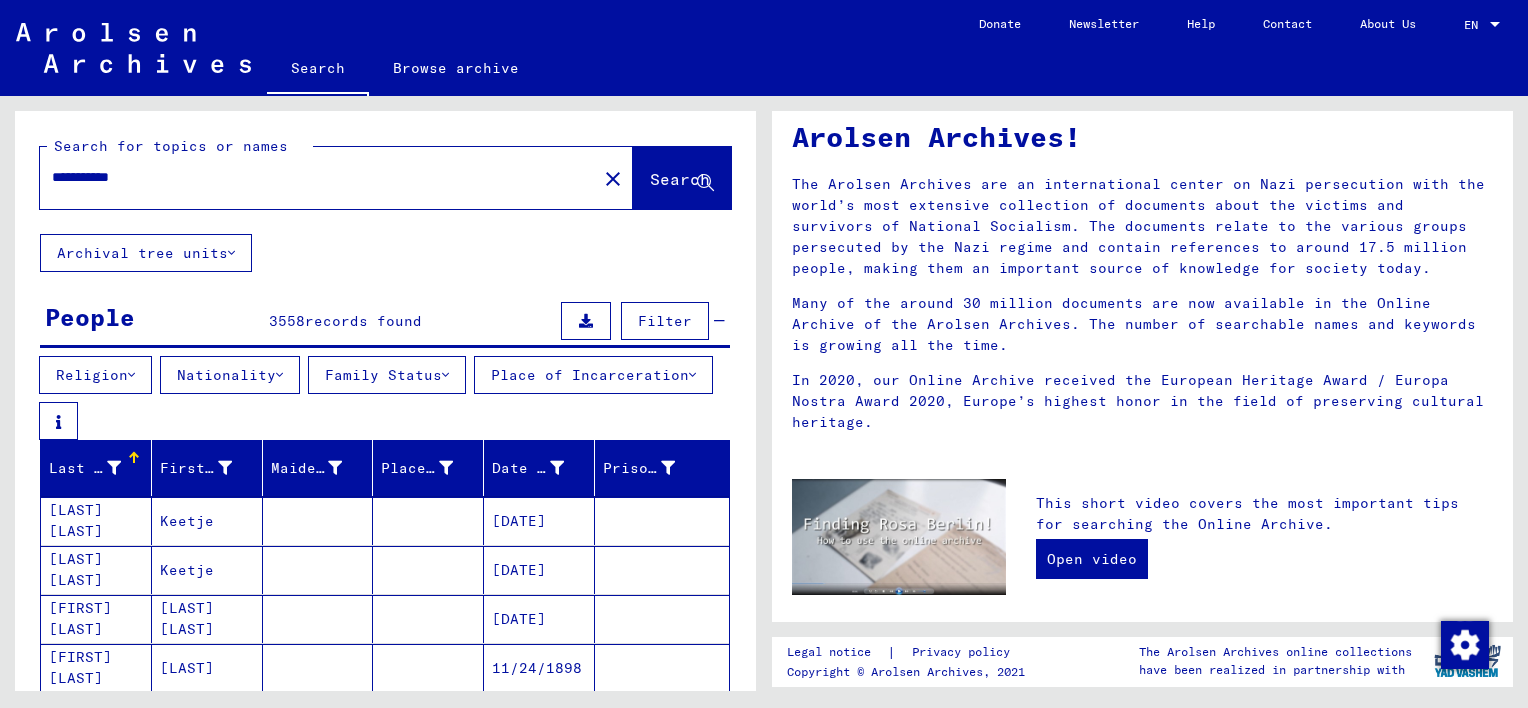 click on "**********" at bounding box center (312, 177) 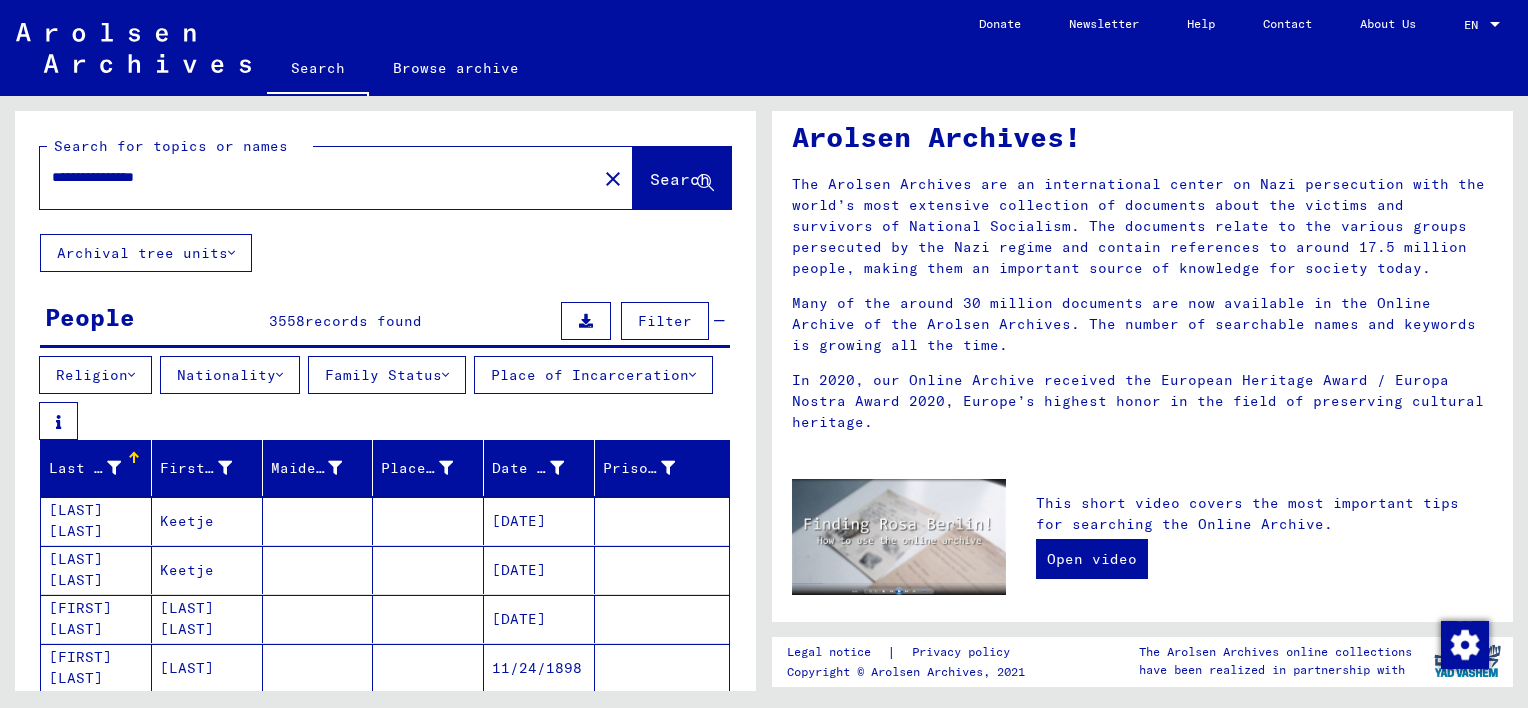 type on "**********" 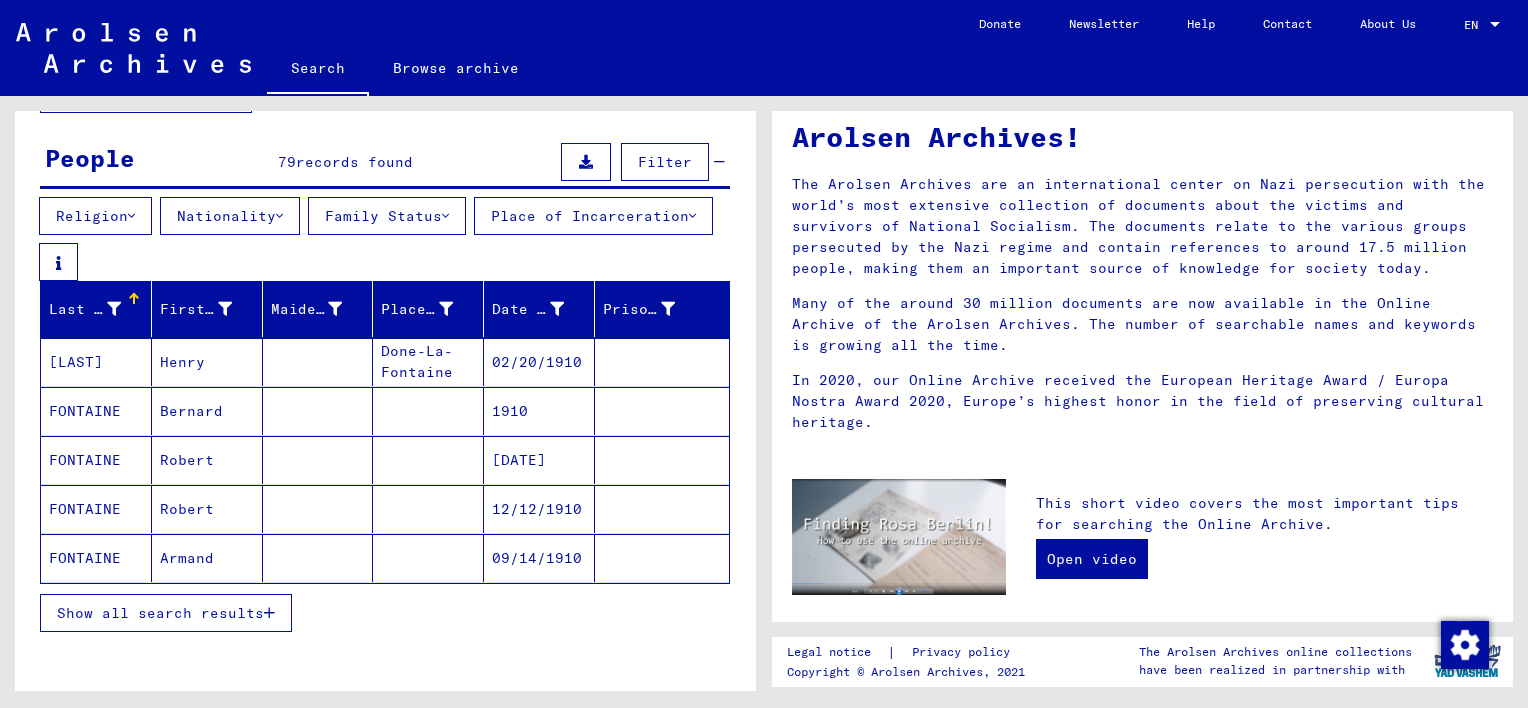 scroll, scrollTop: 192, scrollLeft: 0, axis: vertical 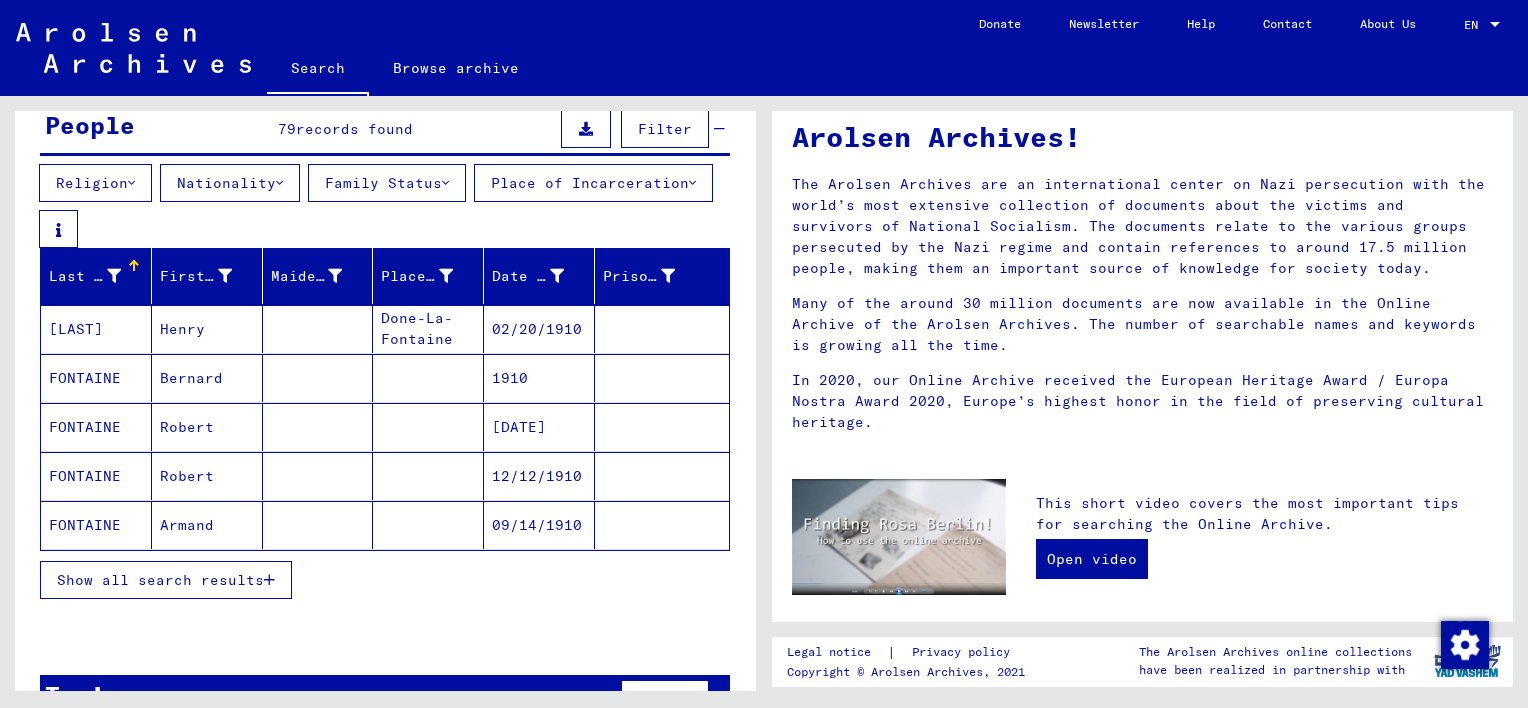 click on "Show all search results" at bounding box center (166, 580) 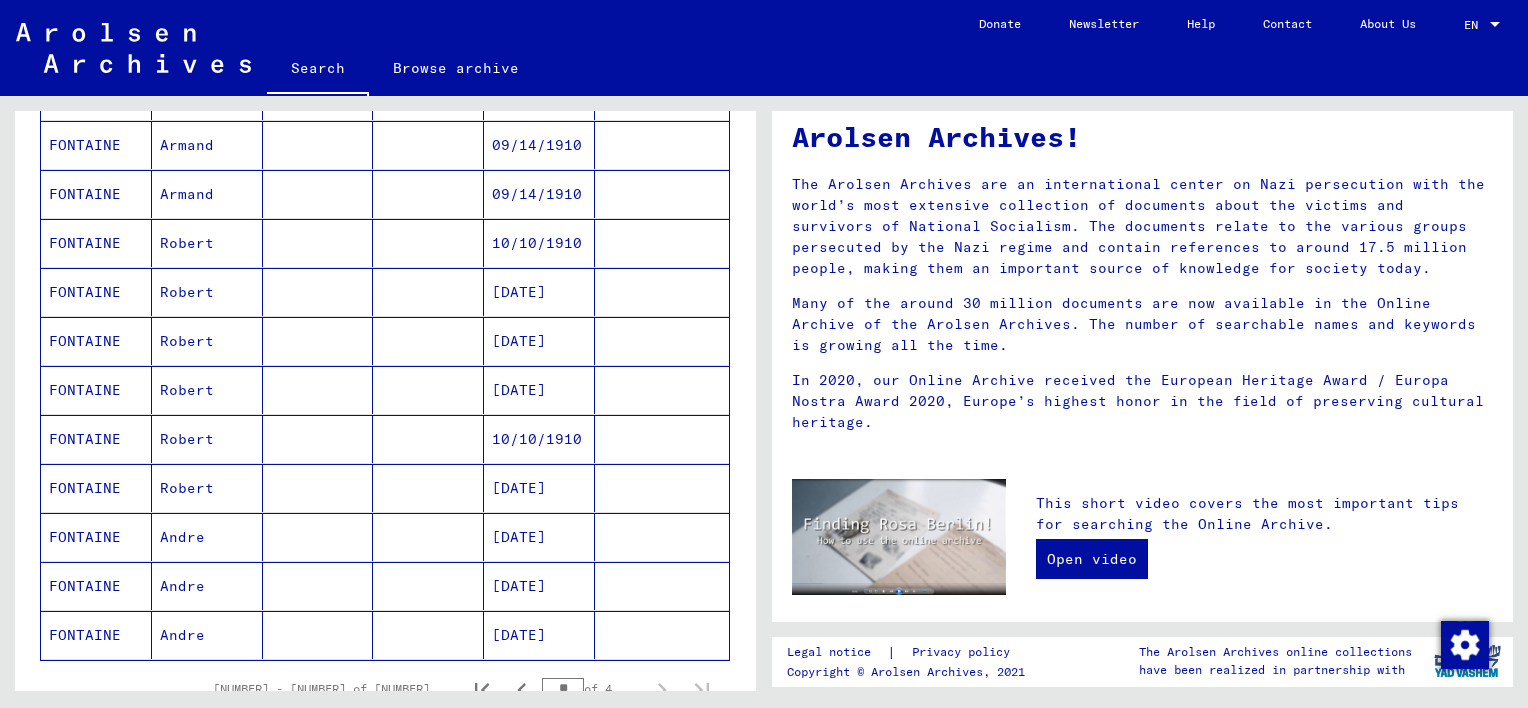 scroll, scrollTop: 1100, scrollLeft: 0, axis: vertical 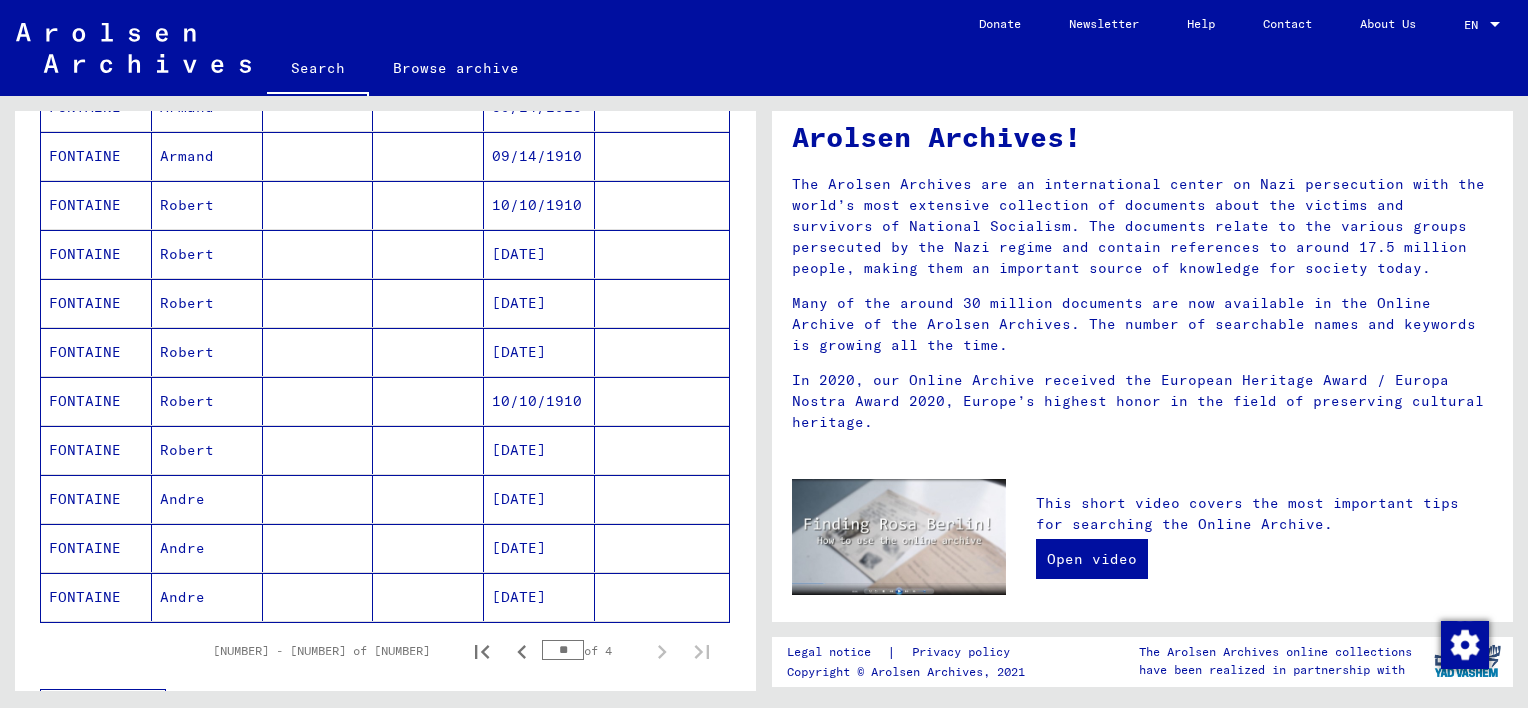 click on "**" at bounding box center [563, 650] 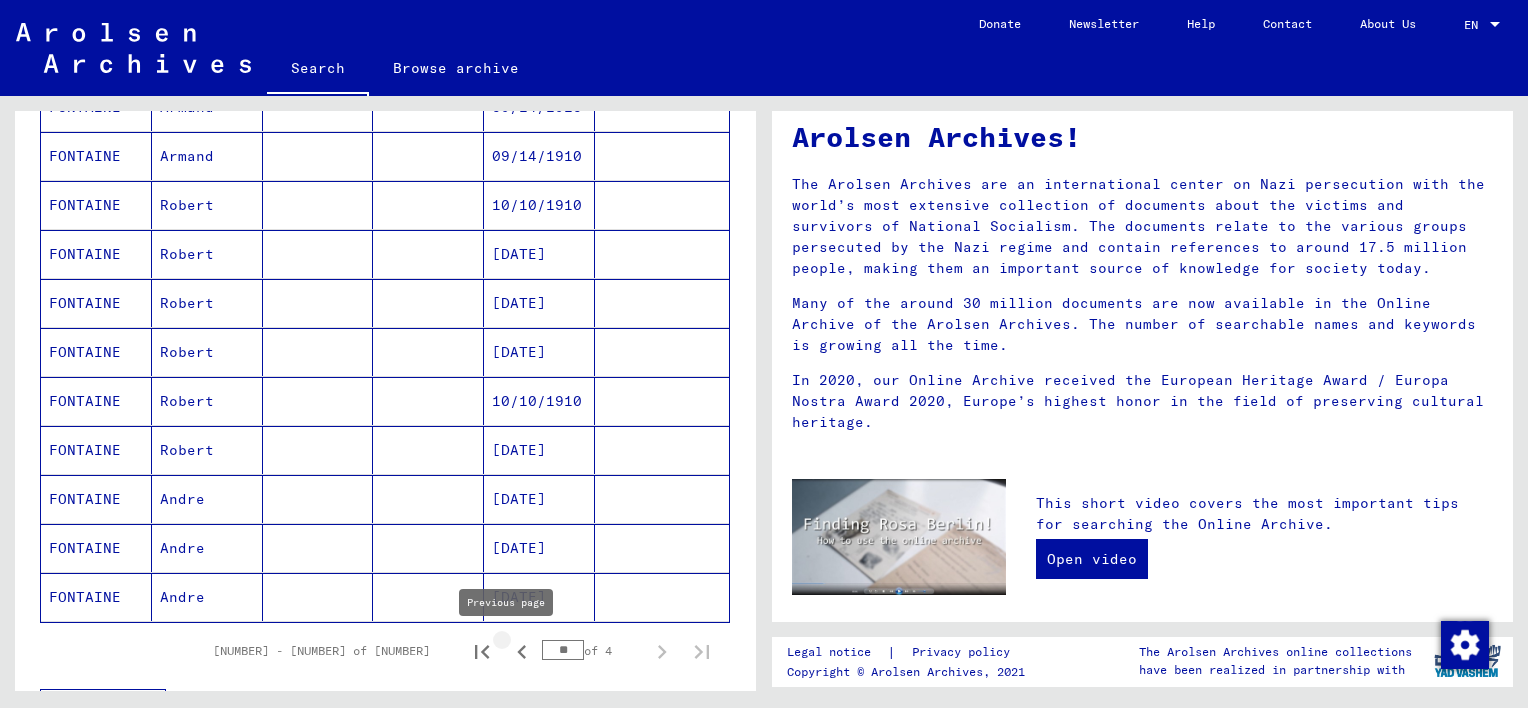click 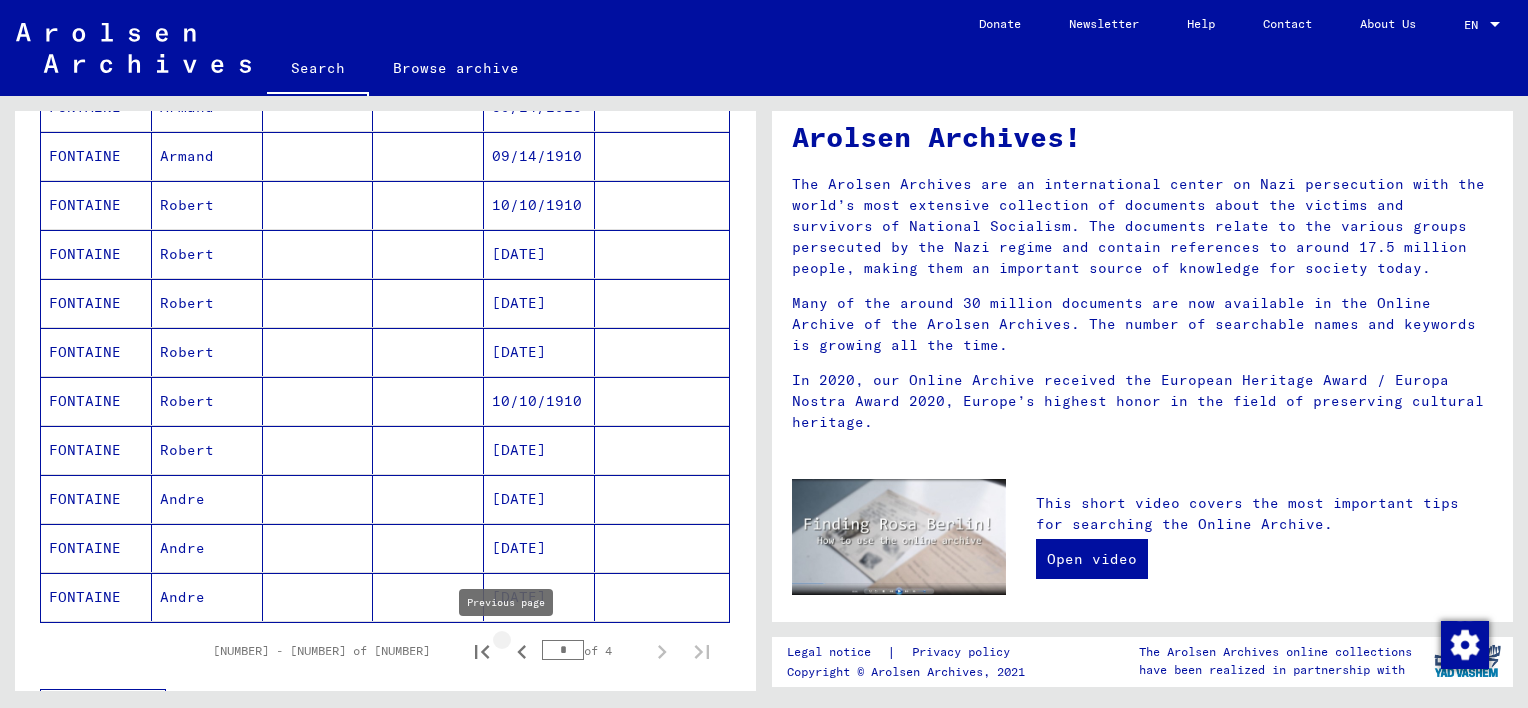 scroll, scrollTop: 5, scrollLeft: 0, axis: vertical 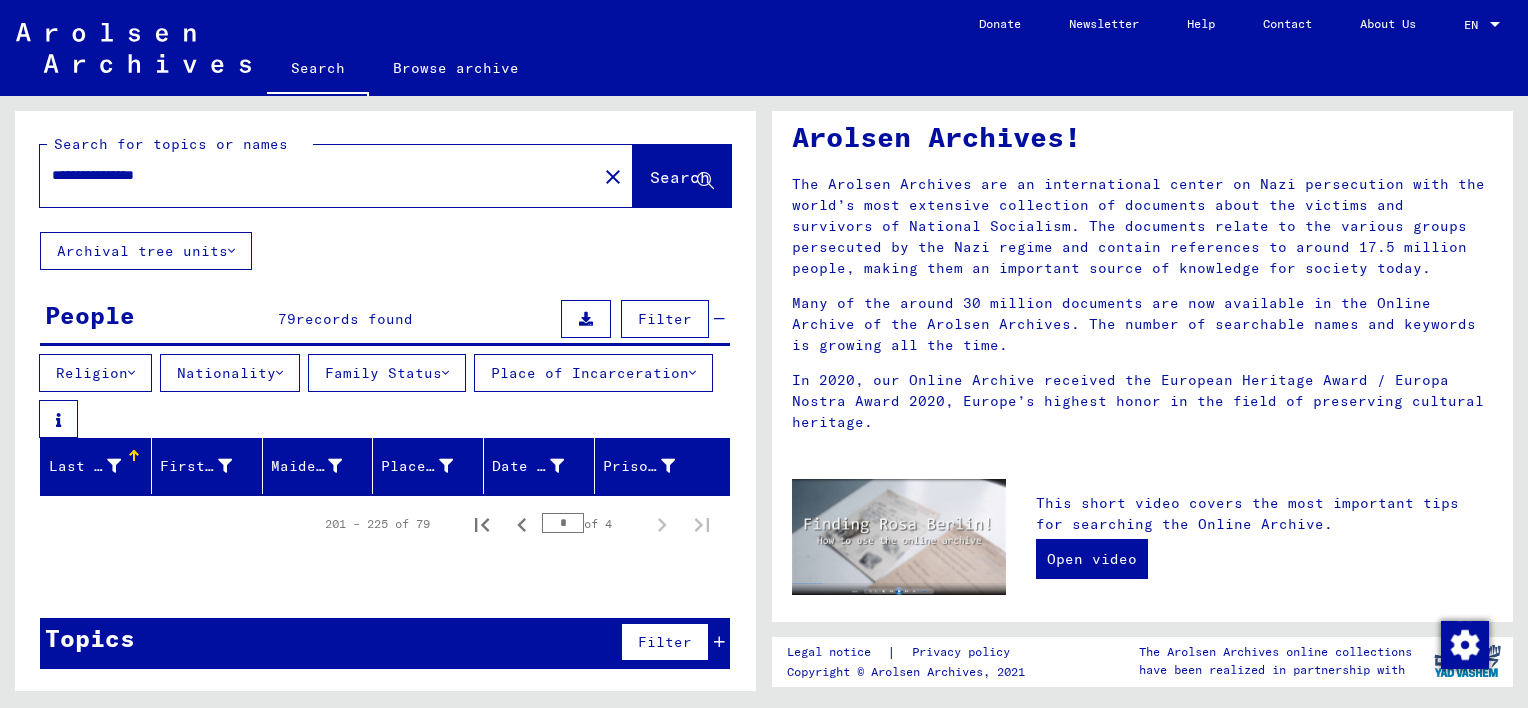 click on "records found" at bounding box center [354, 319] 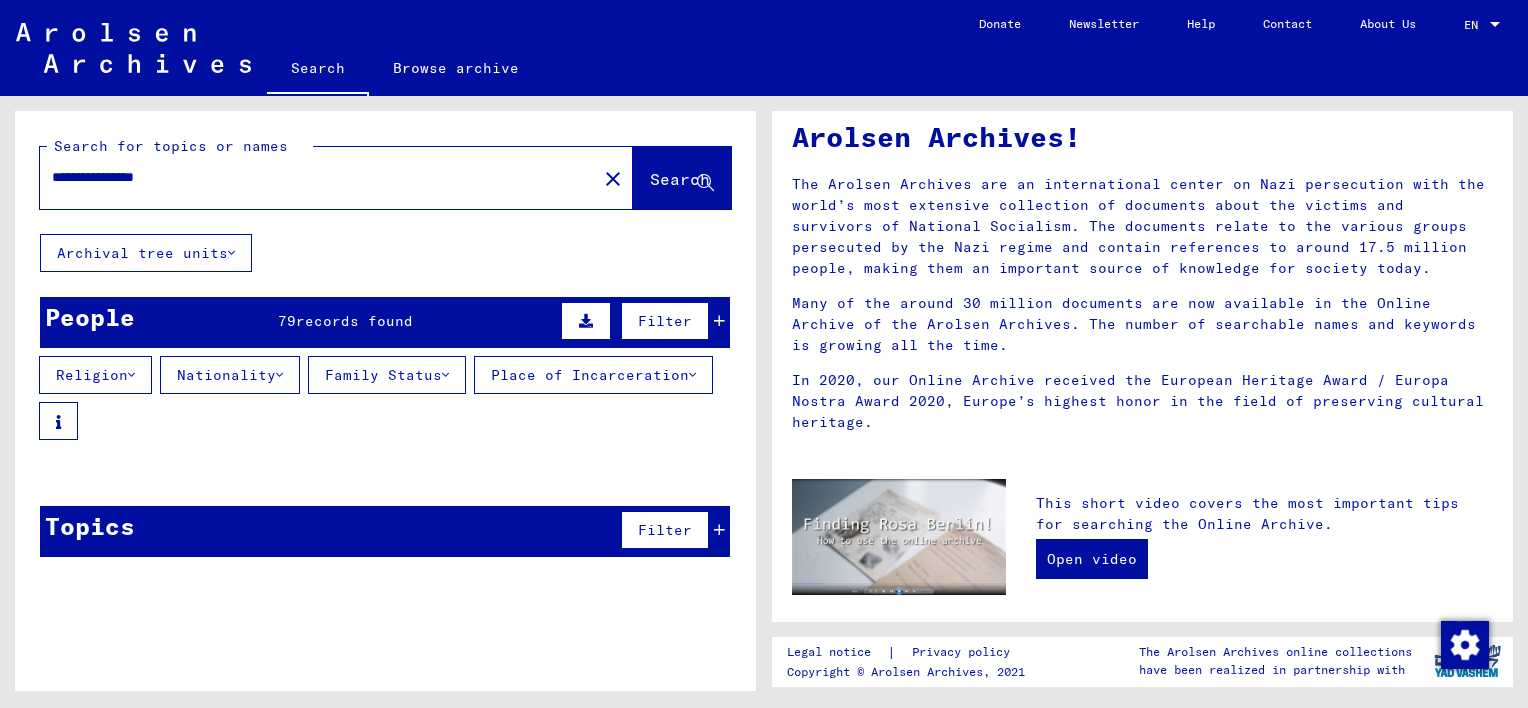 scroll, scrollTop: 0, scrollLeft: 0, axis: both 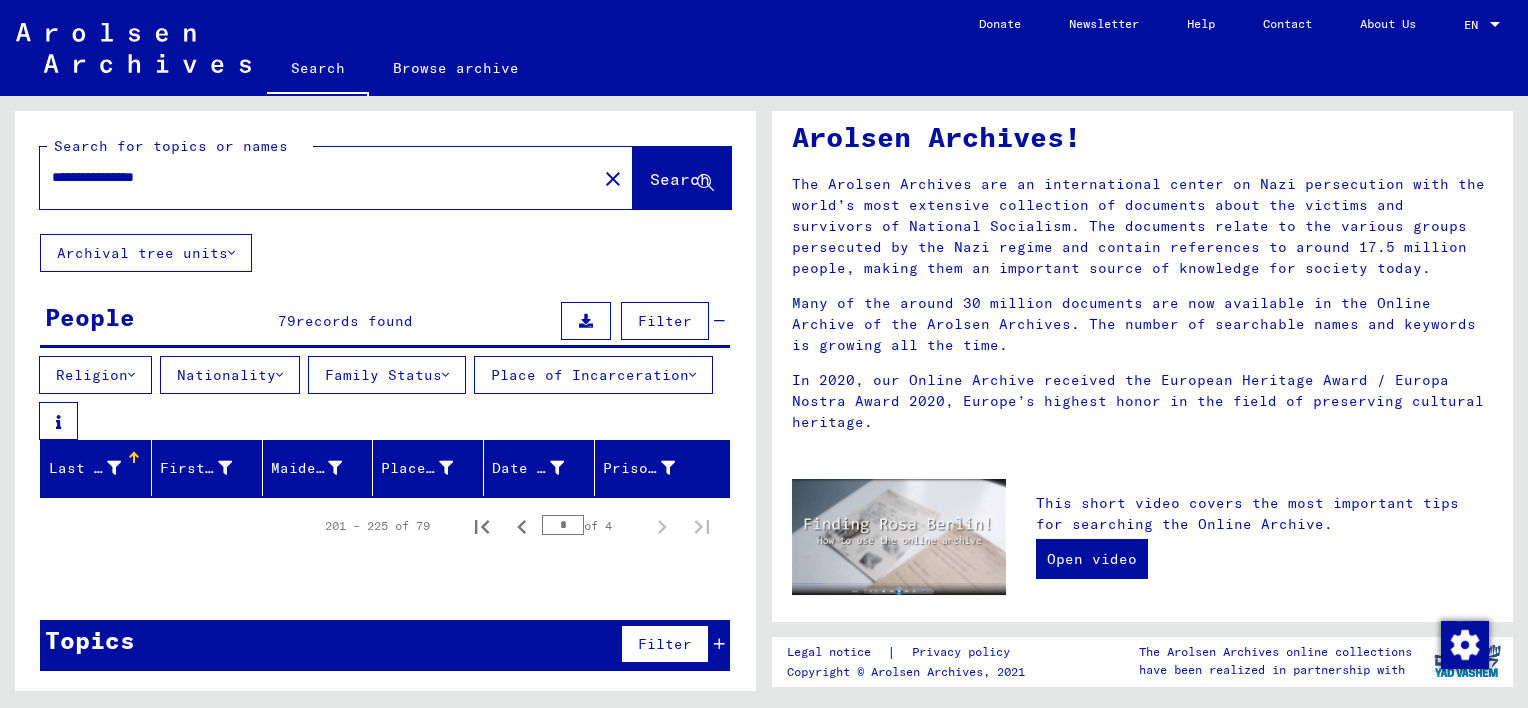 click on "People" at bounding box center [90, 317] 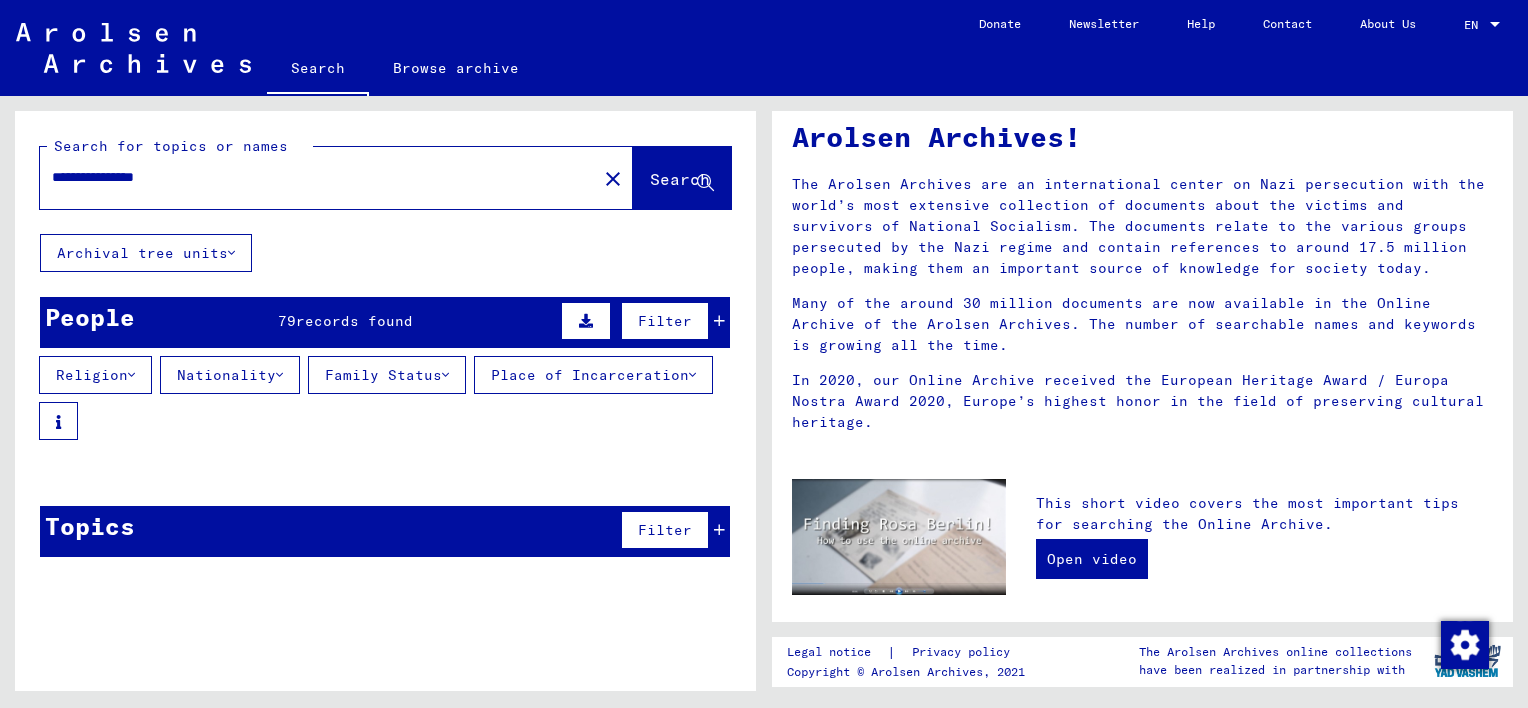 click on "People" at bounding box center (90, 317) 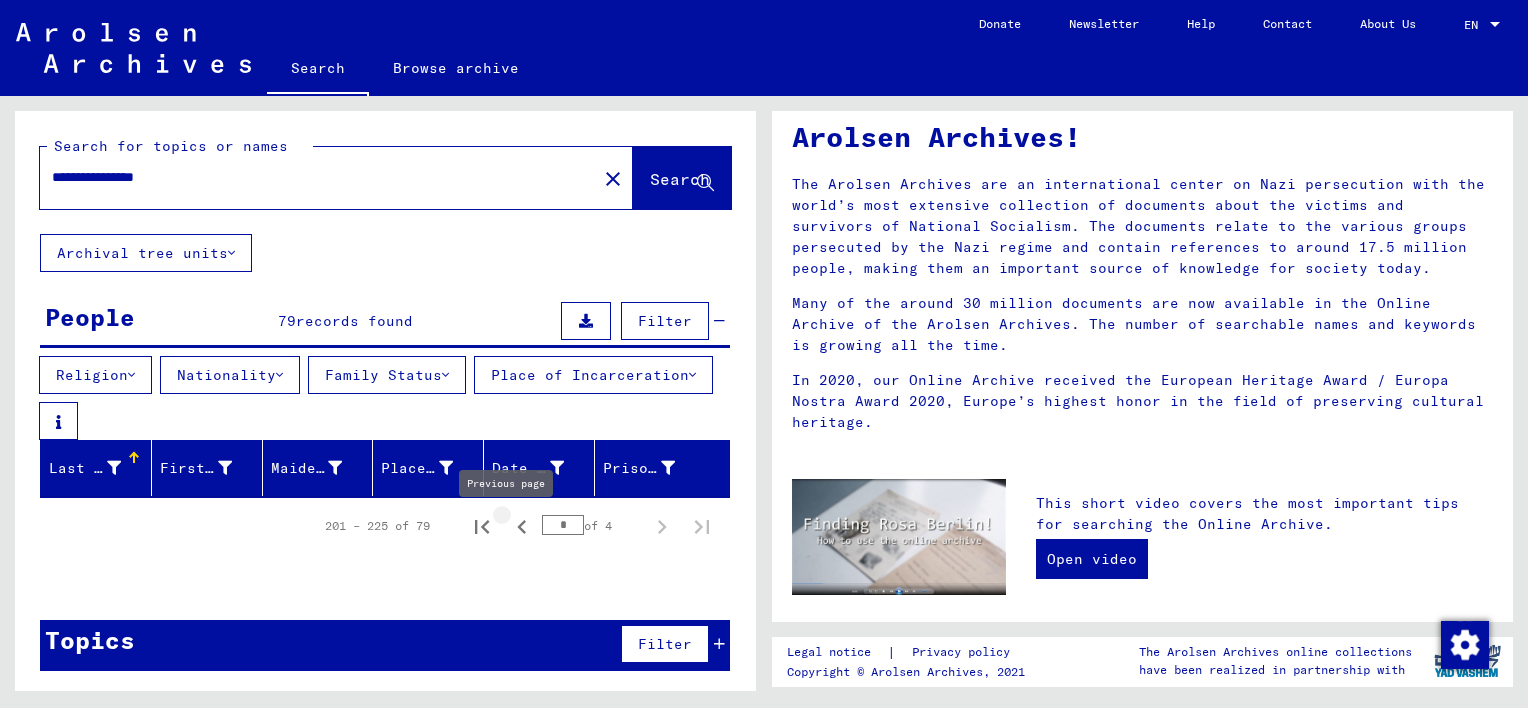 click 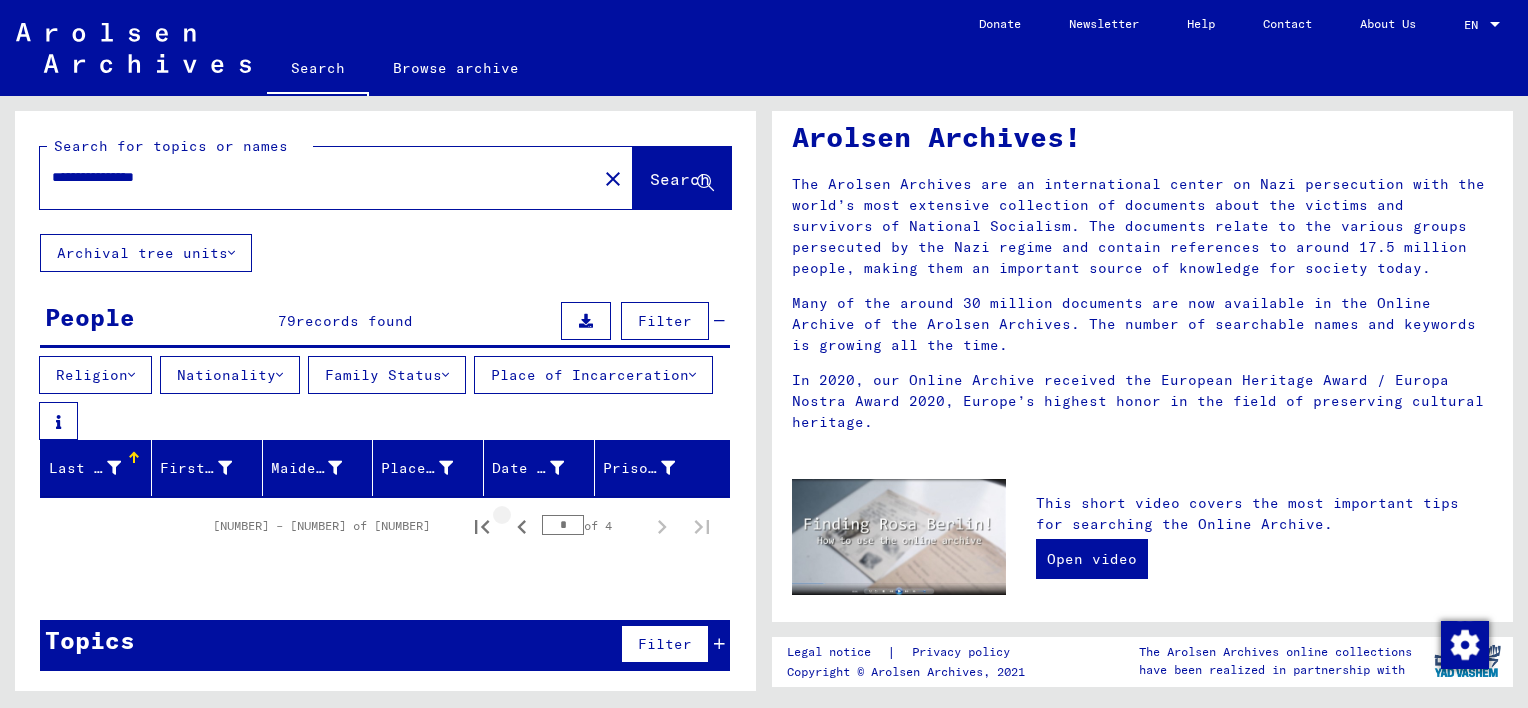 click 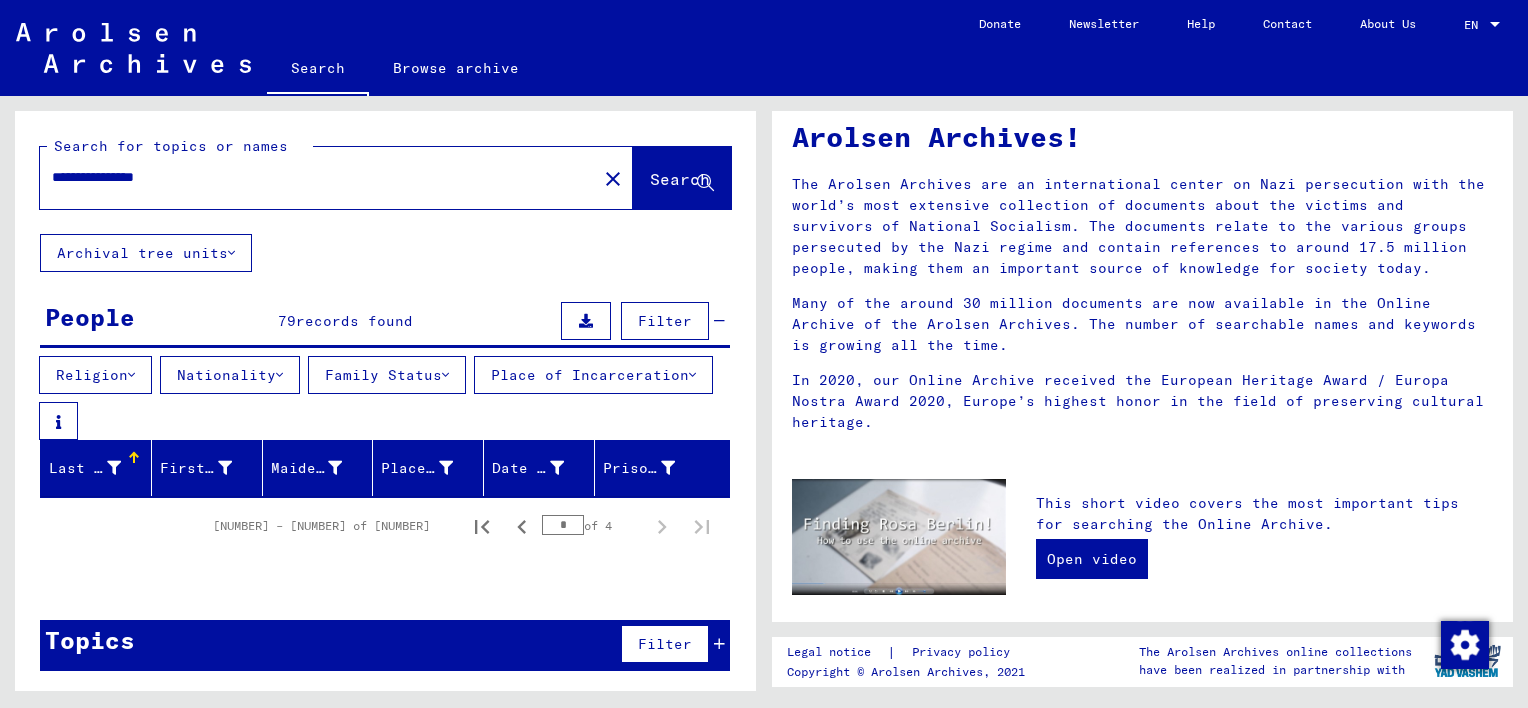 click 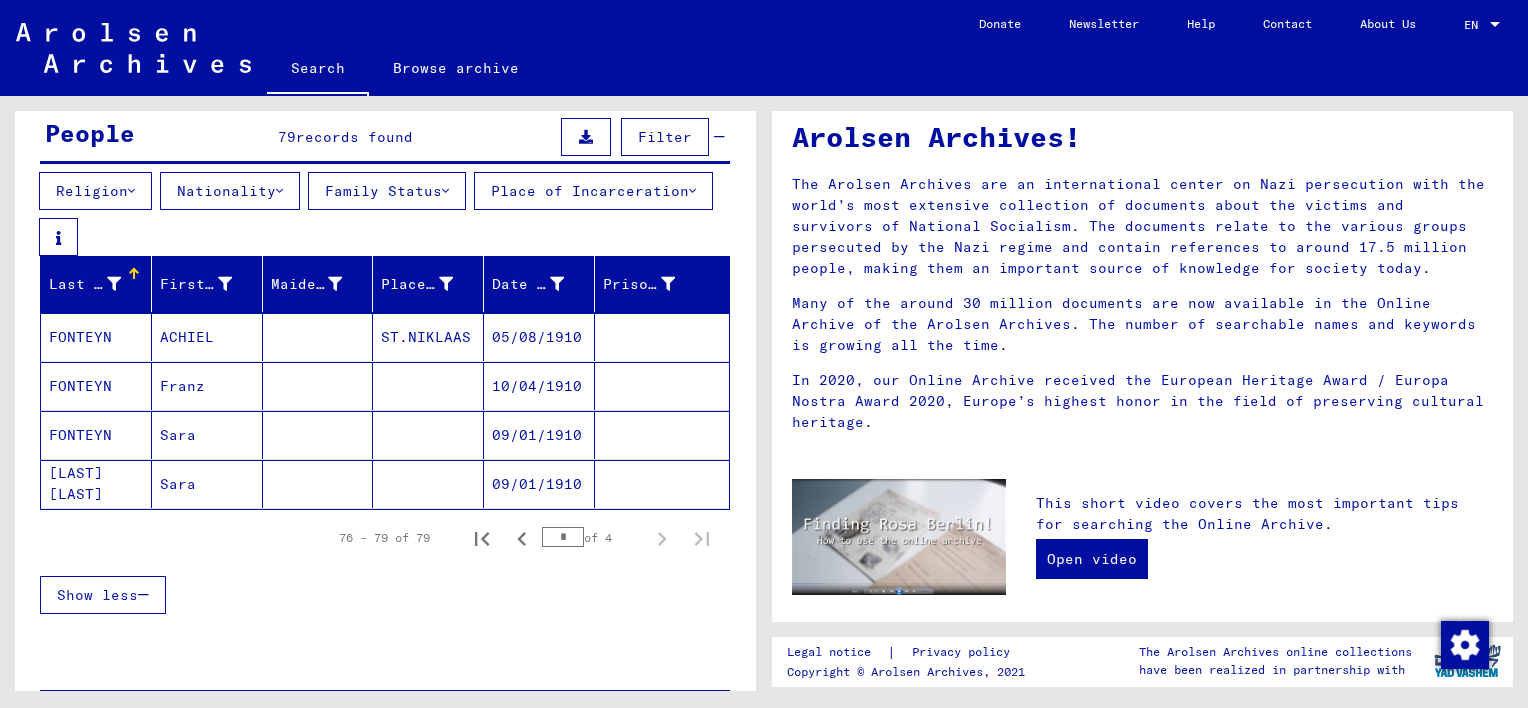 scroll, scrollTop: 199, scrollLeft: 0, axis: vertical 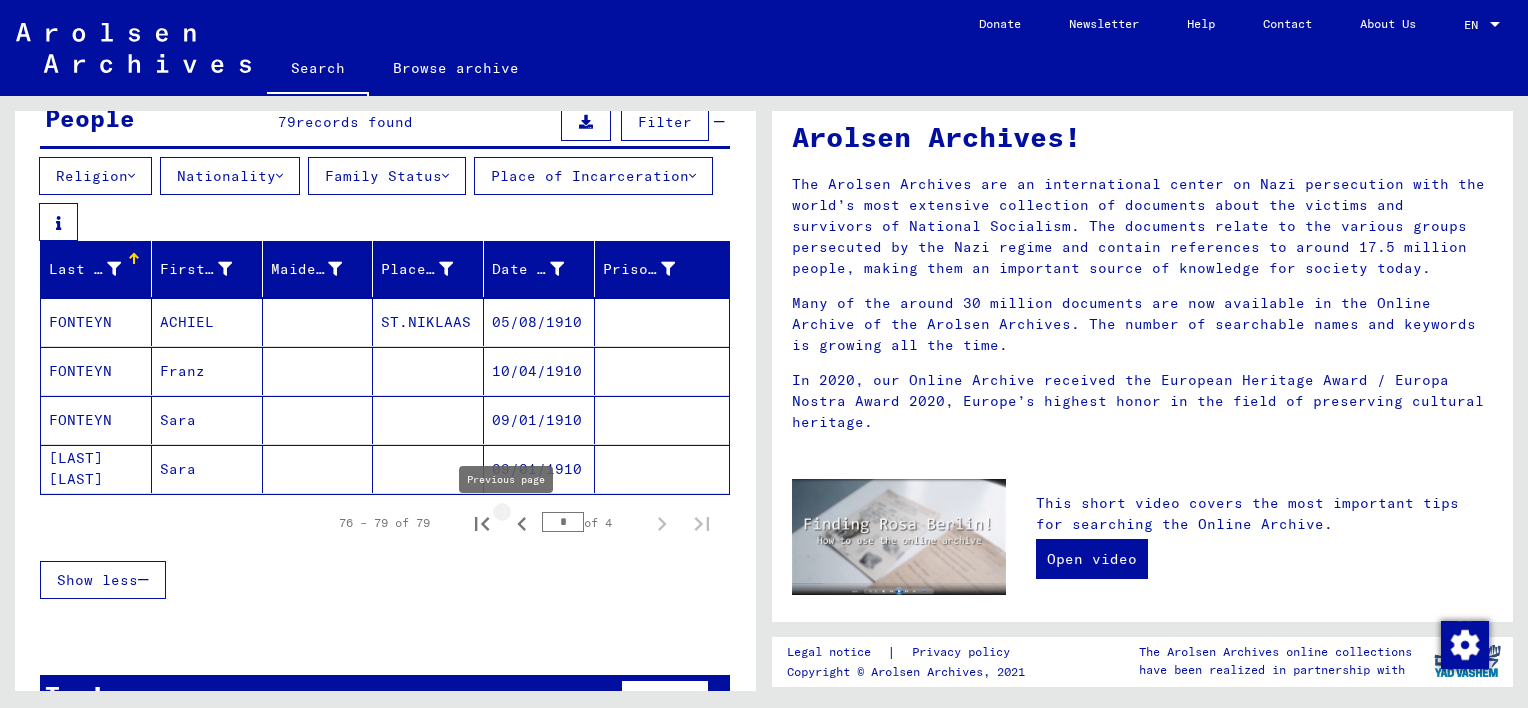click 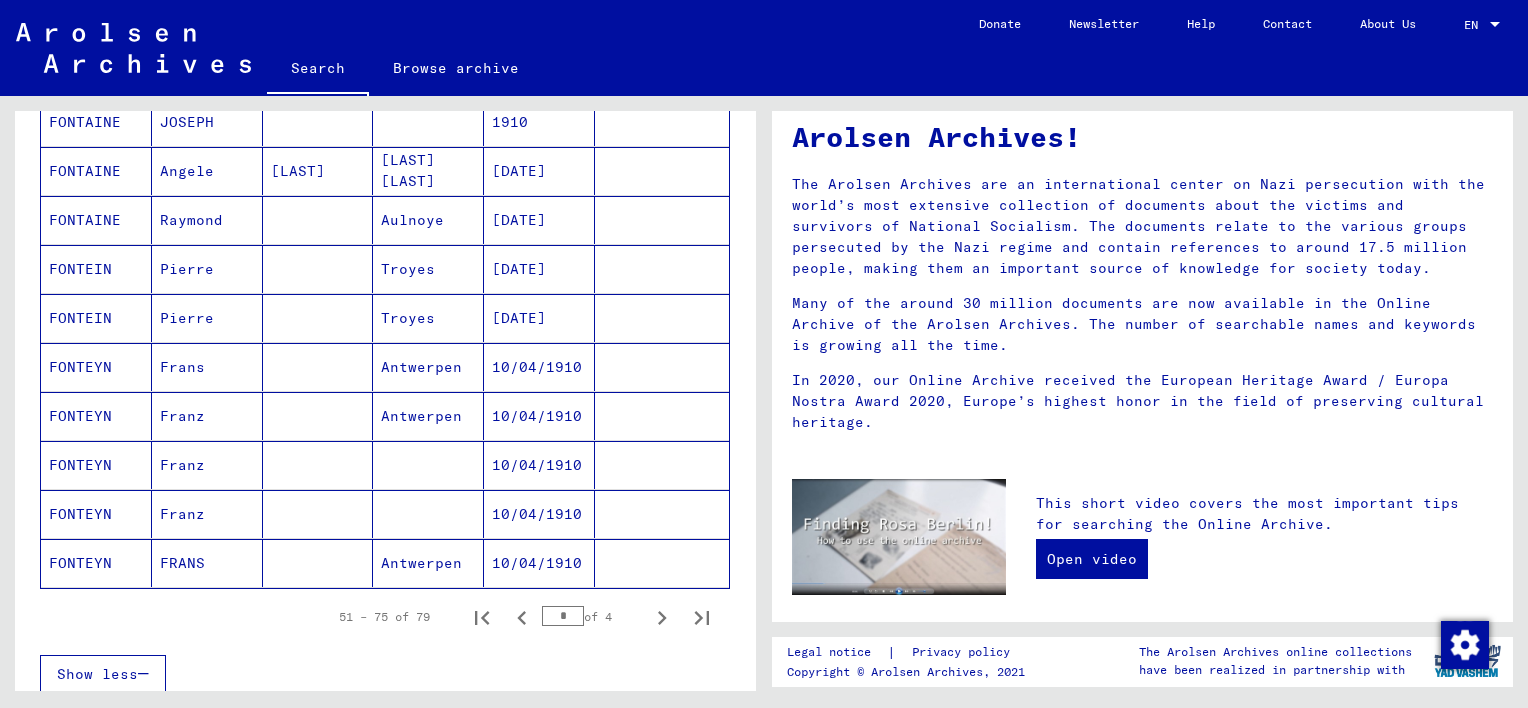 scroll, scrollTop: 1137, scrollLeft: 0, axis: vertical 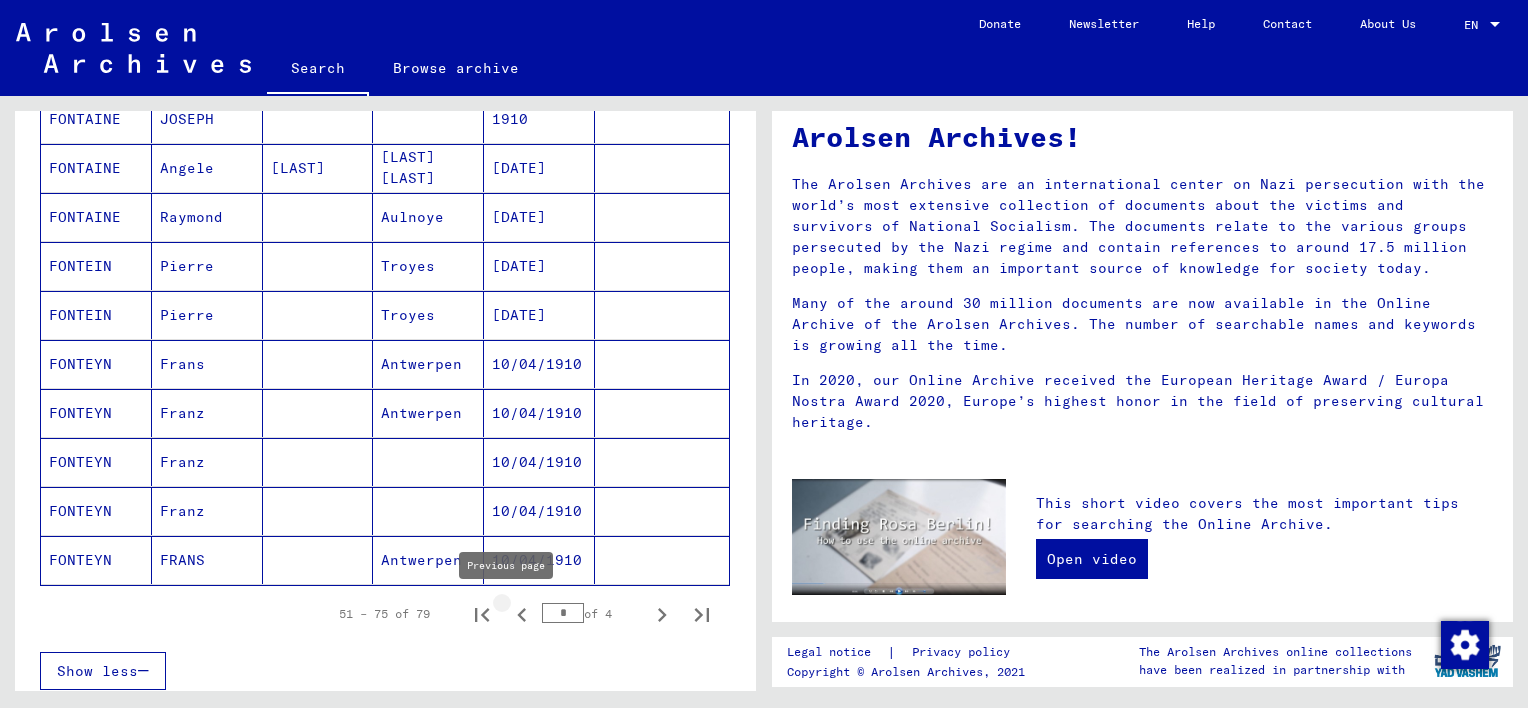 click 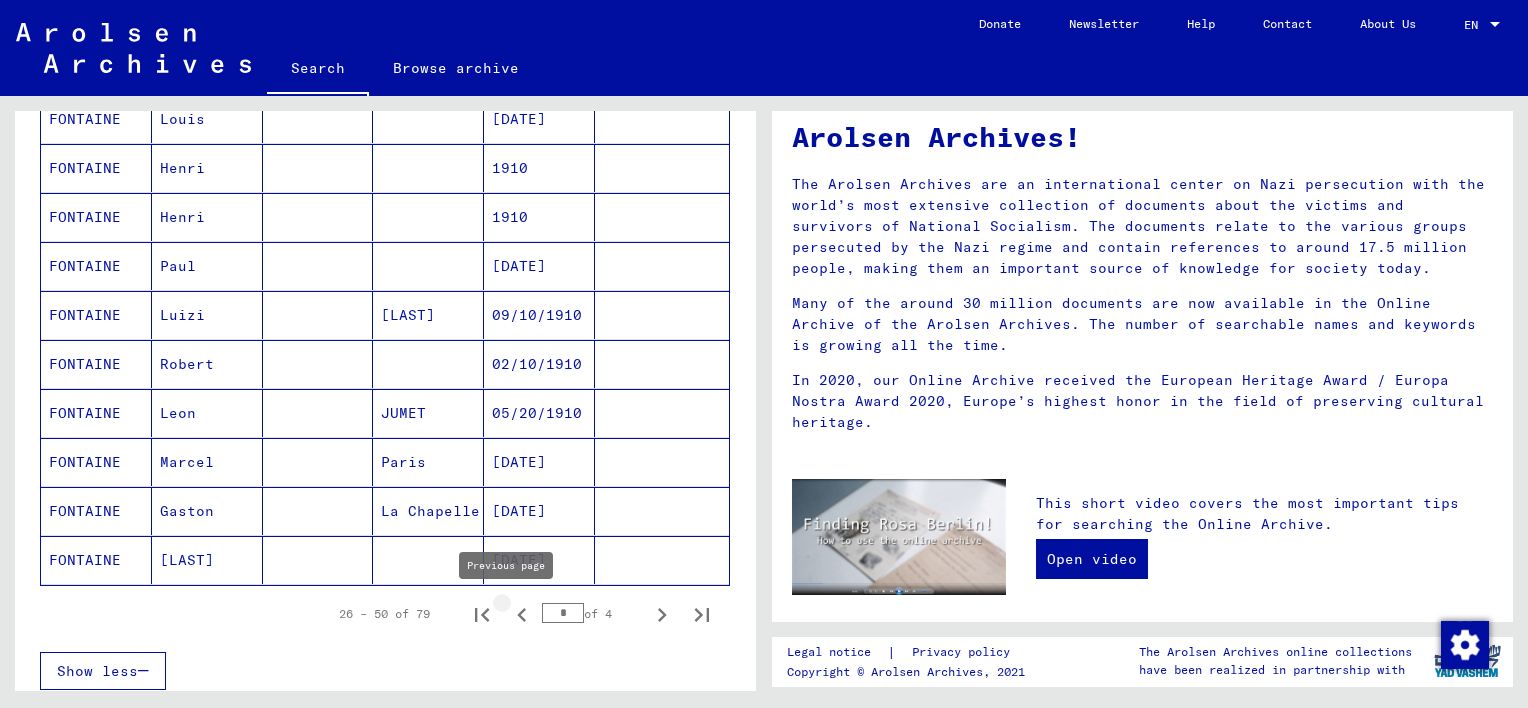 click 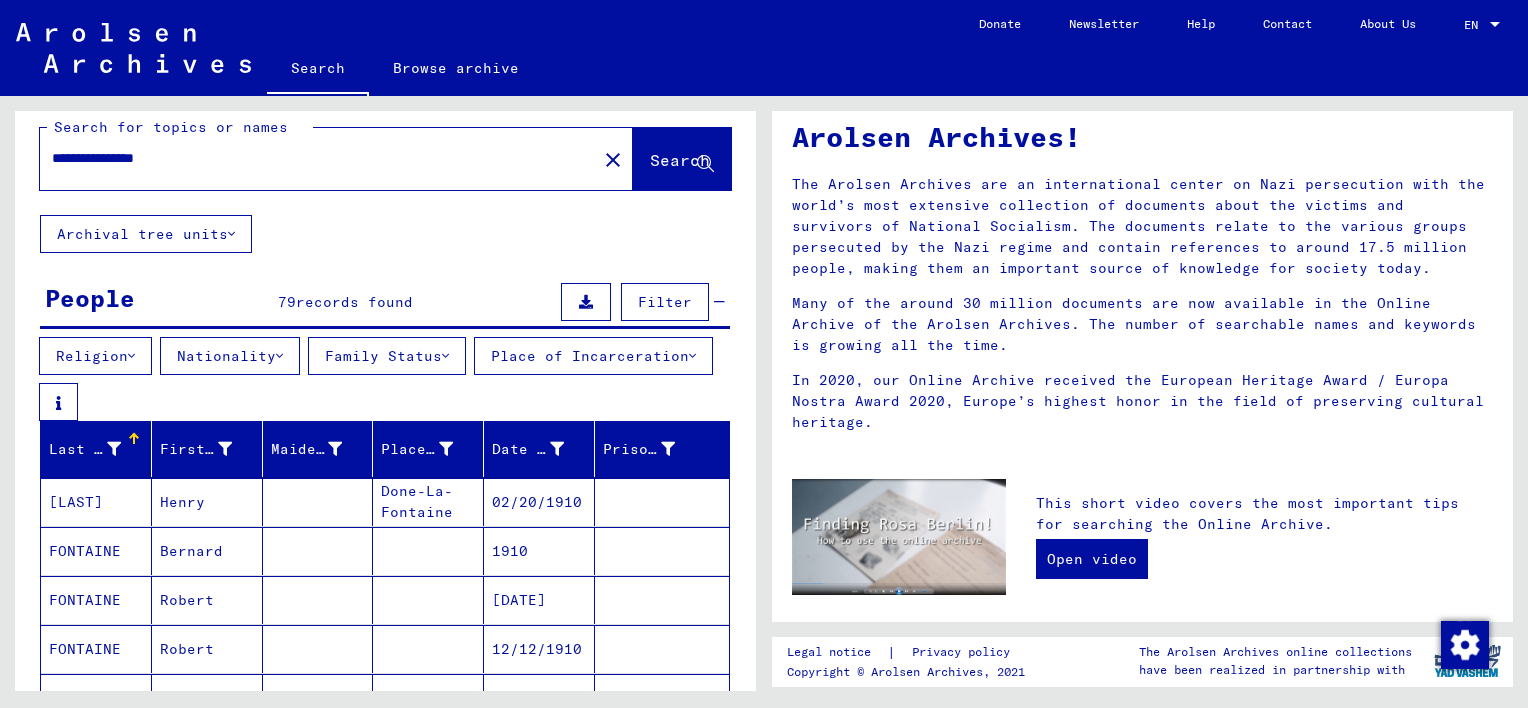 scroll, scrollTop: 0, scrollLeft: 0, axis: both 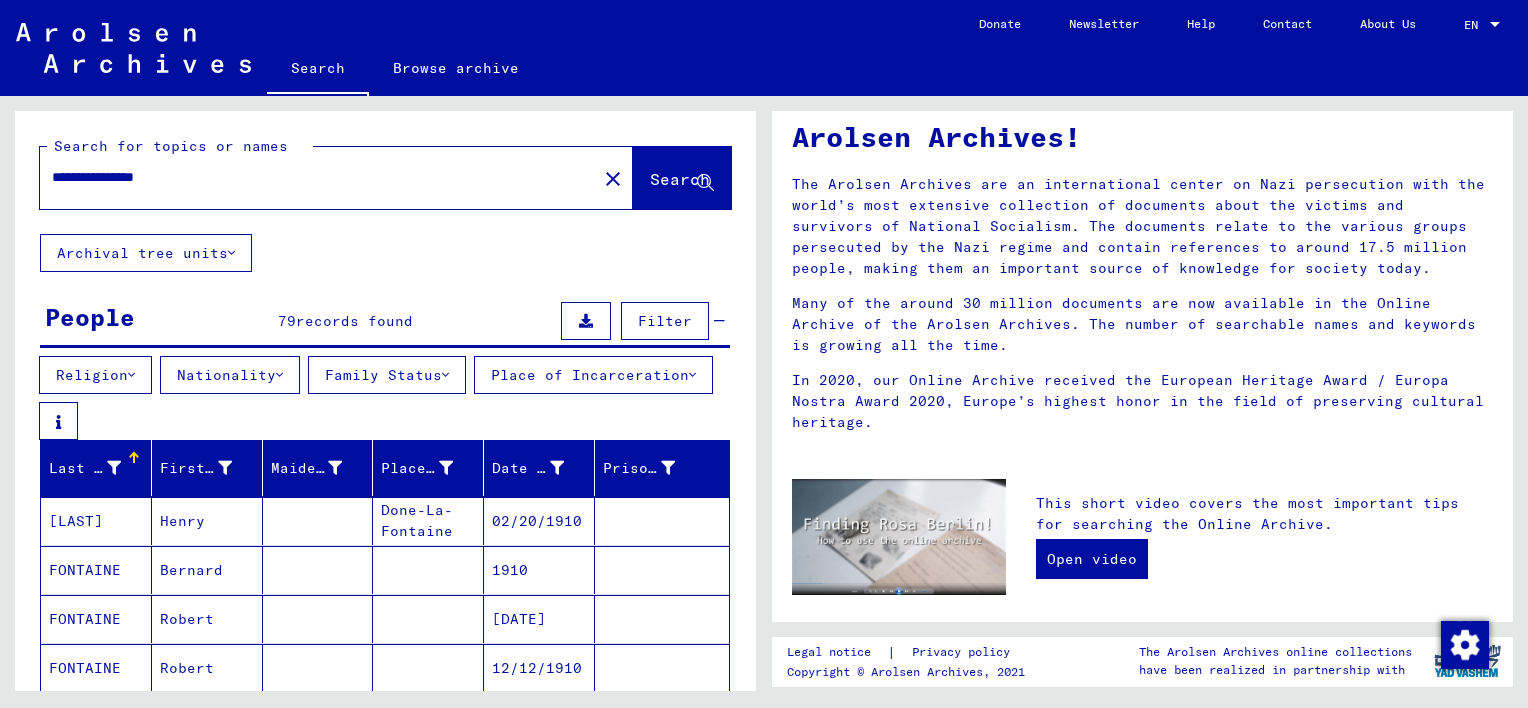 click on "**********" at bounding box center [312, 177] 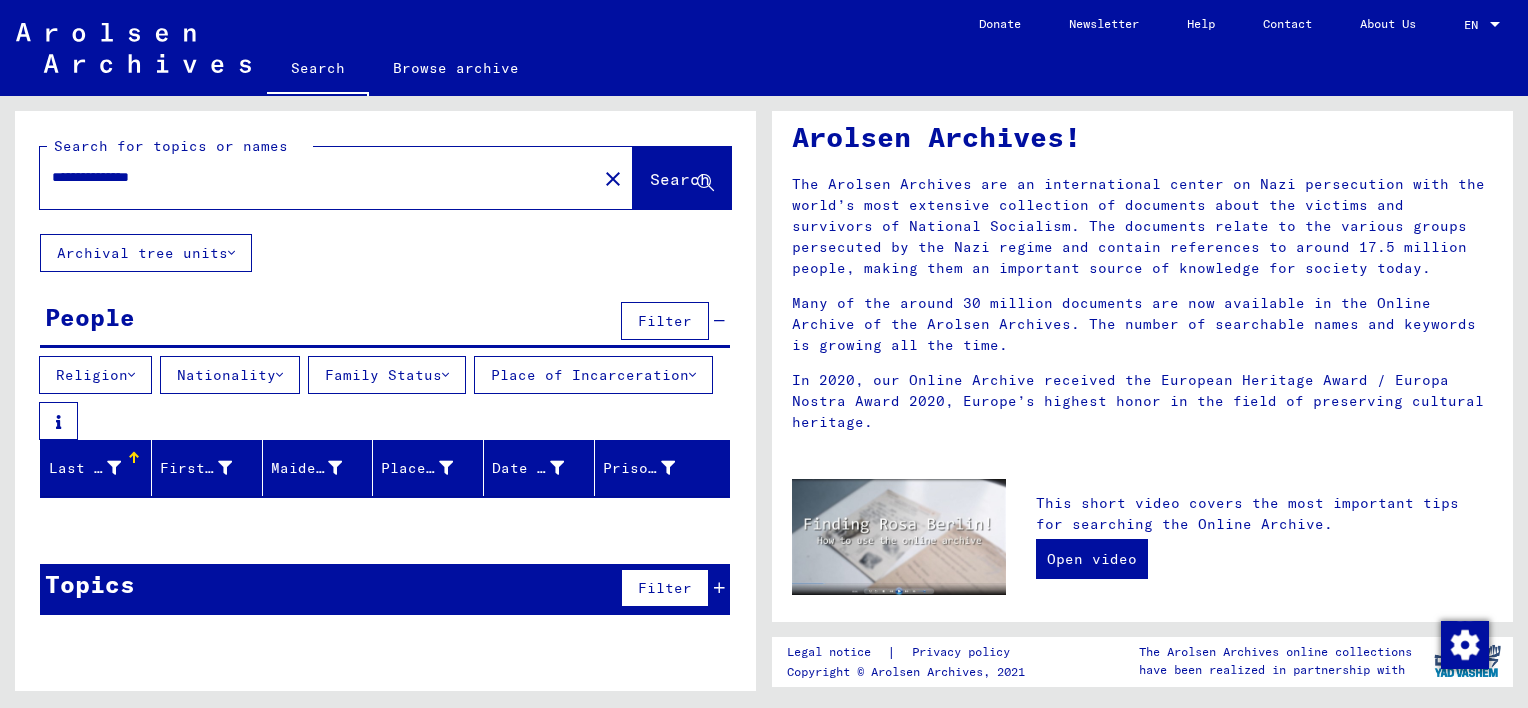click on "People" at bounding box center [90, 317] 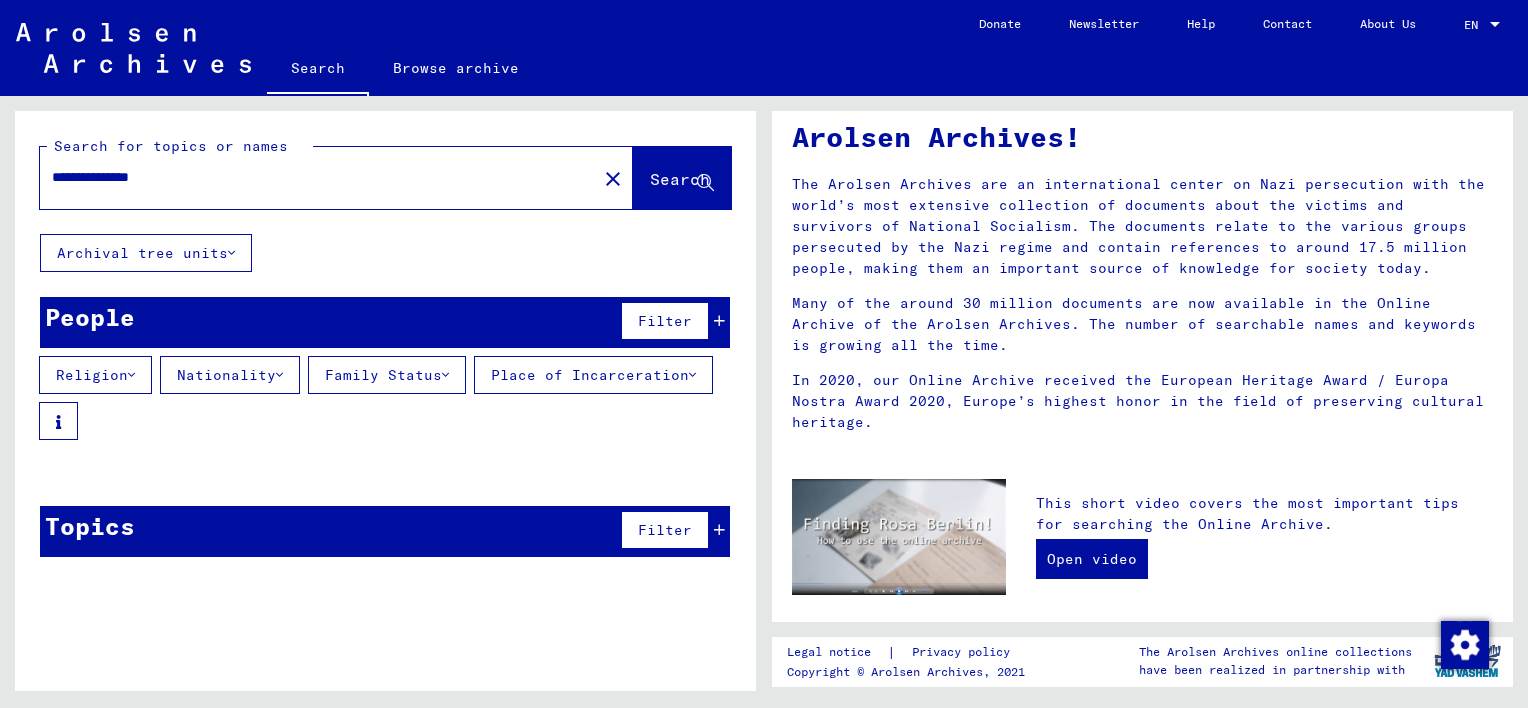 click on "People" at bounding box center [90, 317] 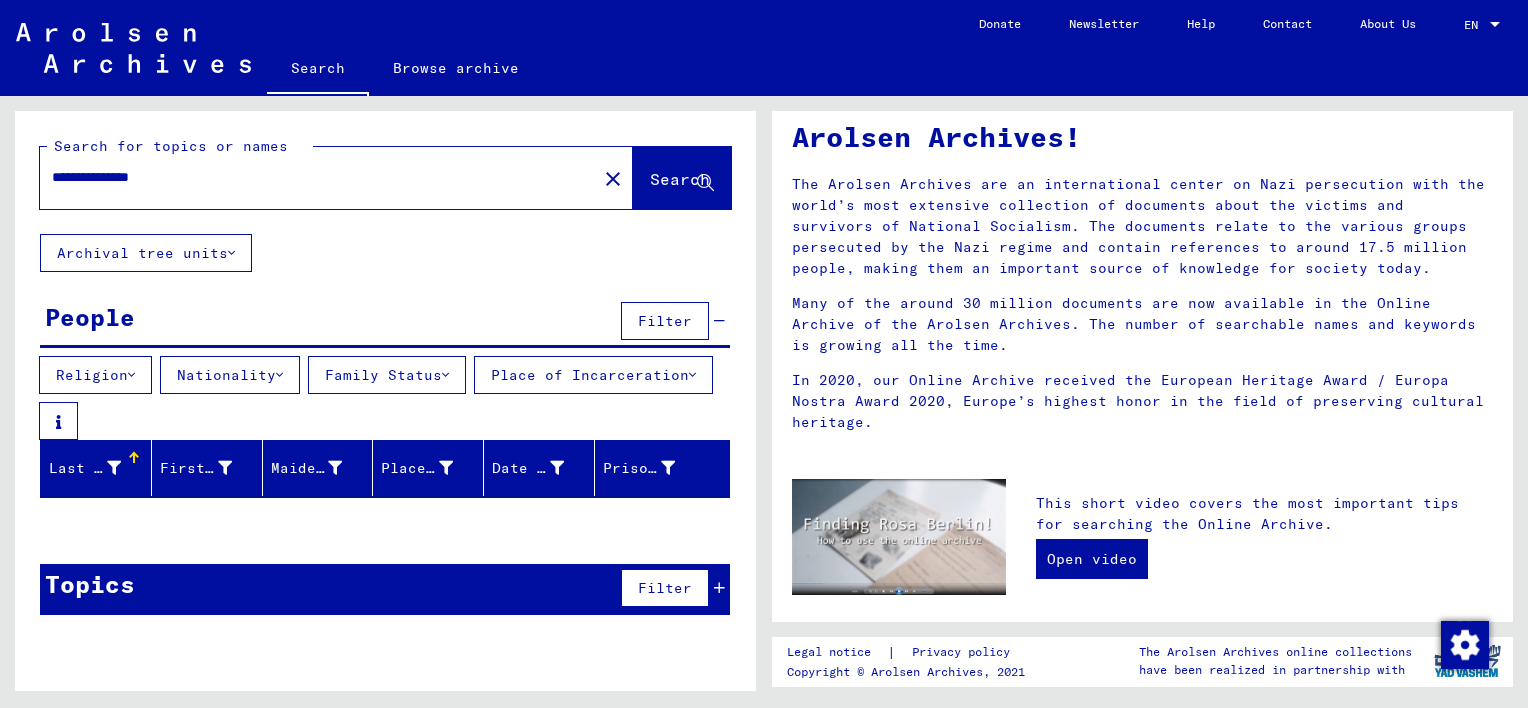 click on "**********" at bounding box center [312, 177] 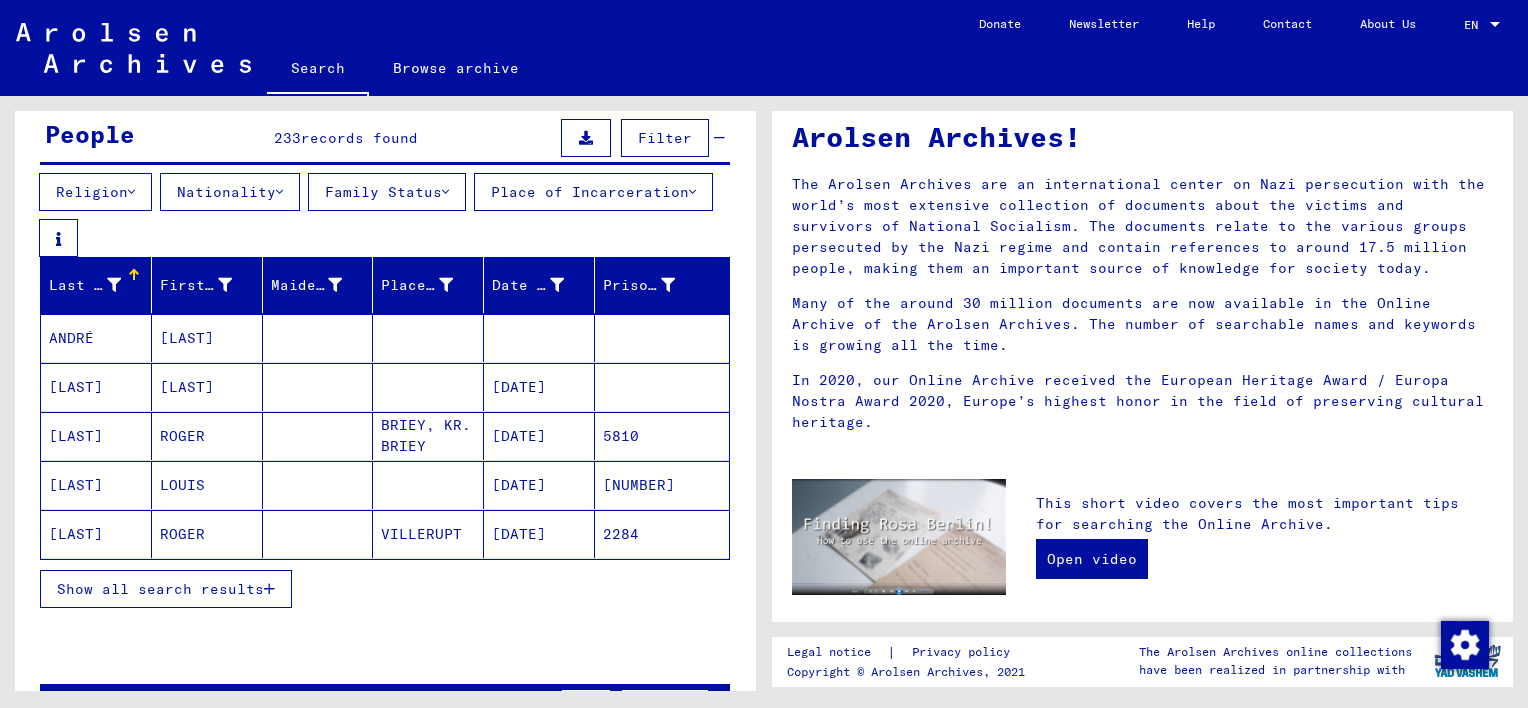 scroll, scrollTop: 196, scrollLeft: 0, axis: vertical 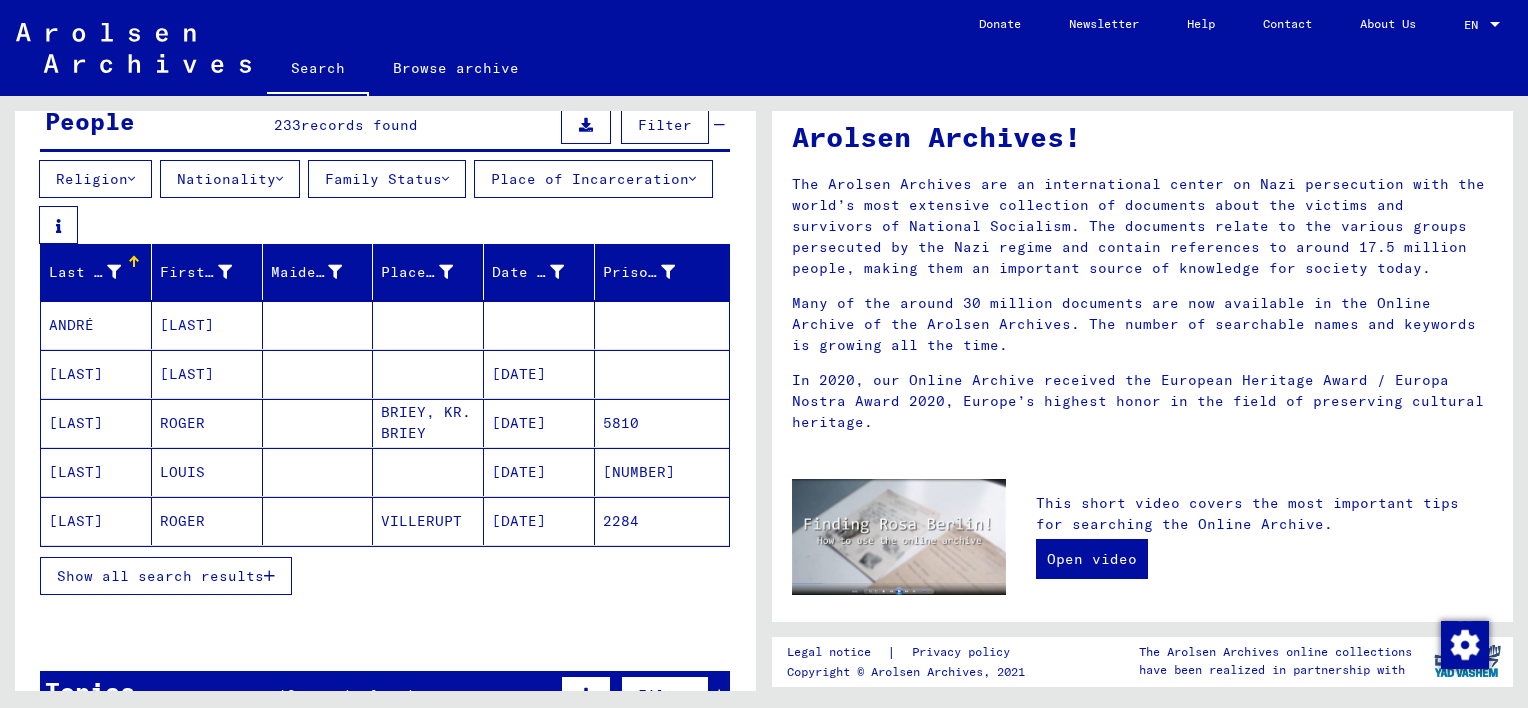 click at bounding box center (269, 576) 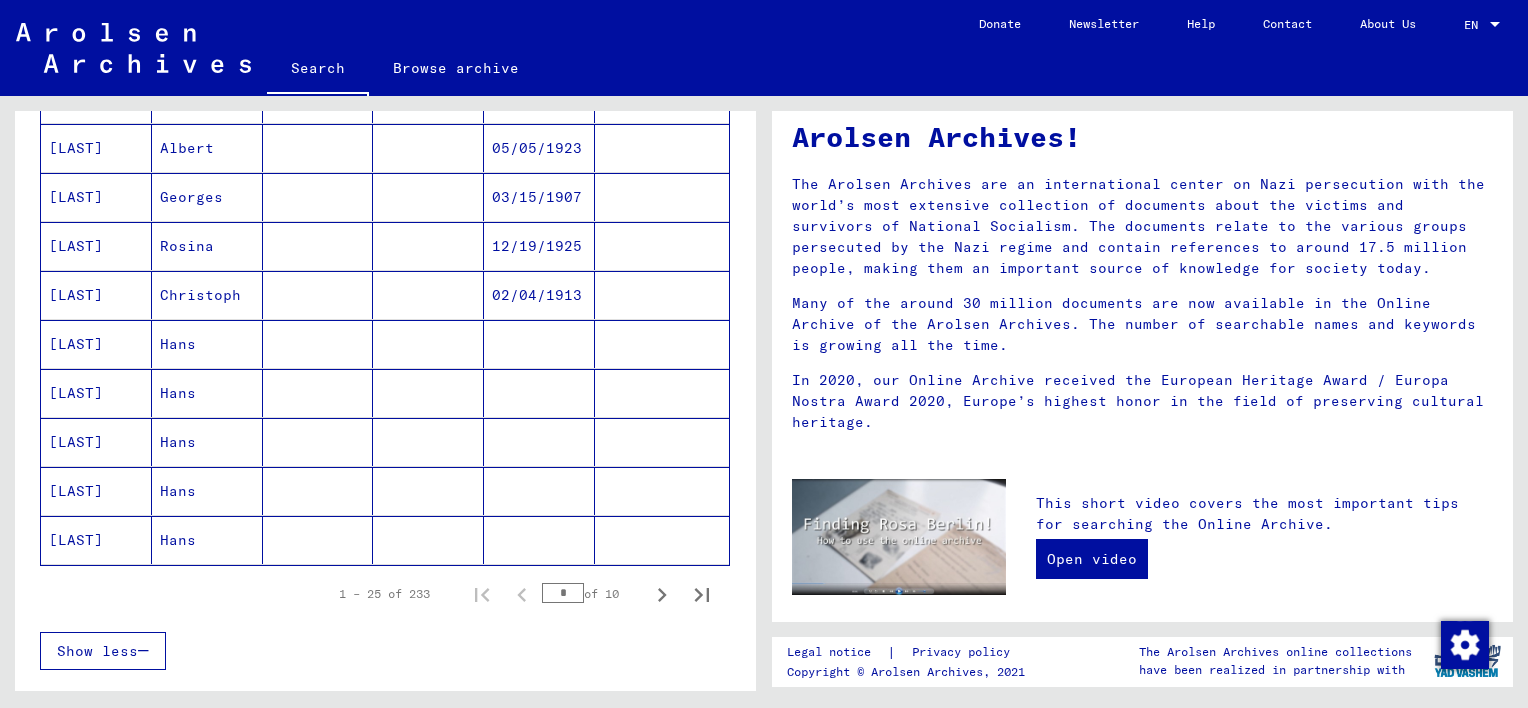 scroll, scrollTop: 0, scrollLeft: 0, axis: both 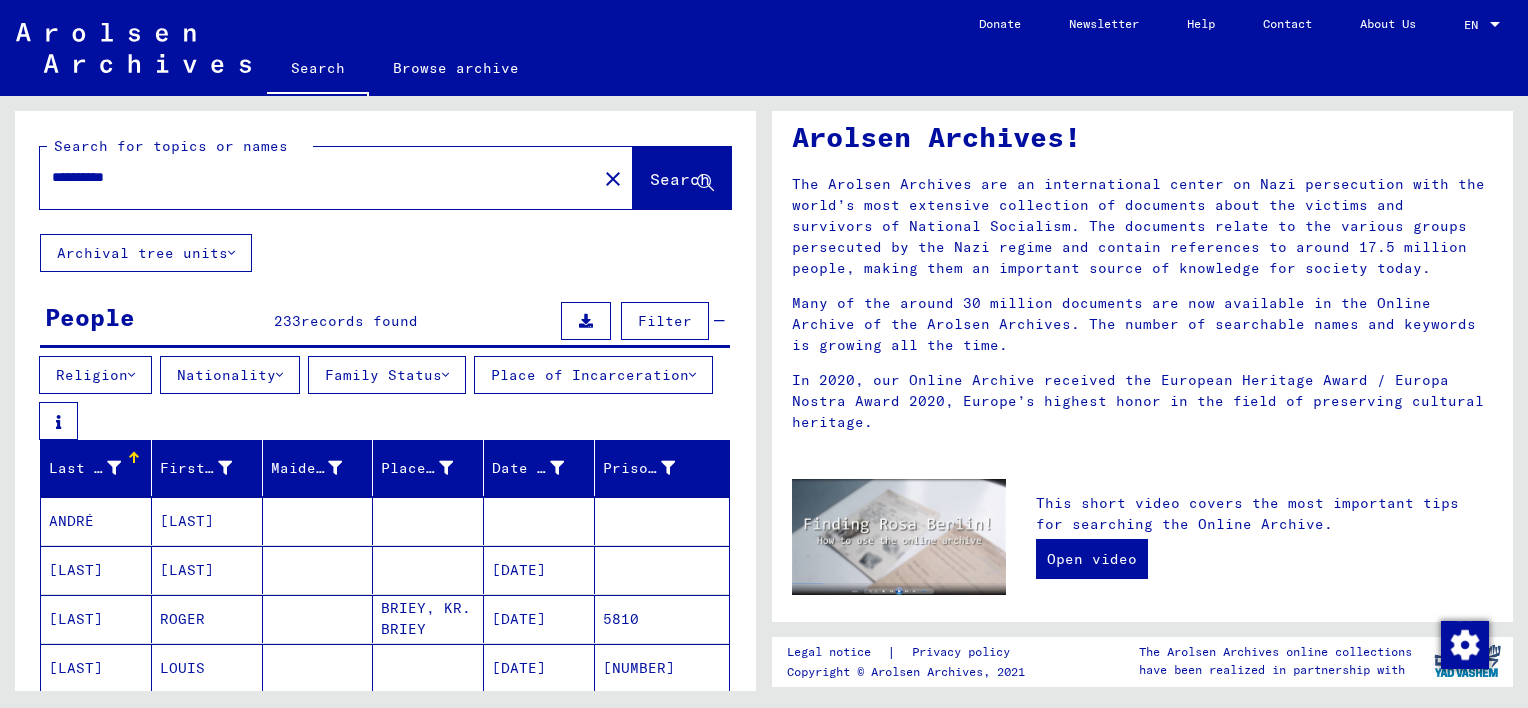 drag, startPoint x: 156, startPoint y: 181, endPoint x: 44, endPoint y: 172, distance: 112.36102 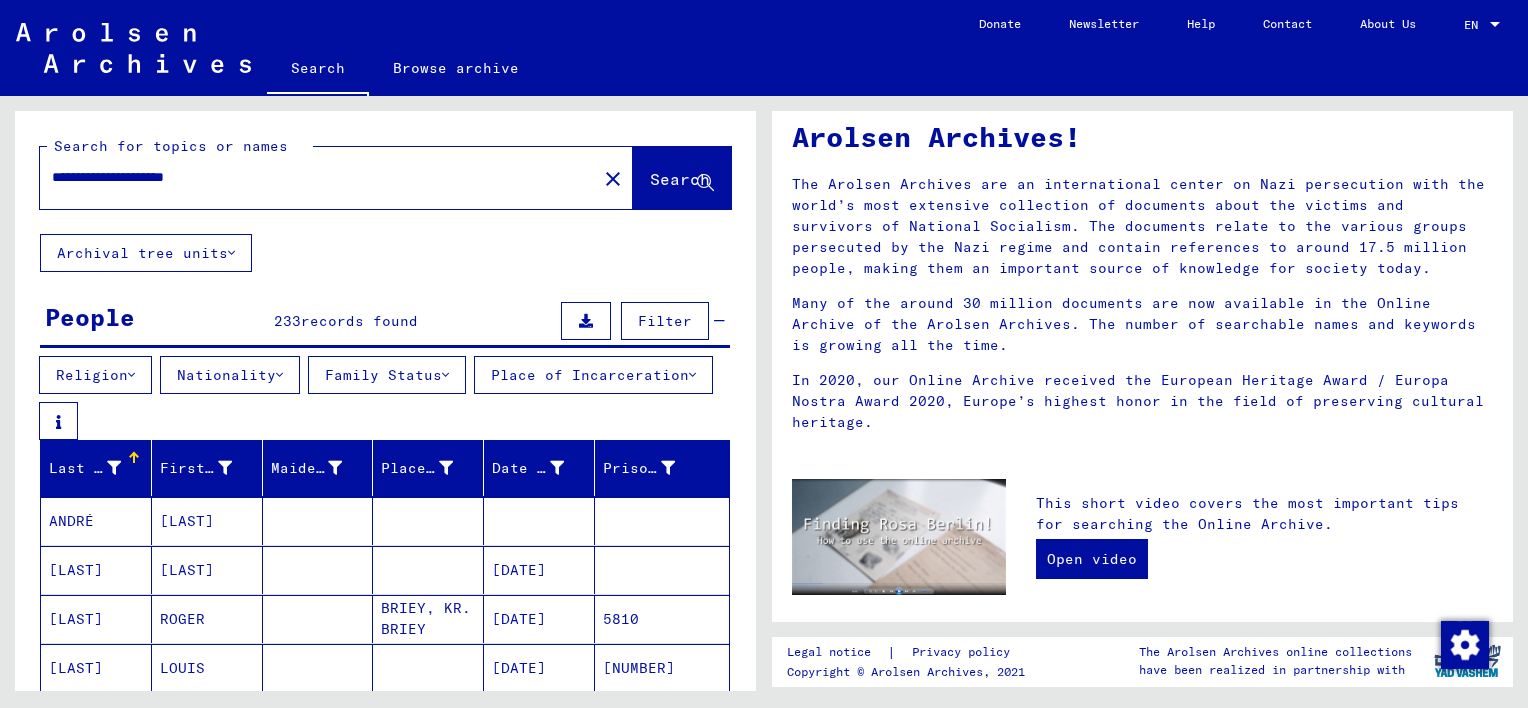 type on "**********" 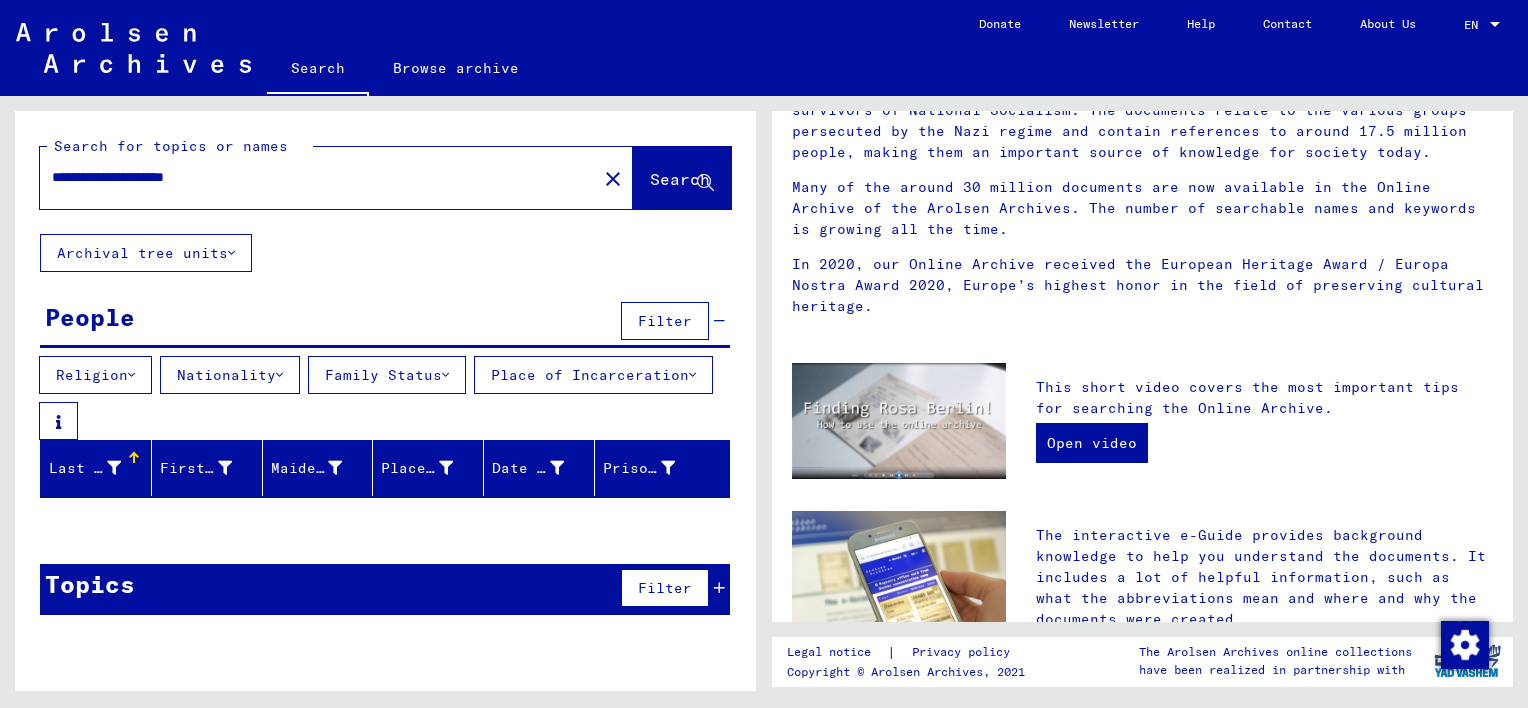 scroll, scrollTop: 221, scrollLeft: 0, axis: vertical 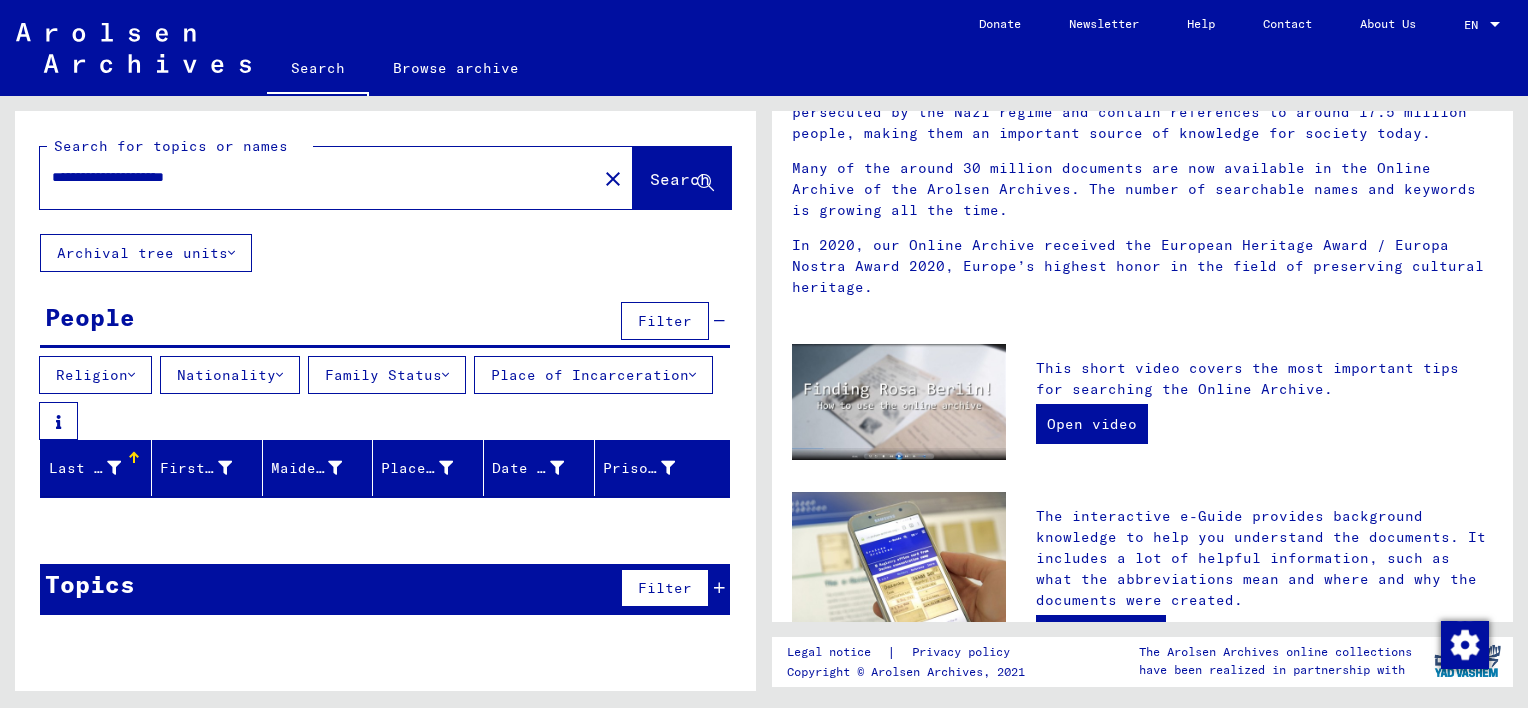 click on "**********" 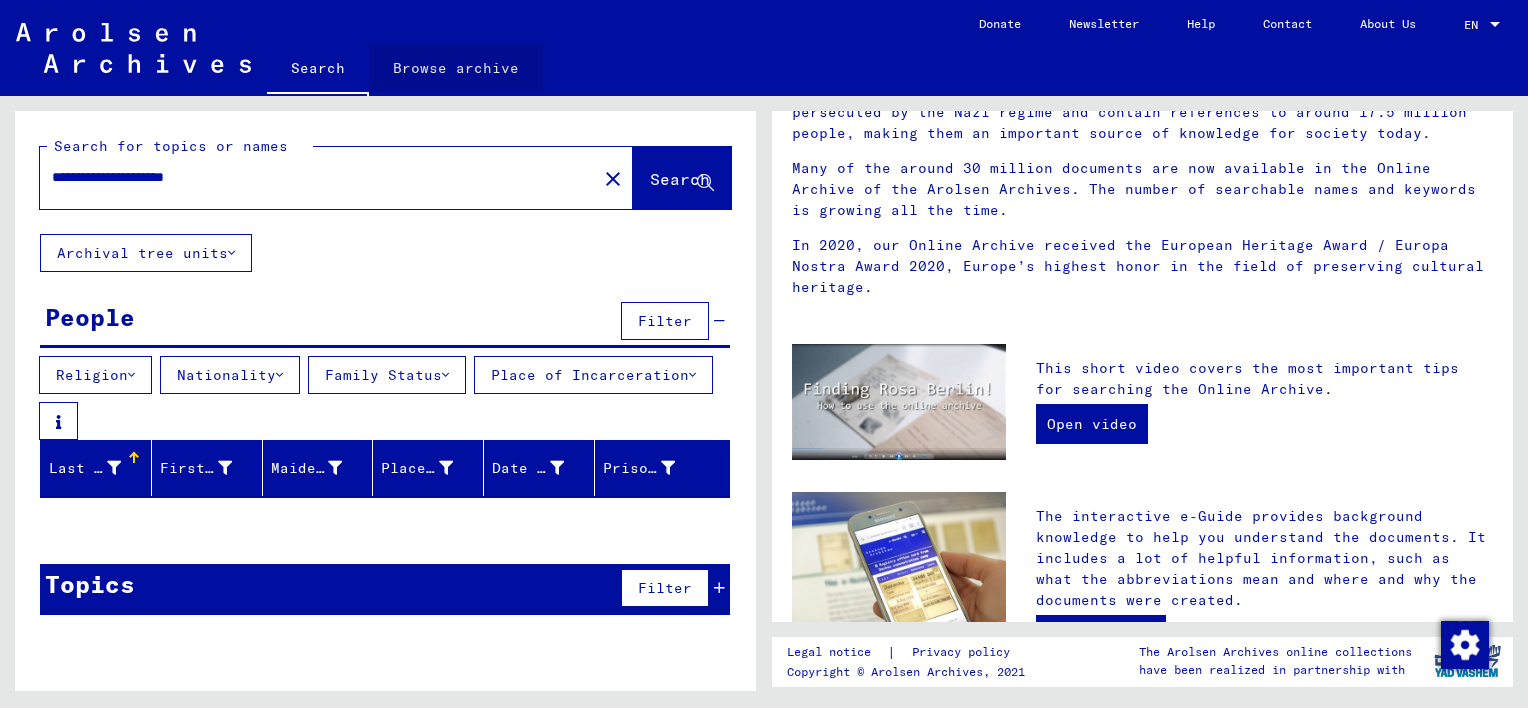 click on "Browse archive" 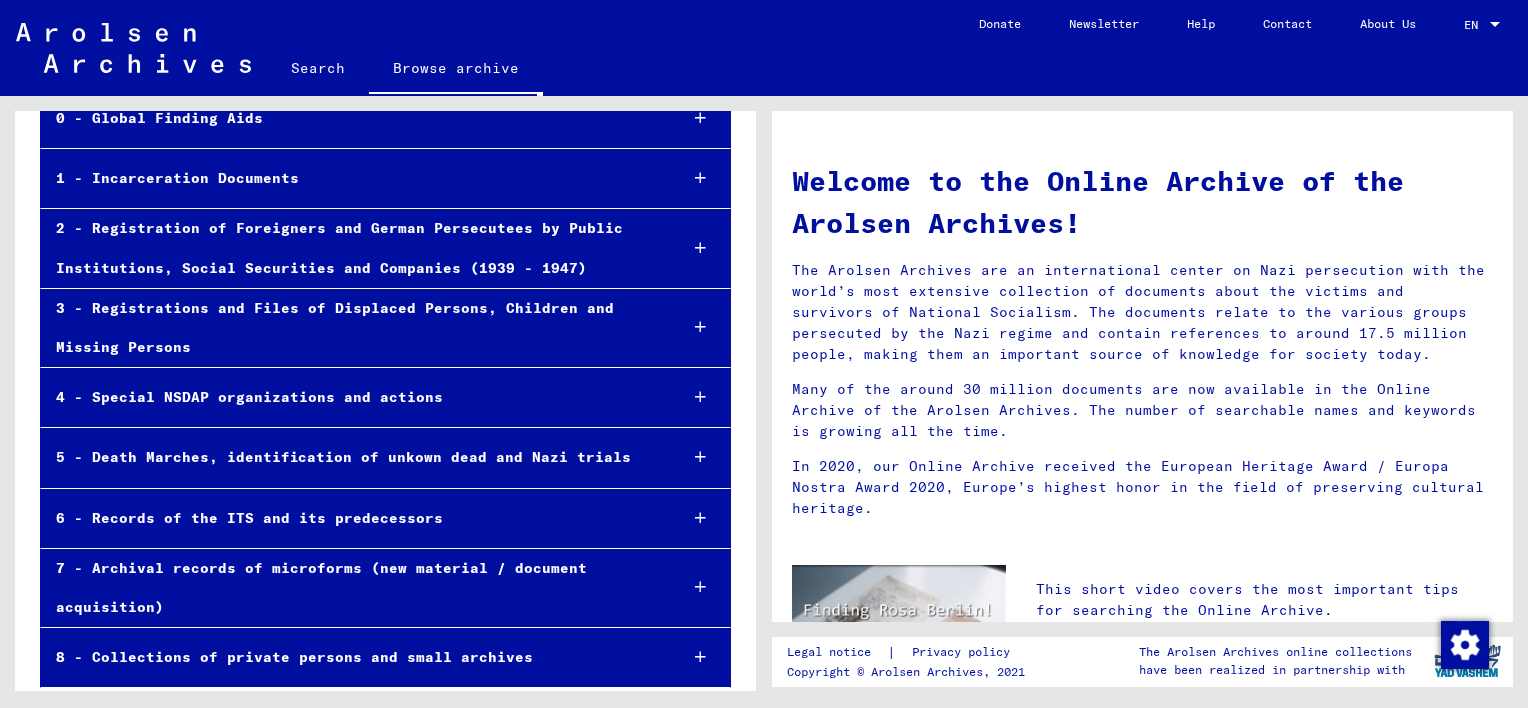 scroll, scrollTop: 175, scrollLeft: 0, axis: vertical 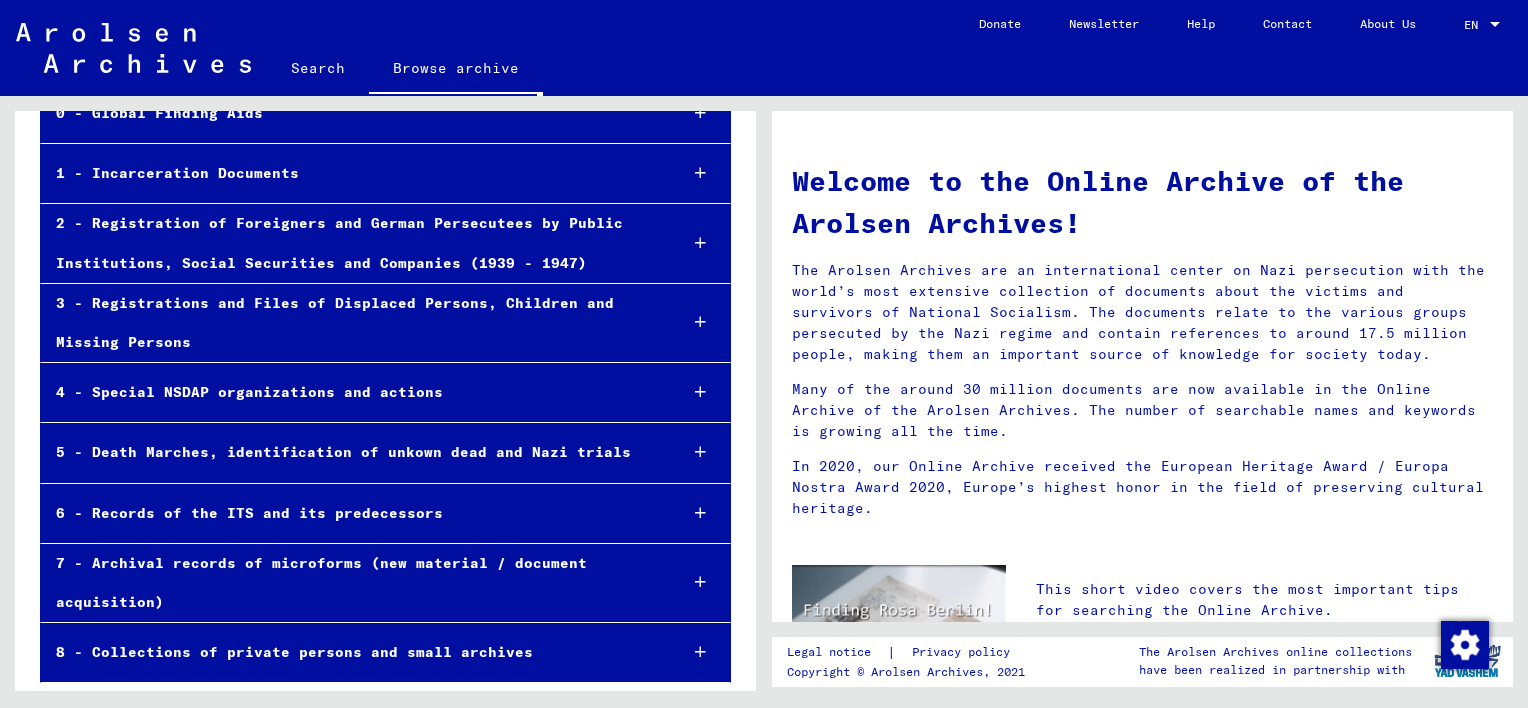 click at bounding box center (700, 652) 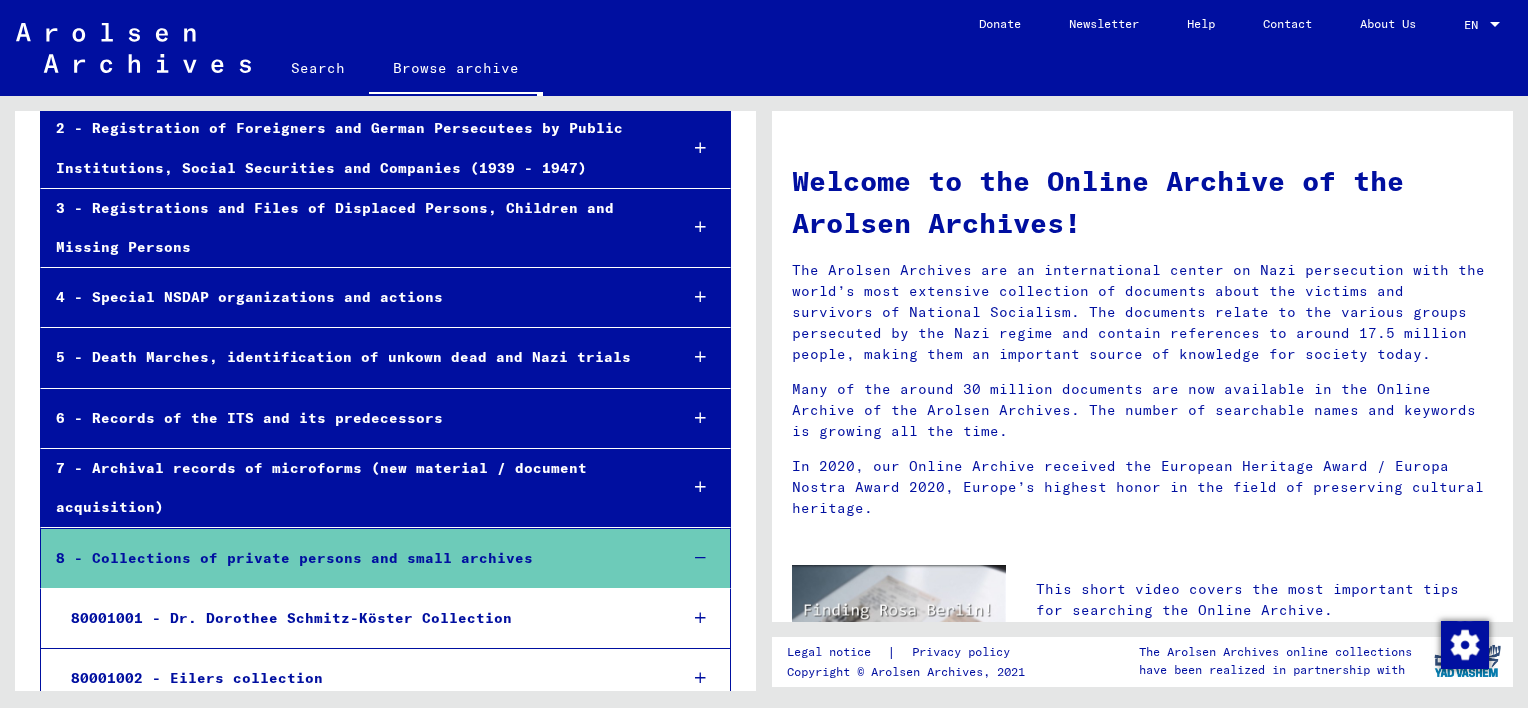 scroll, scrollTop: 298, scrollLeft: 0, axis: vertical 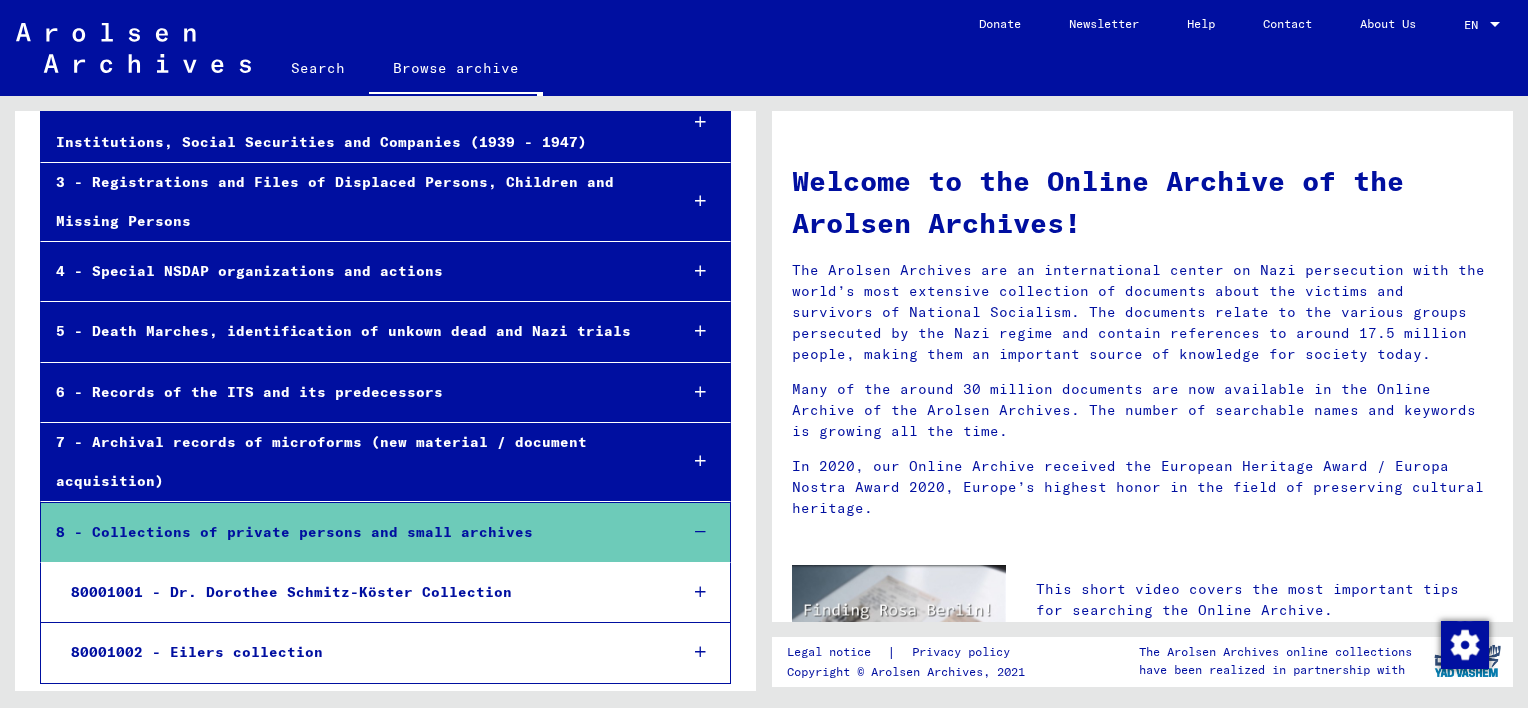 click on "80001001 - Dr. Dorothee Schmitz-Köster Collection" at bounding box center [358, 592] 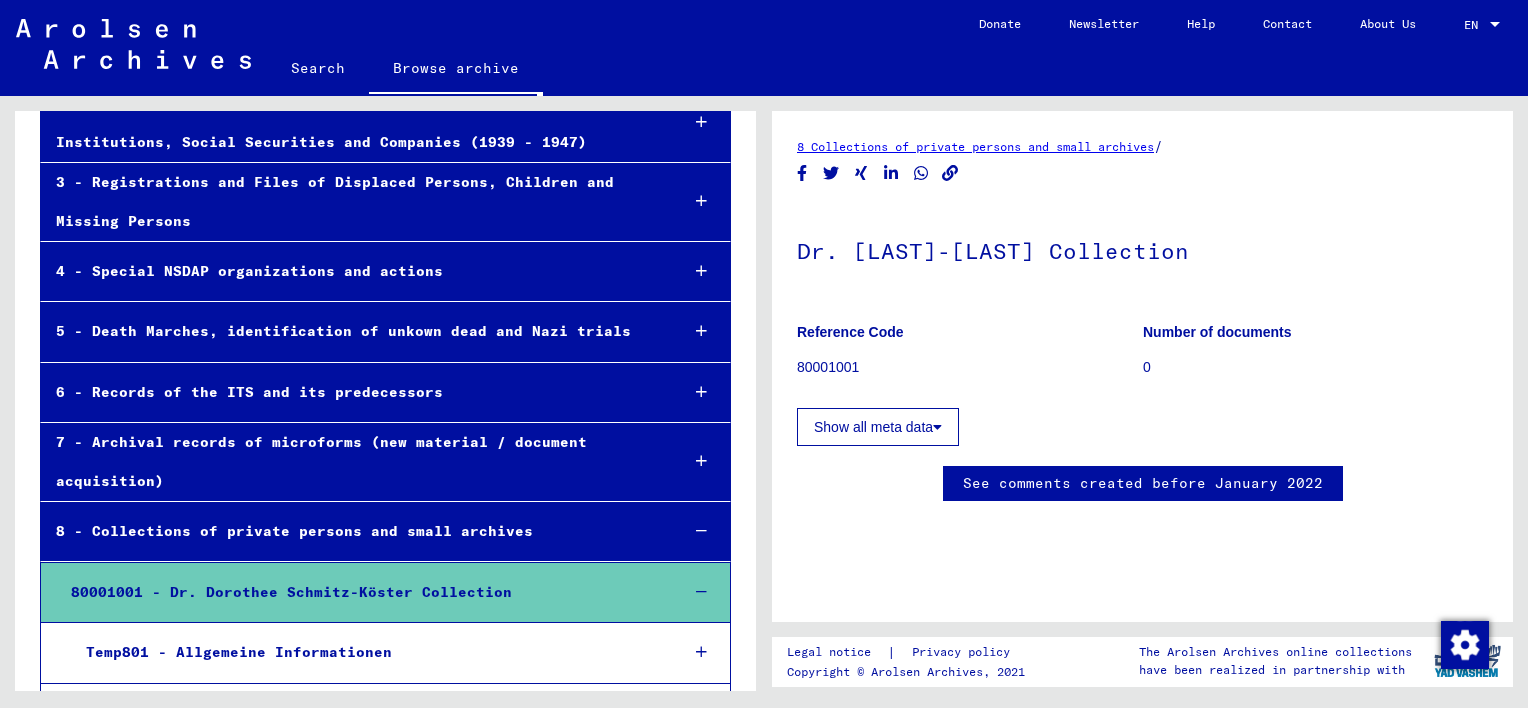 scroll, scrollTop: 332, scrollLeft: 0, axis: vertical 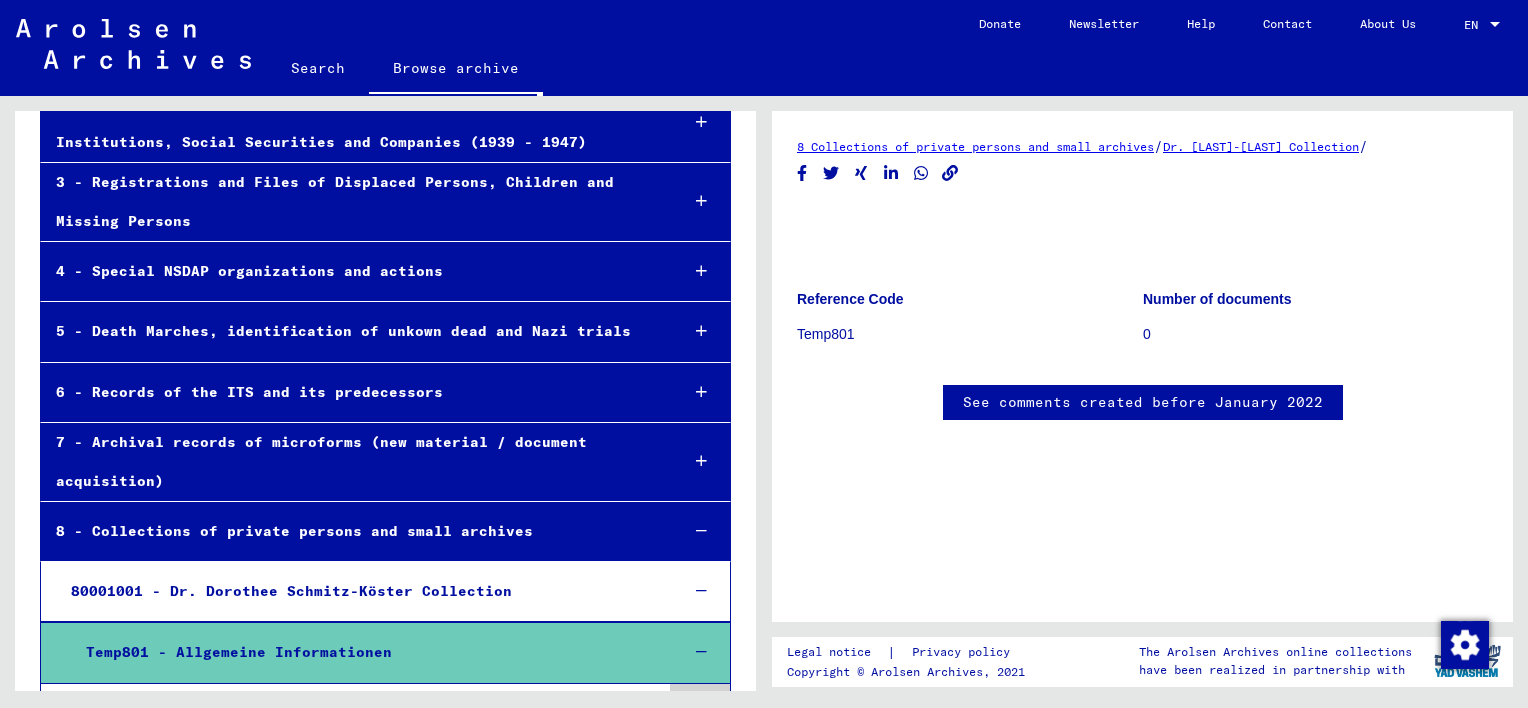 click on "7 - Archival records of microforms (new material / document acquisition)" at bounding box center (351, 462) 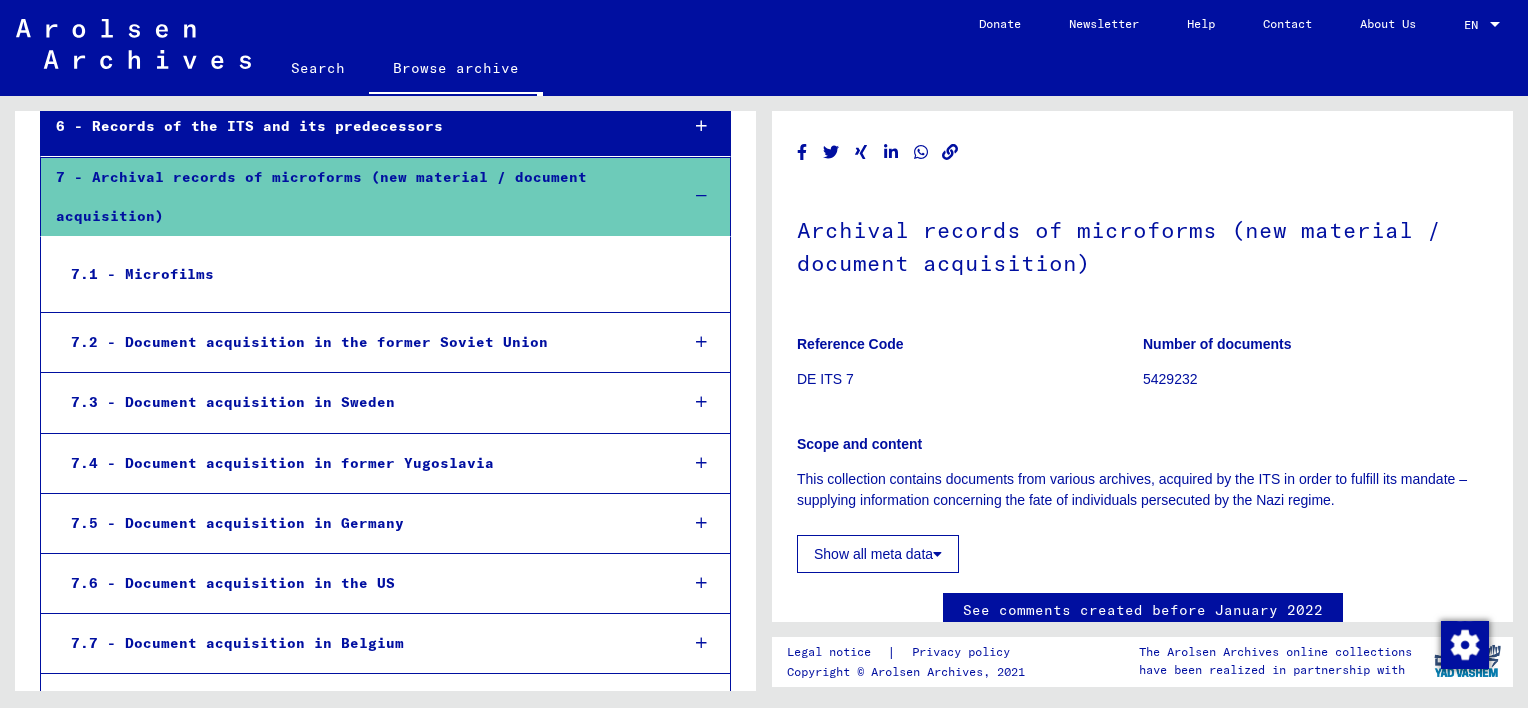 scroll, scrollTop: 572, scrollLeft: 0, axis: vertical 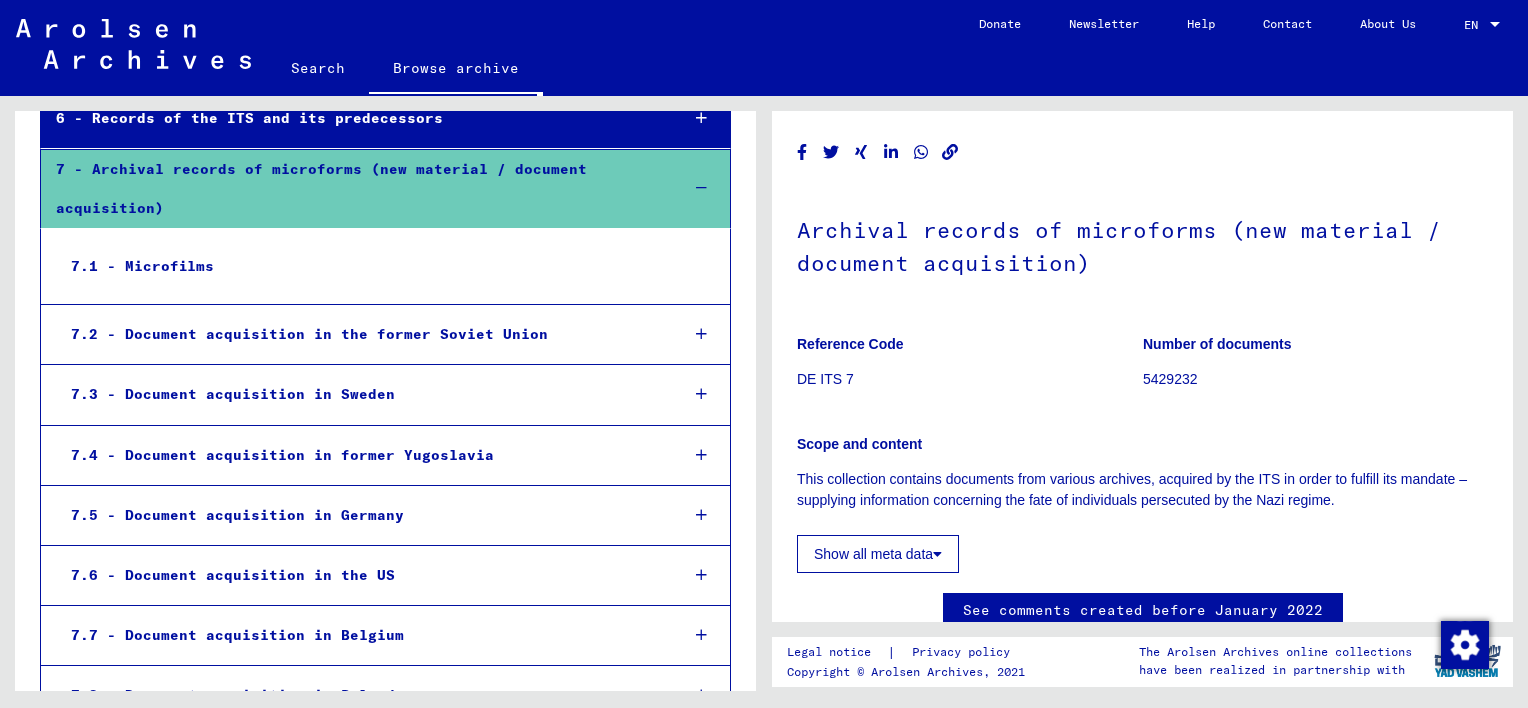 click at bounding box center [701, 334] 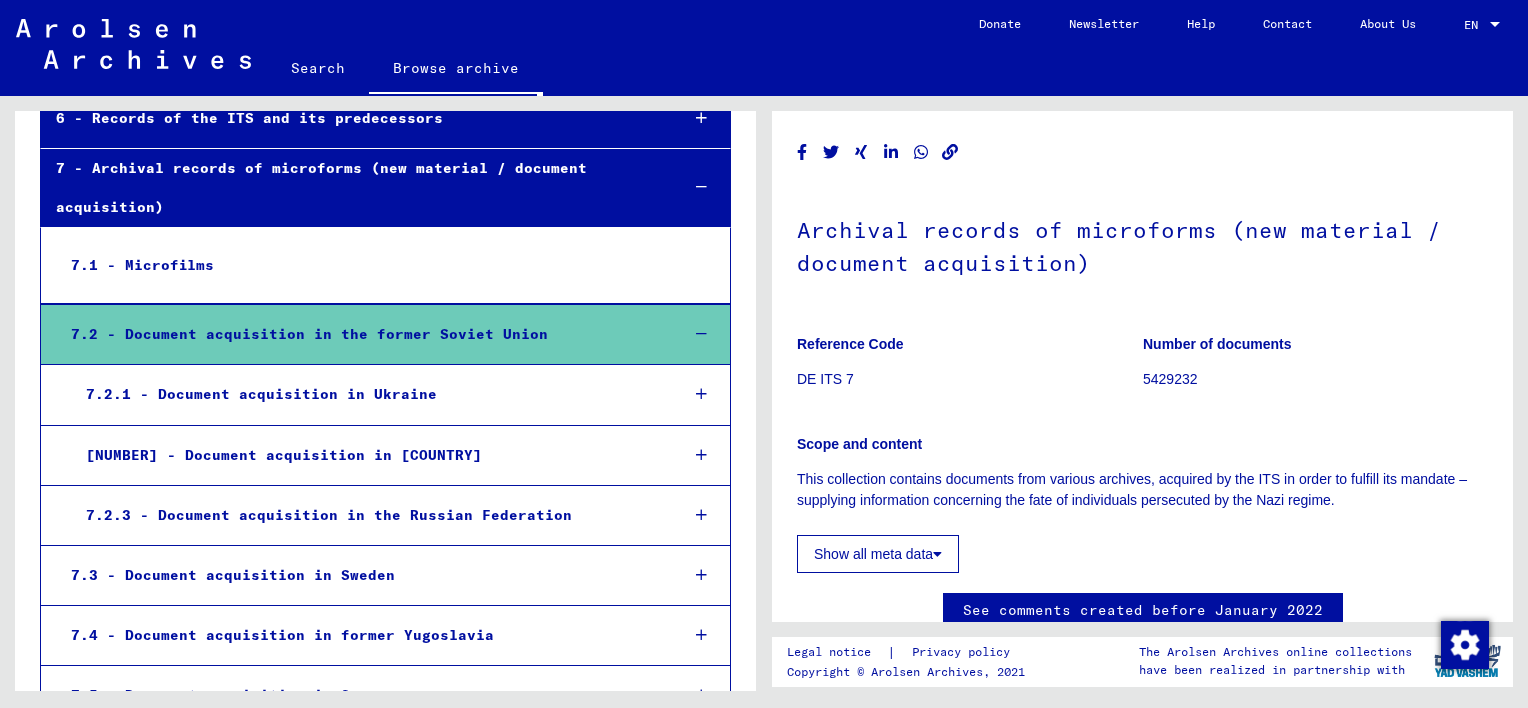click at bounding box center (701, 394) 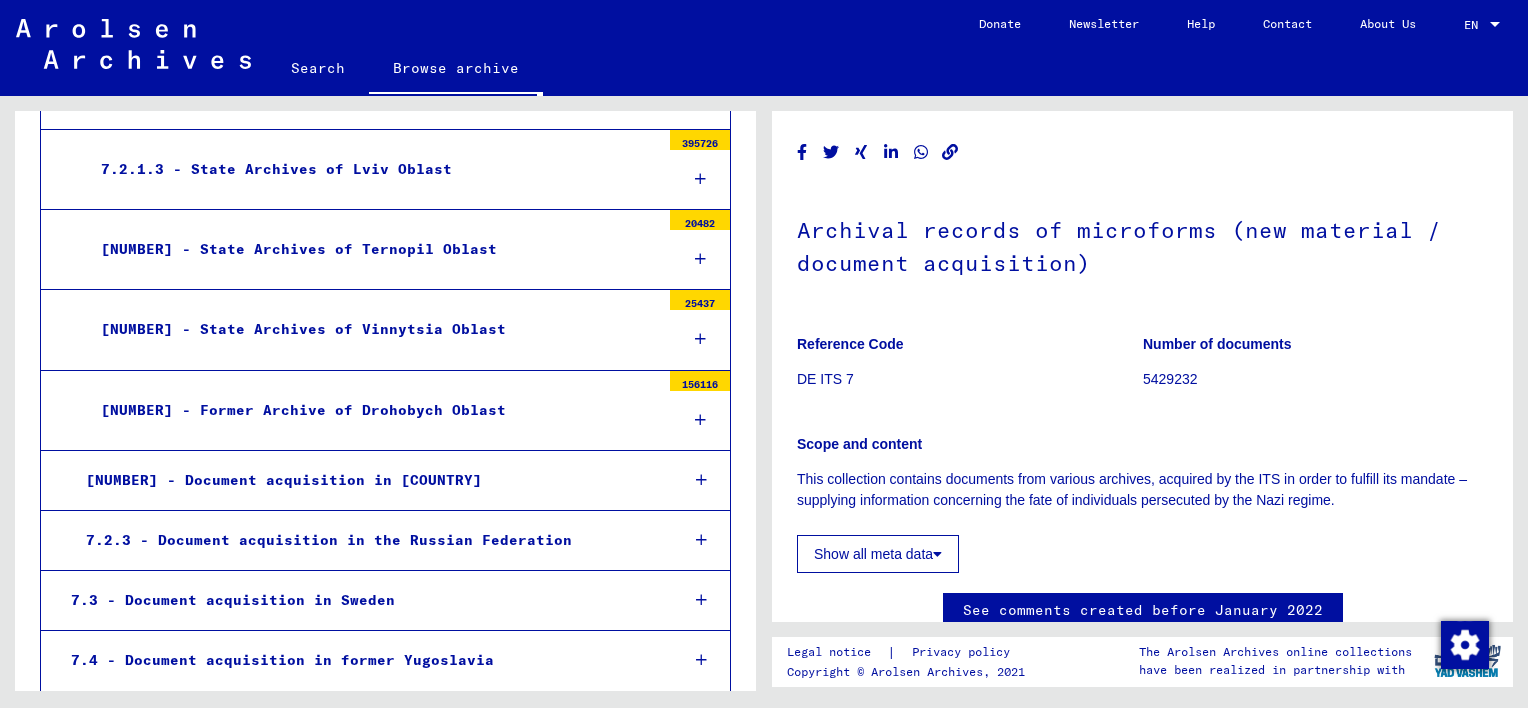 scroll, scrollTop: 1032, scrollLeft: 0, axis: vertical 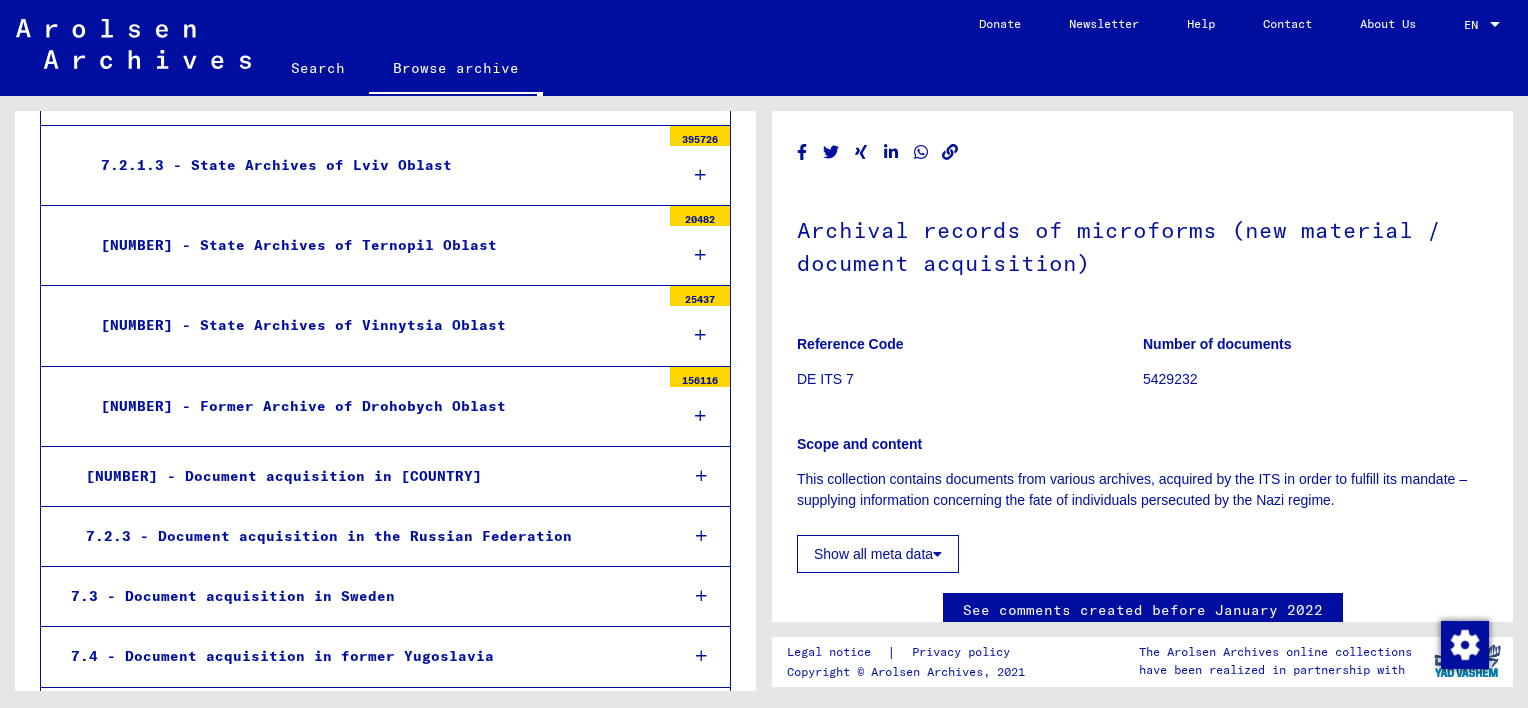 click at bounding box center (701, 536) 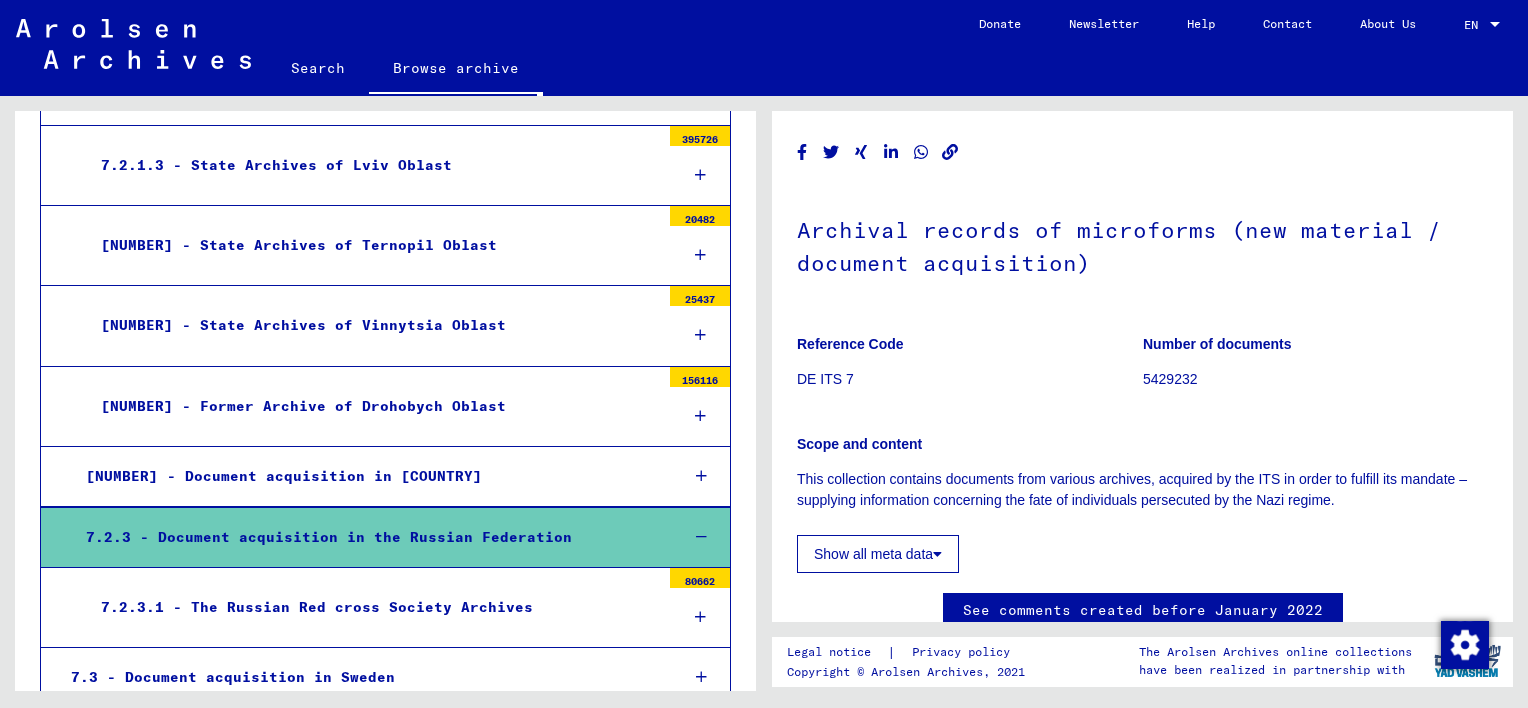 click at bounding box center (700, 617) 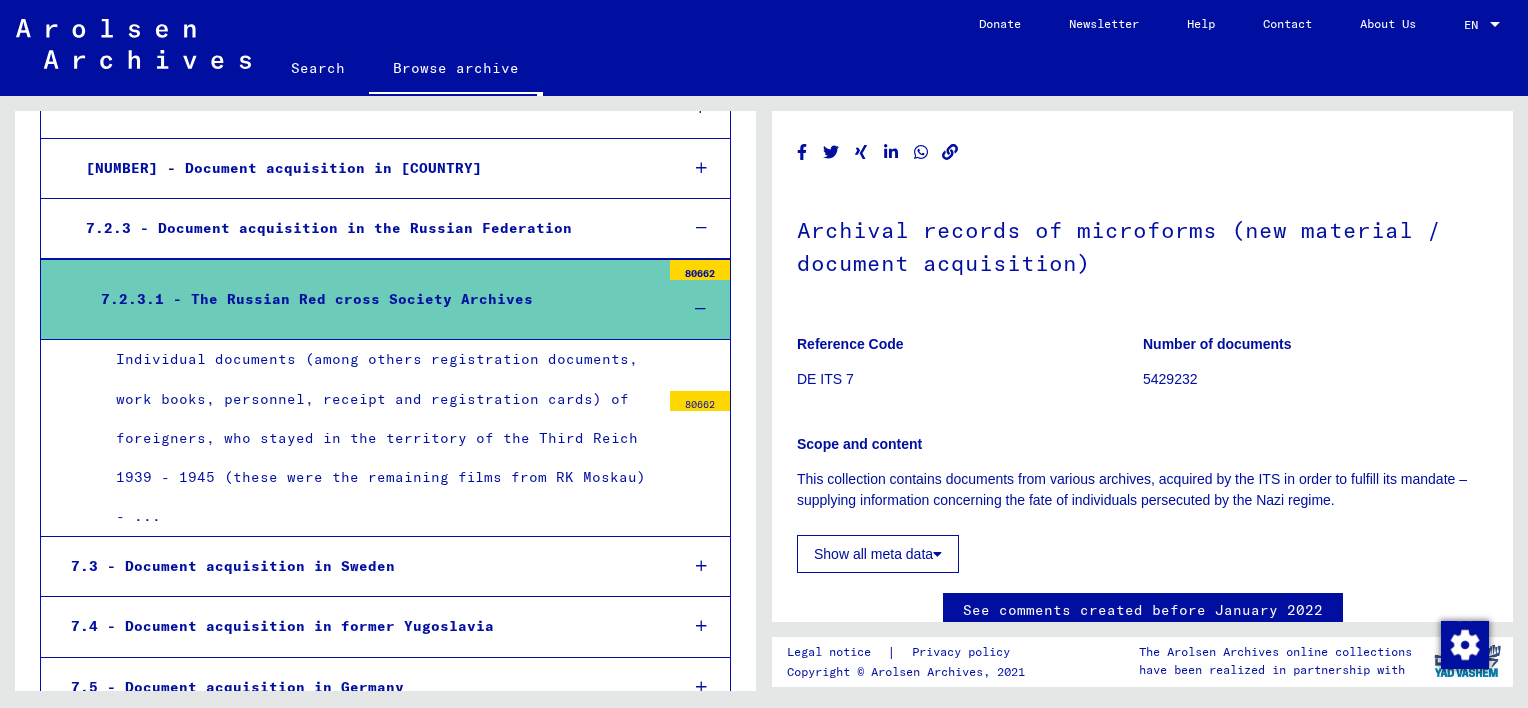 scroll, scrollTop: 1349, scrollLeft: 0, axis: vertical 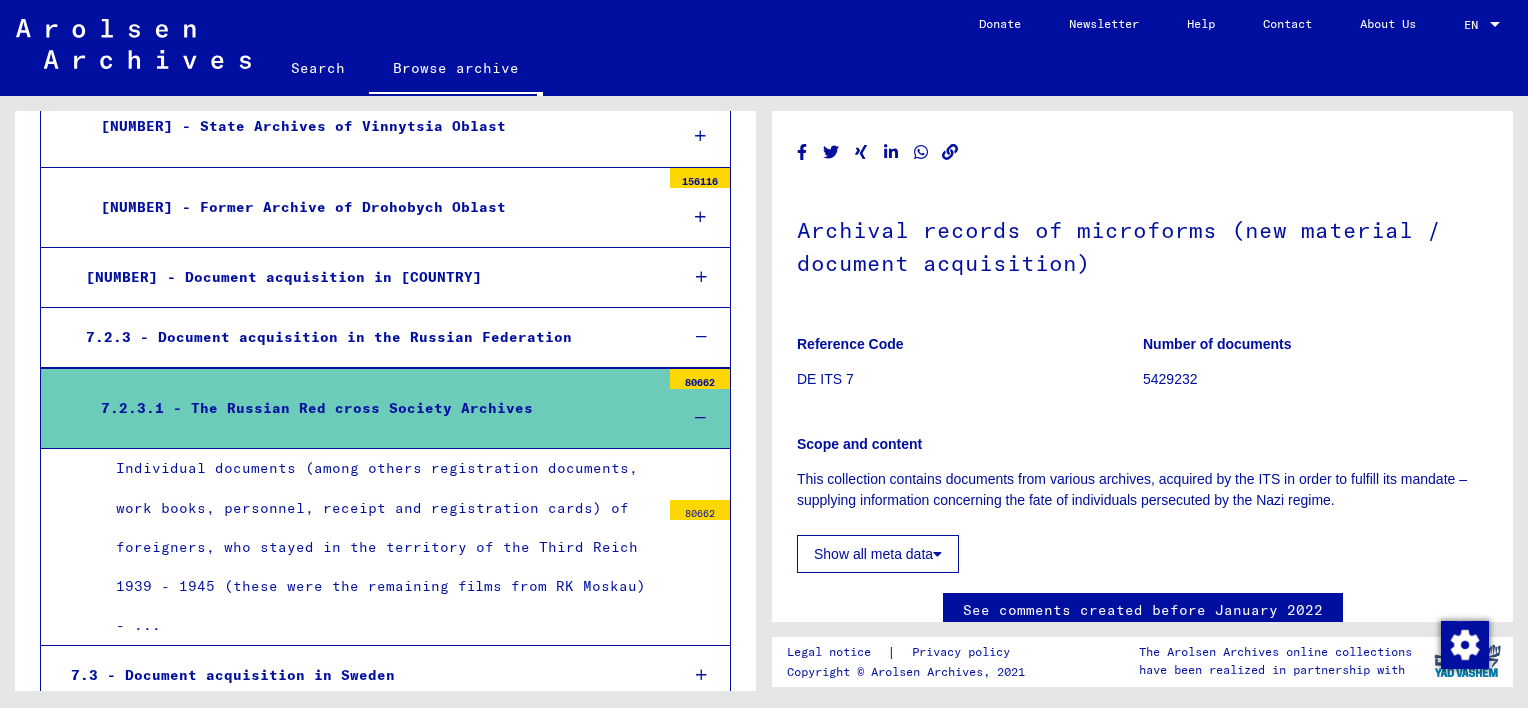 click on "80662" at bounding box center (700, 510) 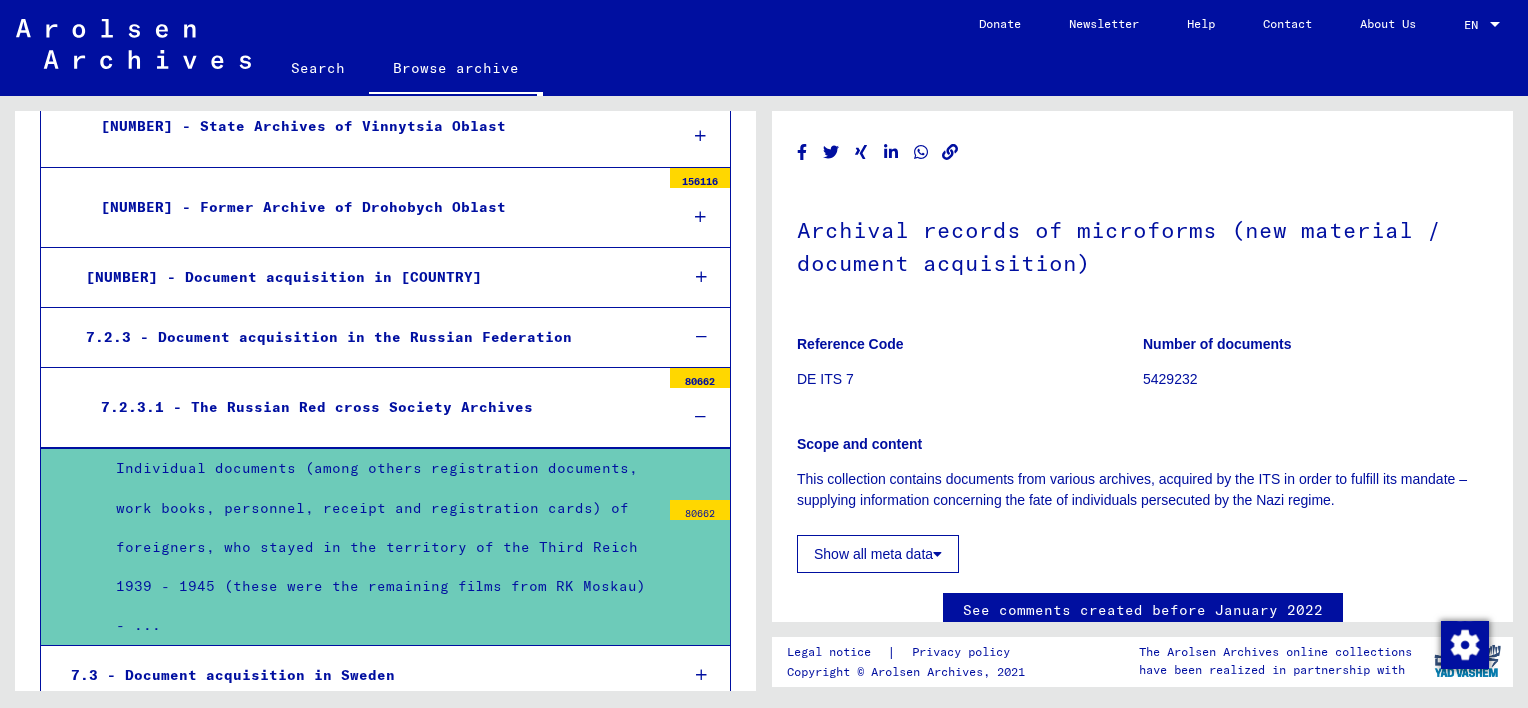 click on "Individual documents (among others registration documents, work books, personnel, receipt and registration cards) of foreigners, who stayed in the territory of the Third Reich 1939 - 1945 (these were the remaining films from RK Moskau) -  ..." at bounding box center (380, 547) 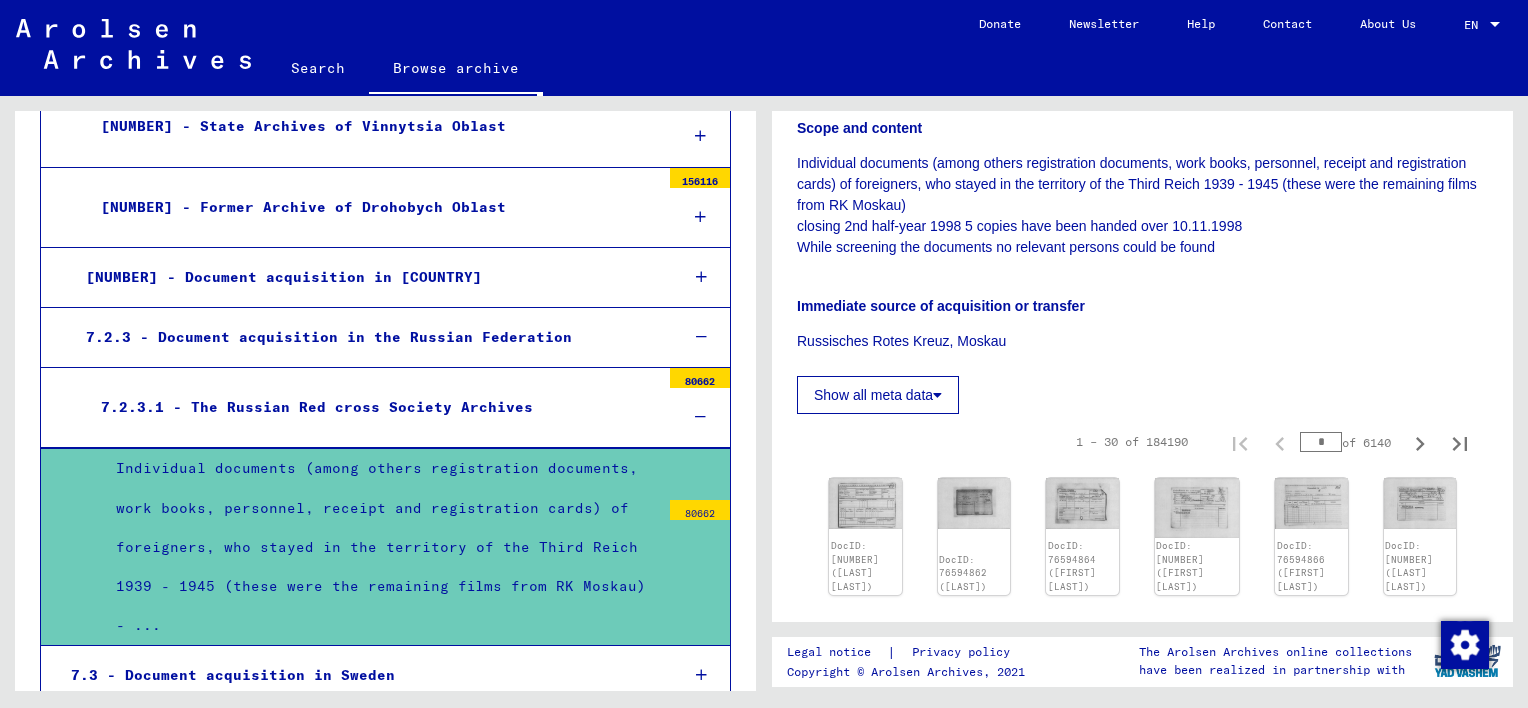 scroll, scrollTop: 482, scrollLeft: 0, axis: vertical 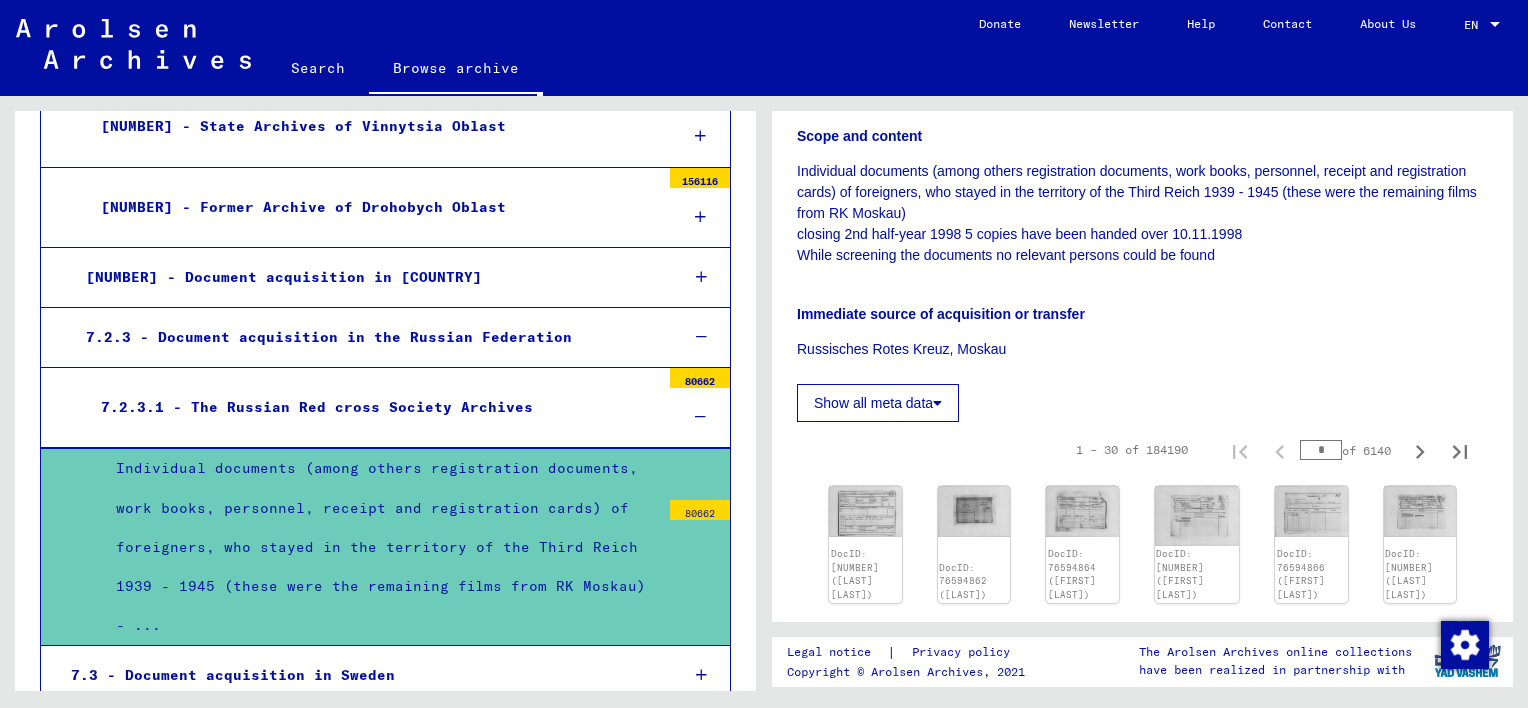 click on "Show all meta data" 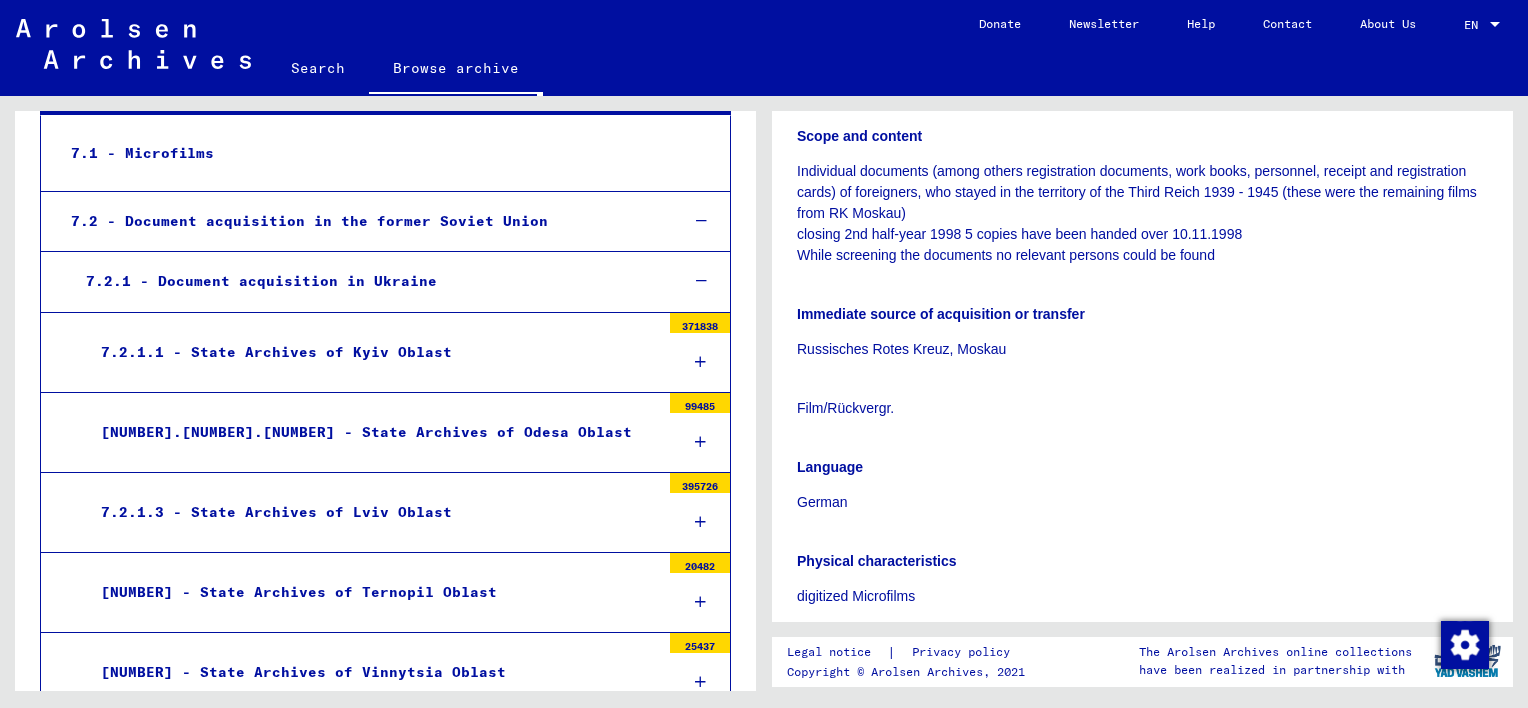 scroll, scrollTop: 673, scrollLeft: 0, axis: vertical 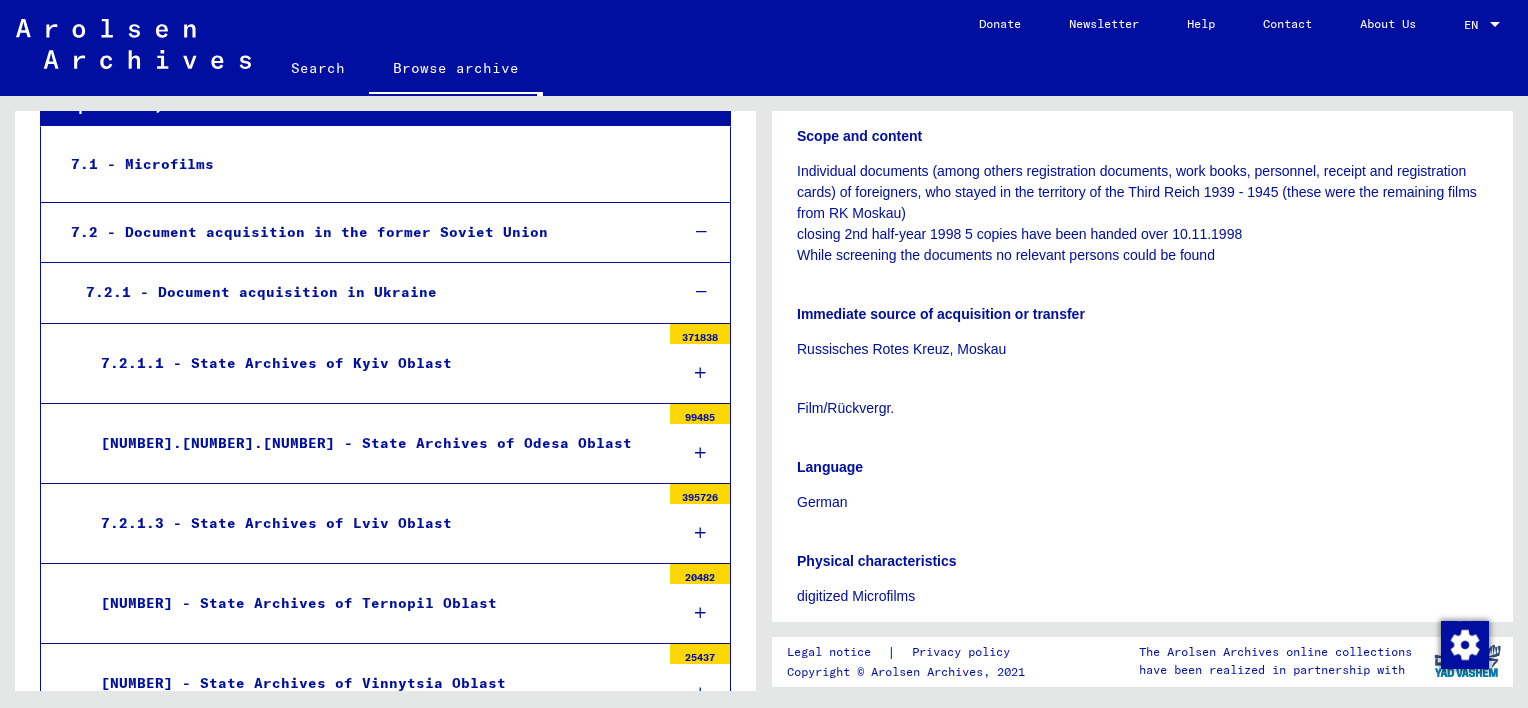 click on "7.2.1.1 - State Archives of Kyiv Oblast" at bounding box center (373, 363) 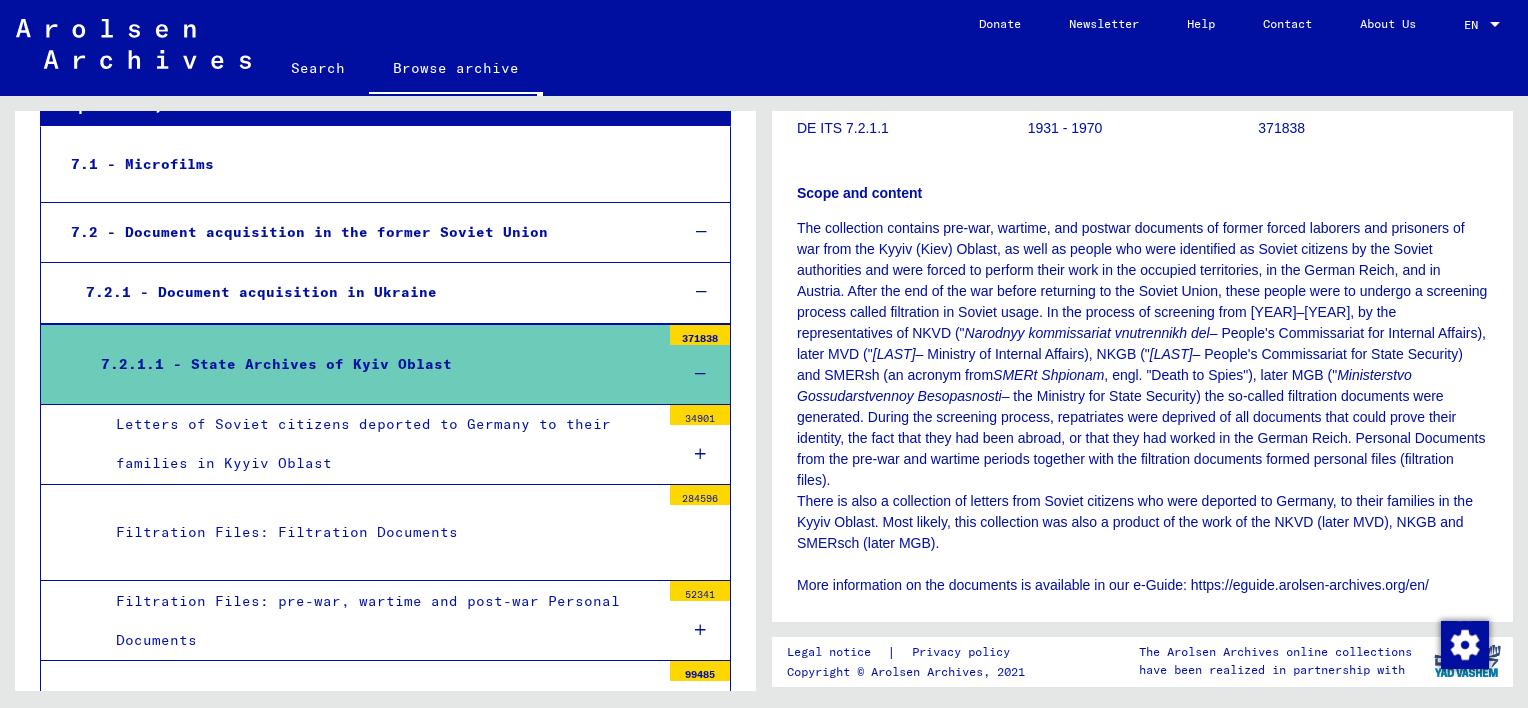 scroll, scrollTop: 272, scrollLeft: 0, axis: vertical 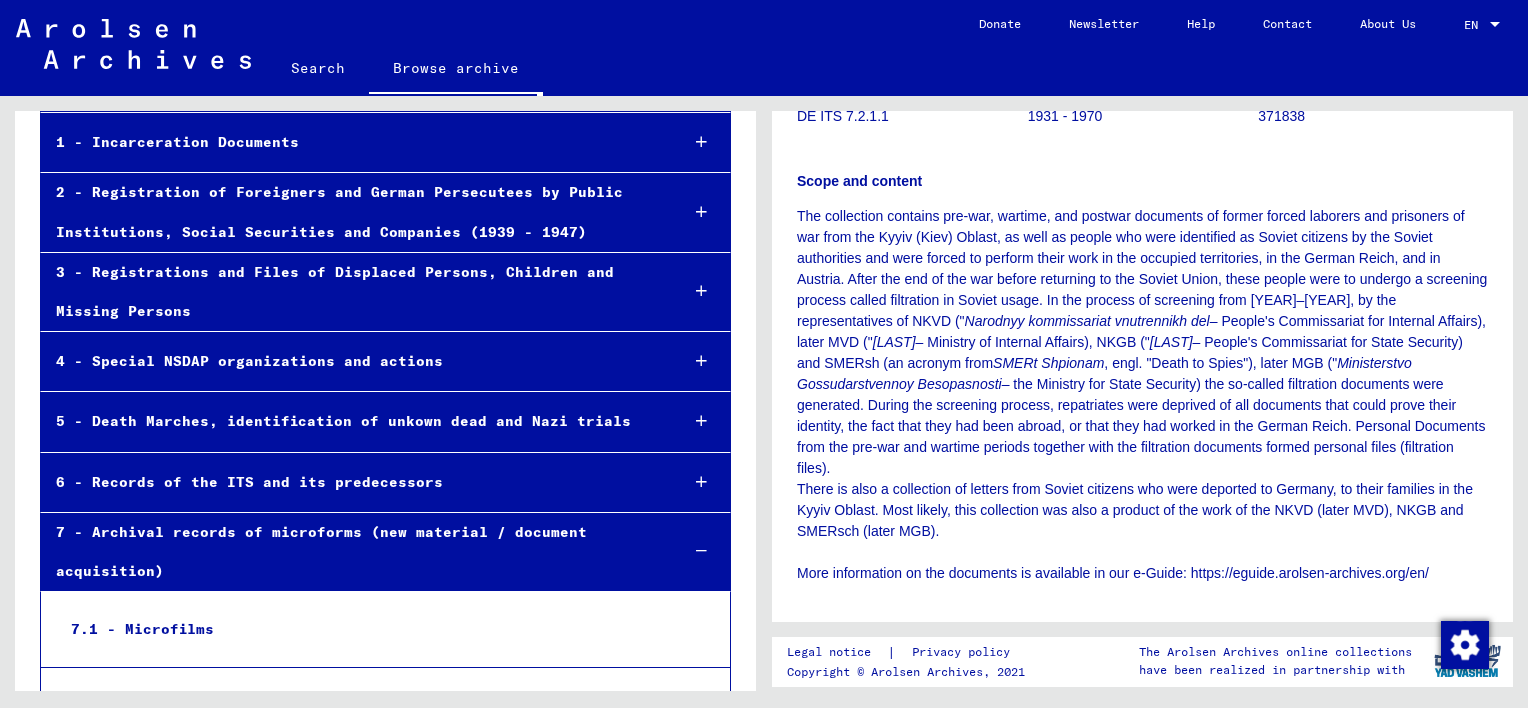 click on "3 - Registrations and Files of Displaced Persons, Children and Missing Persons" at bounding box center [351, 292] 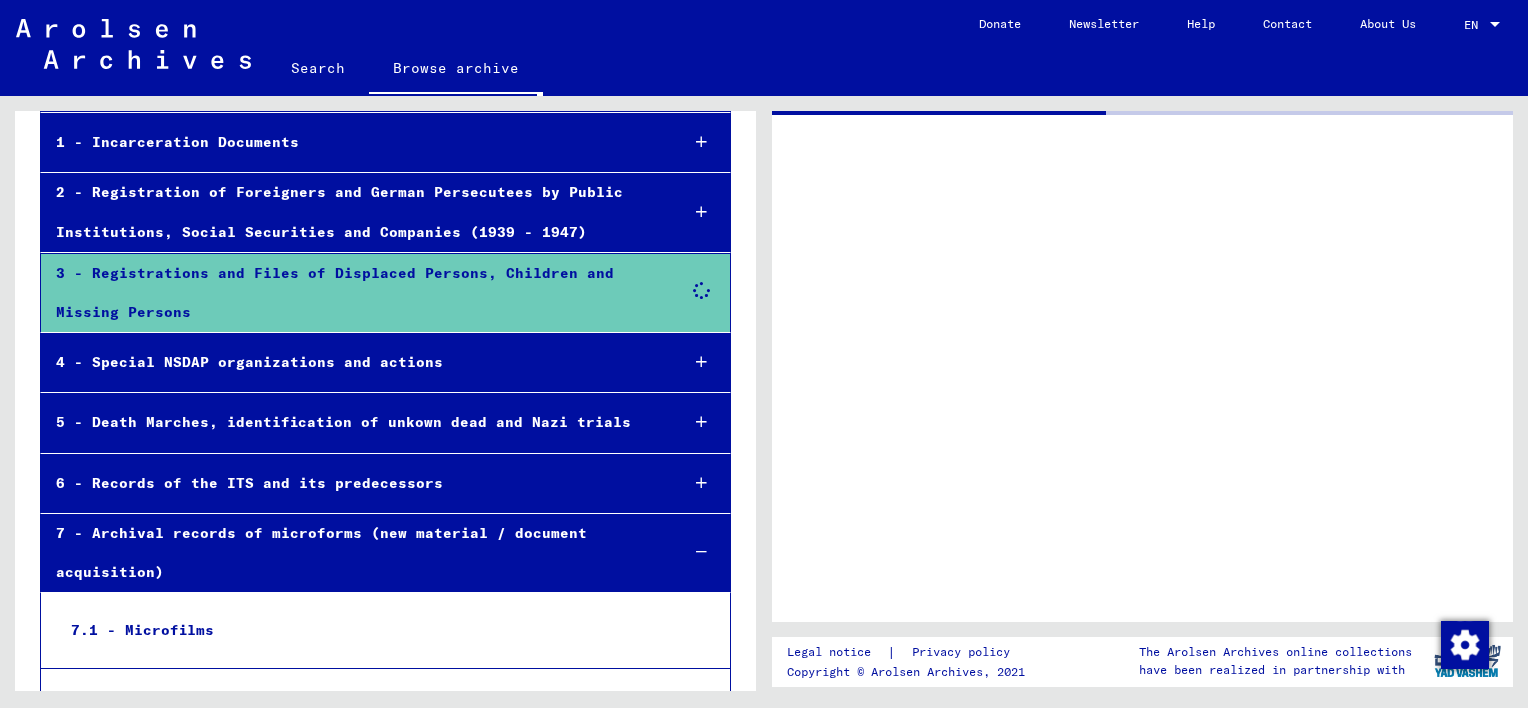 scroll, scrollTop: 0, scrollLeft: 0, axis: both 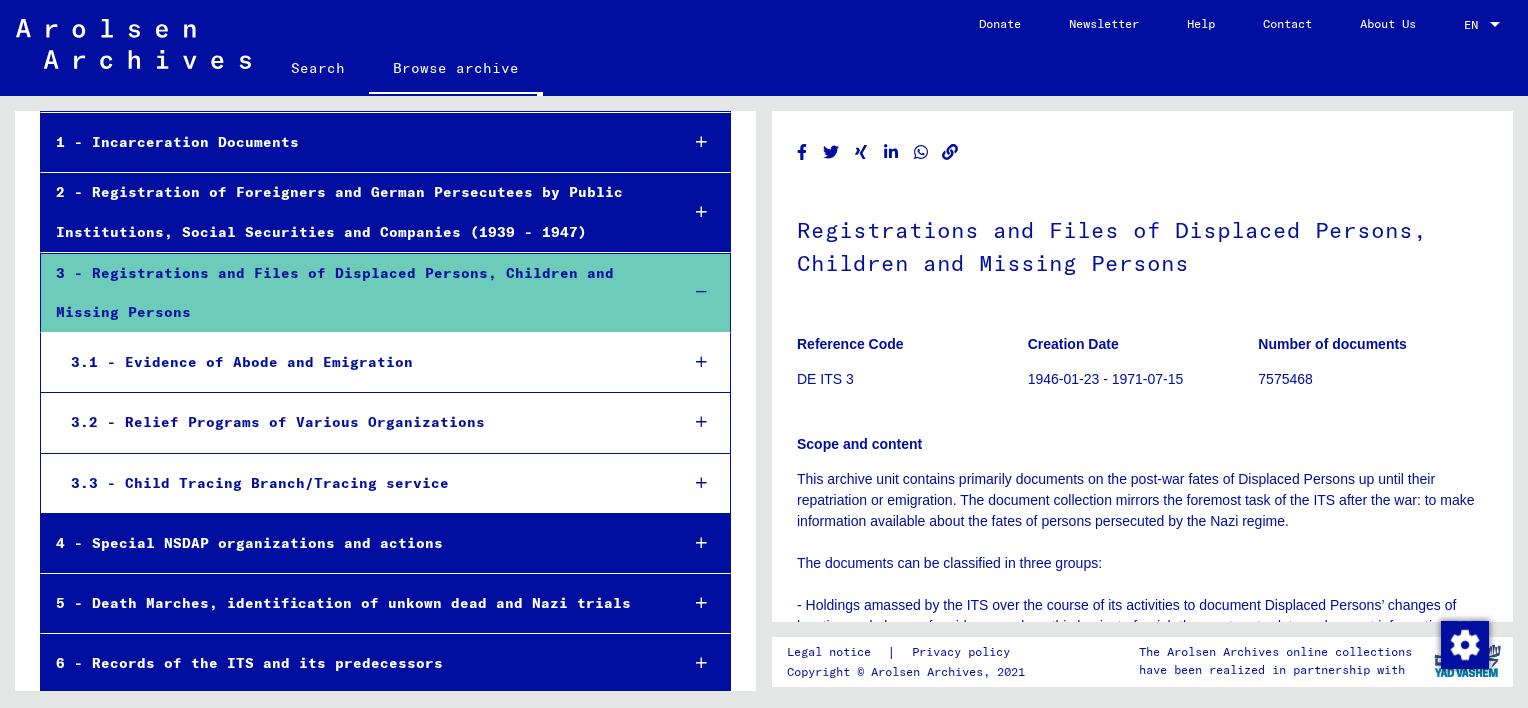 click at bounding box center [701, 142] 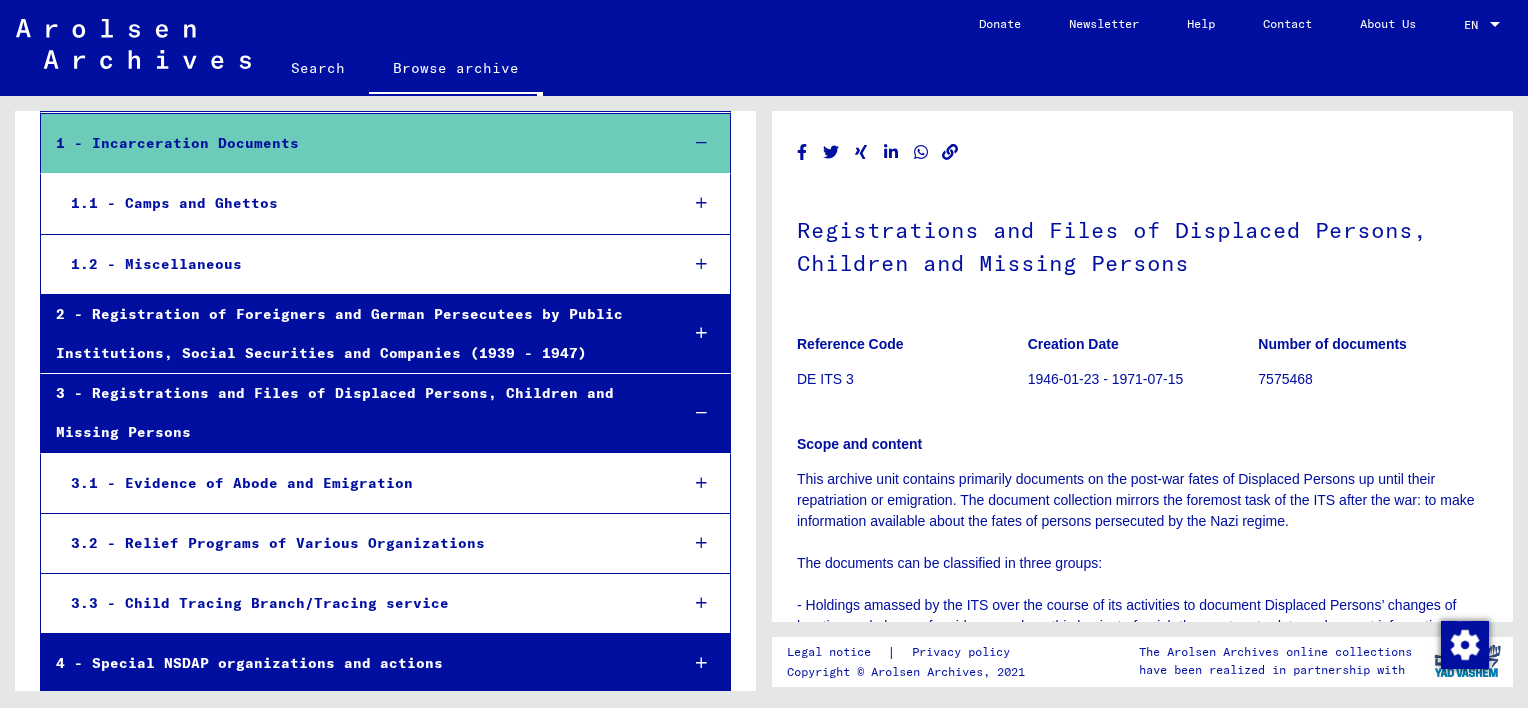 click at bounding box center (701, 203) 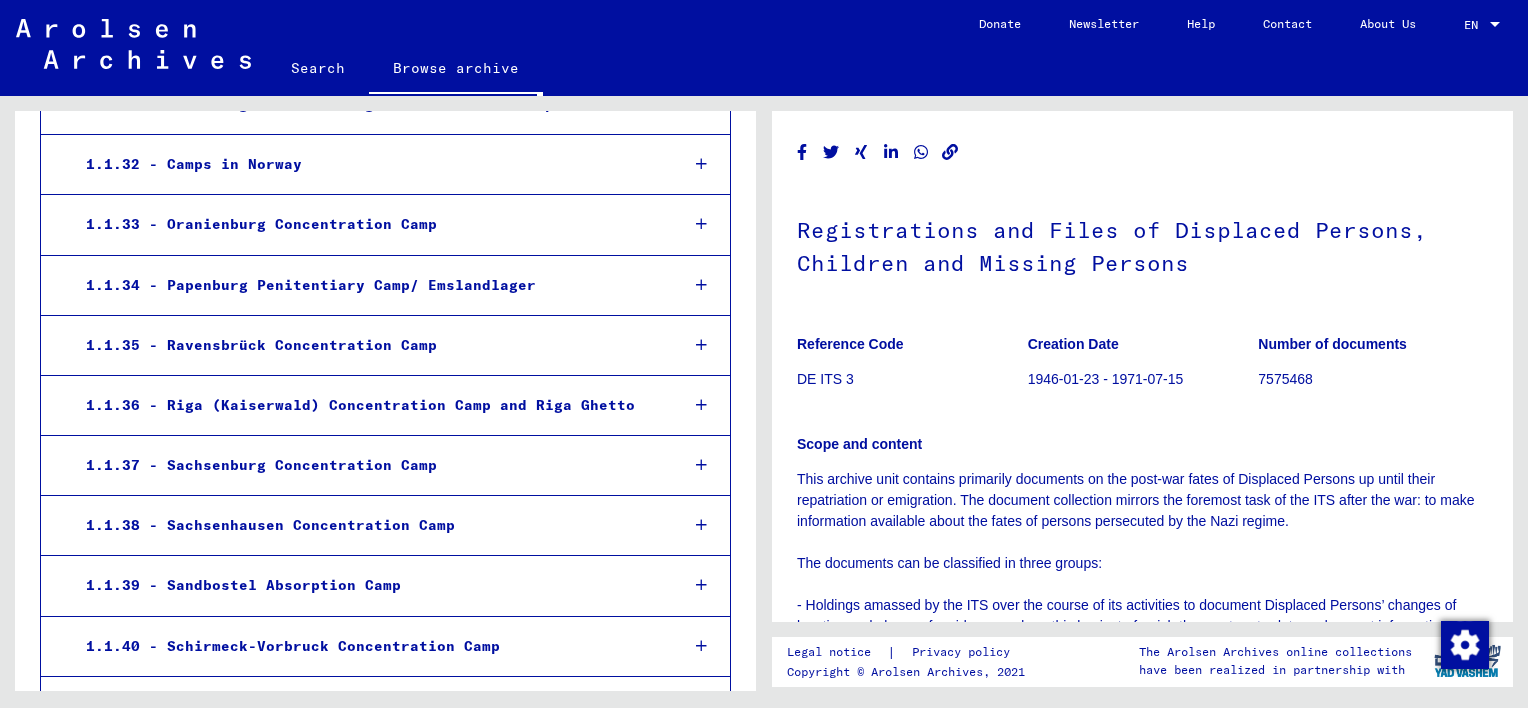 scroll, scrollTop: 2302, scrollLeft: 0, axis: vertical 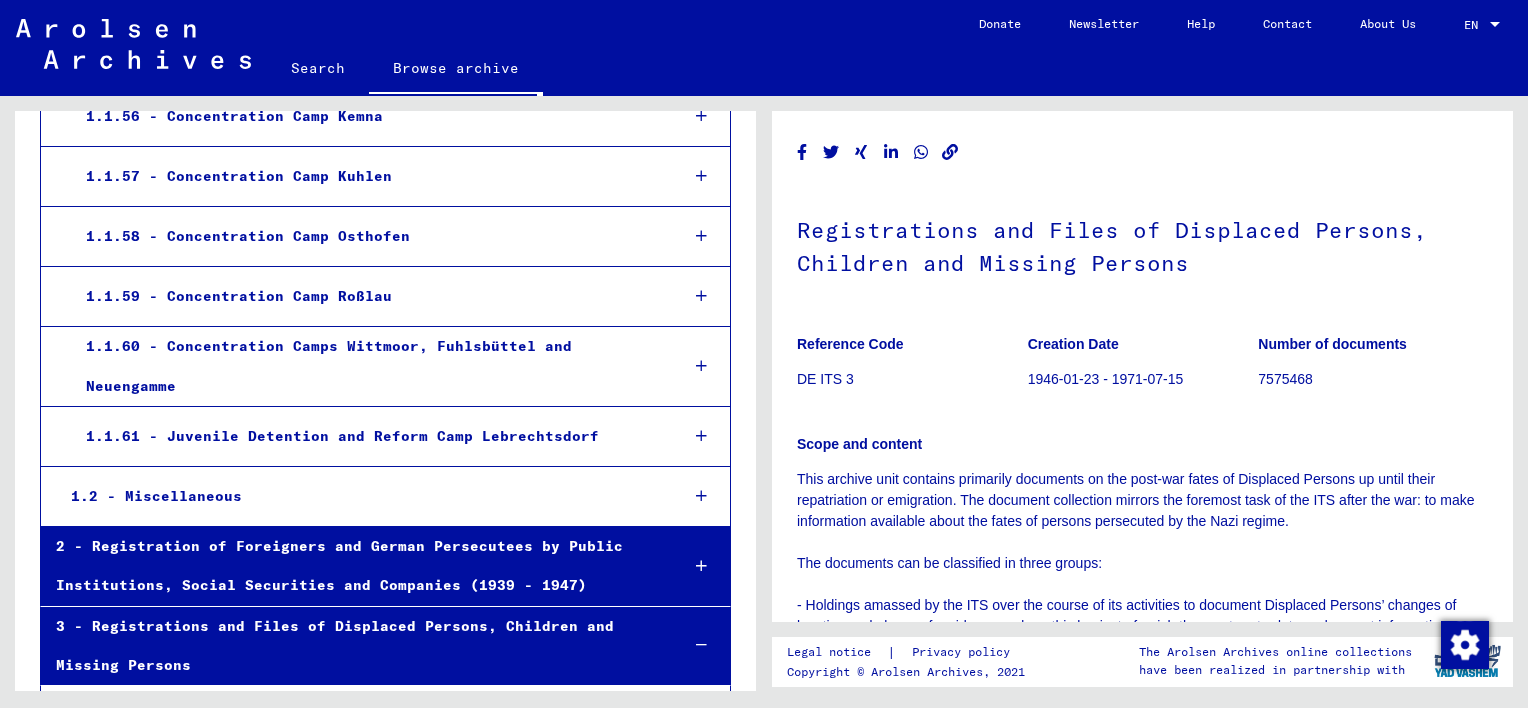 click at bounding box center (701, 496) 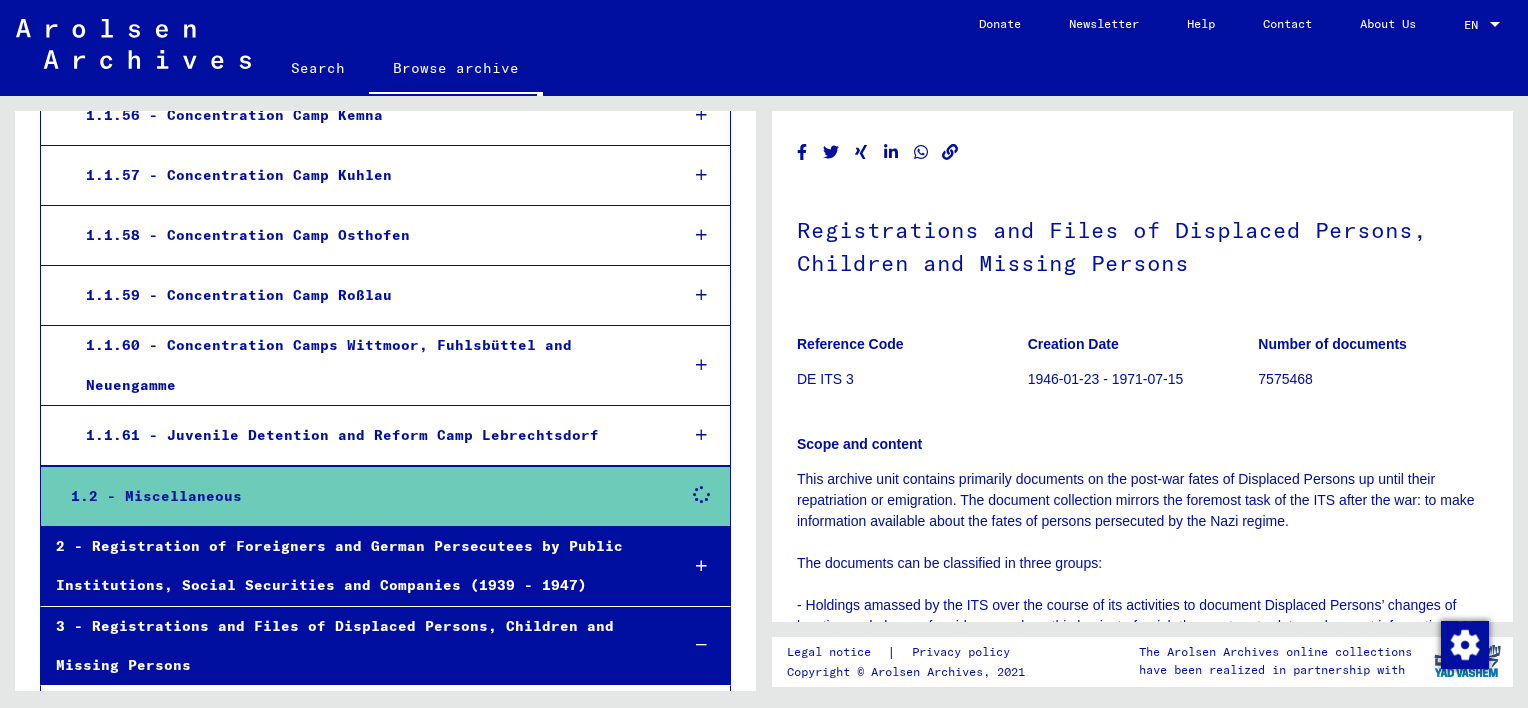 scroll, scrollTop: 3784, scrollLeft: 0, axis: vertical 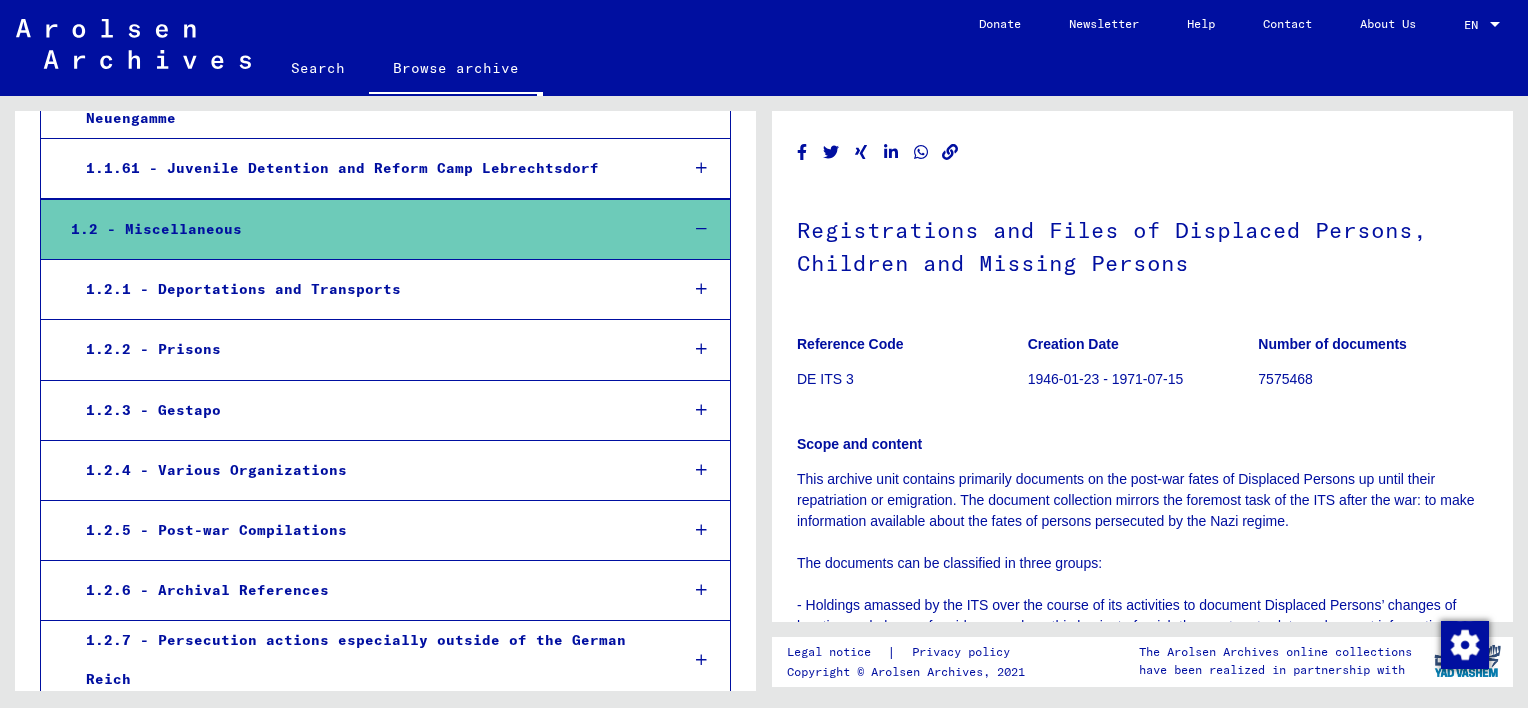 click at bounding box center (701, 289) 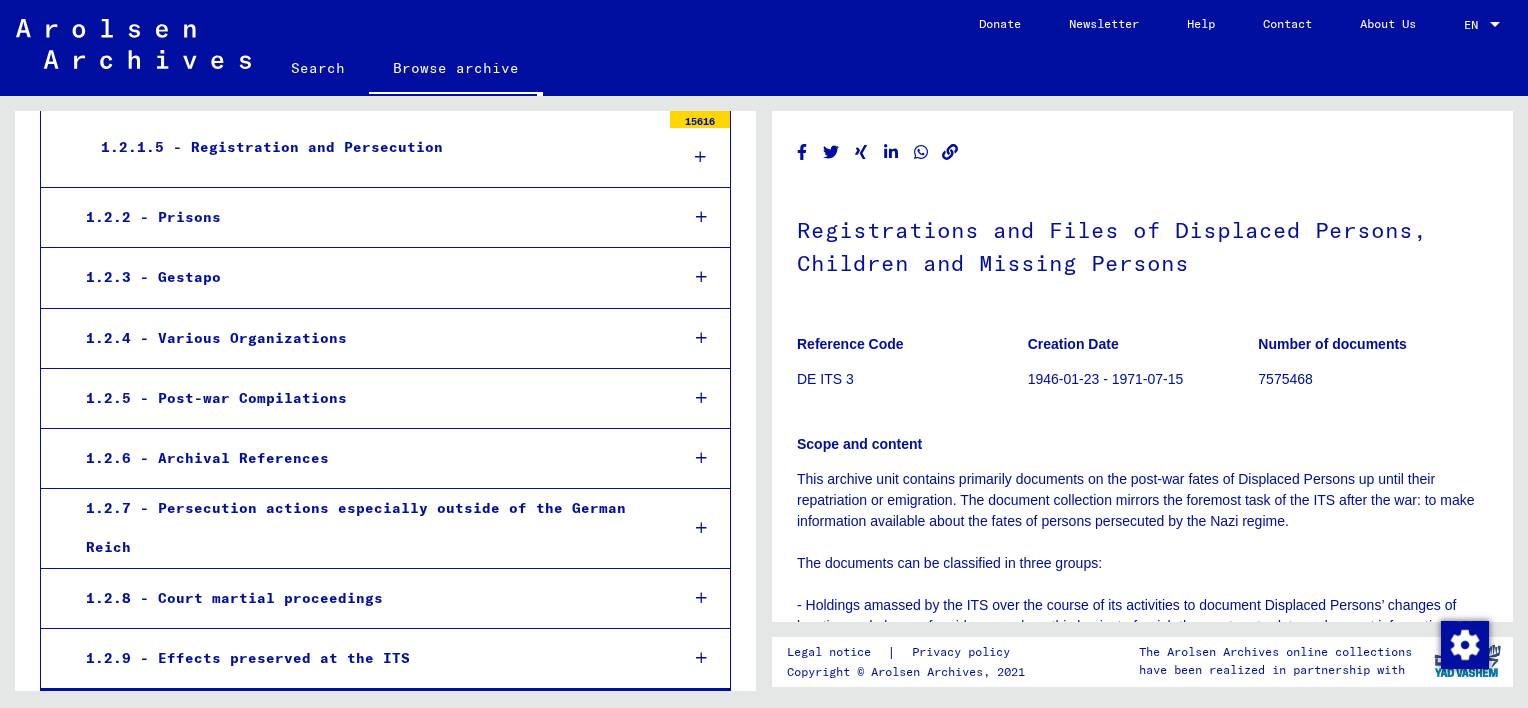scroll, scrollTop: 4597, scrollLeft: 0, axis: vertical 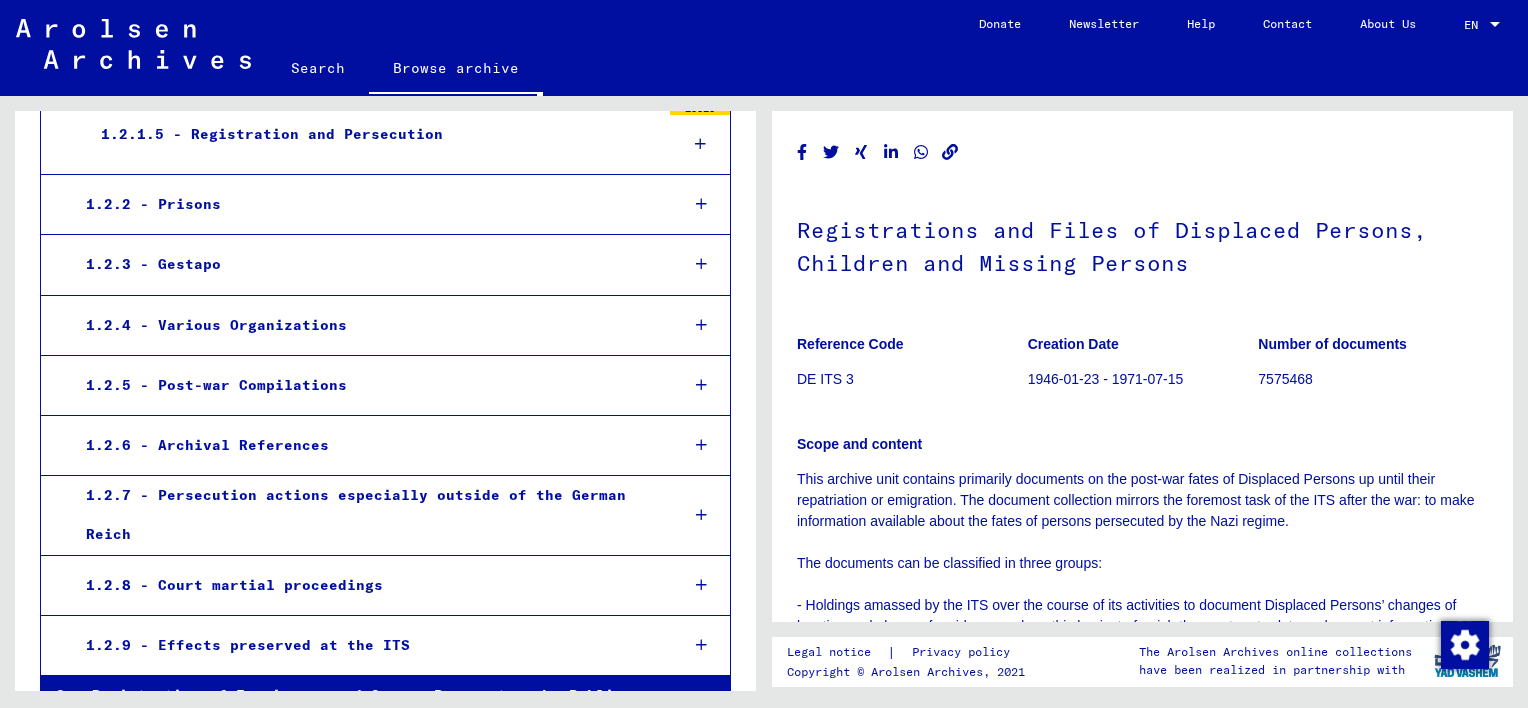 click at bounding box center (701, 385) 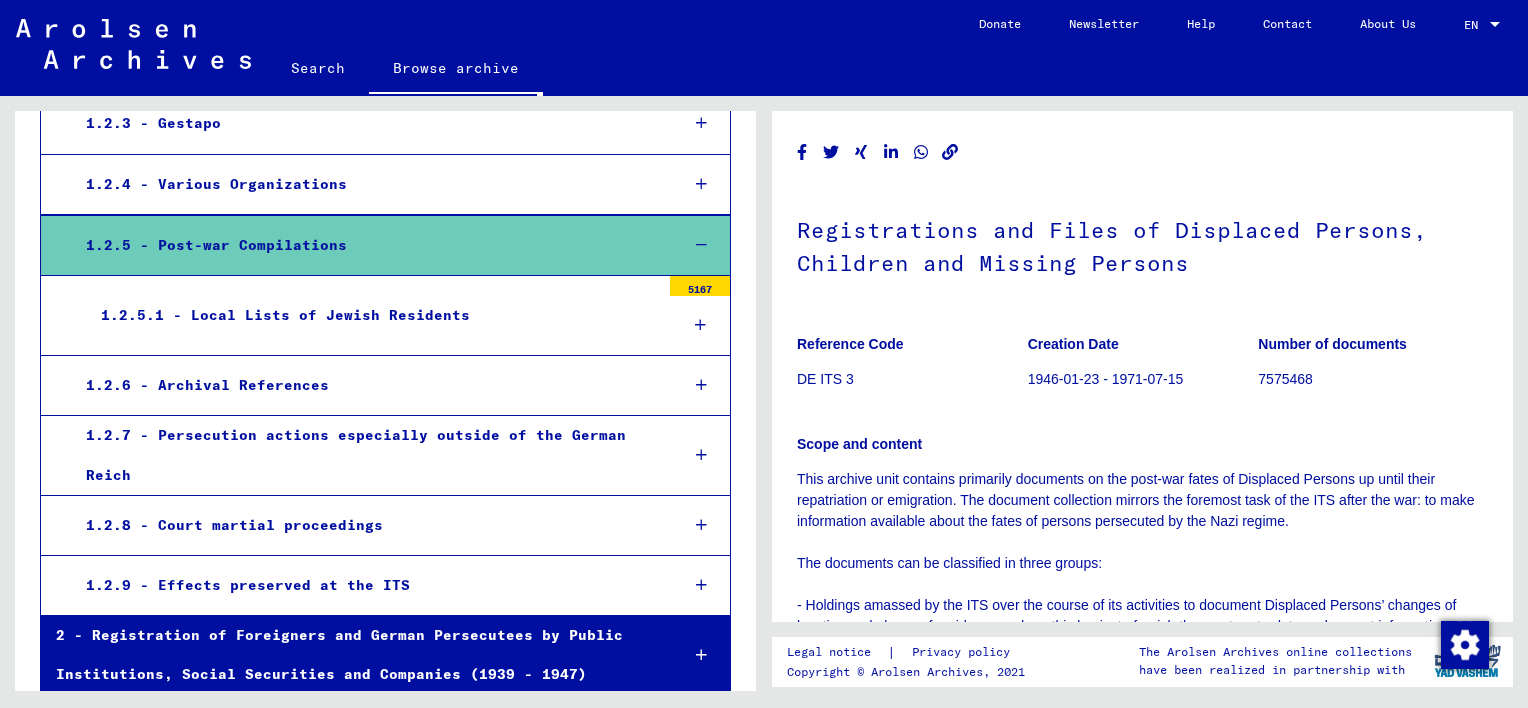 scroll, scrollTop: 4750, scrollLeft: 0, axis: vertical 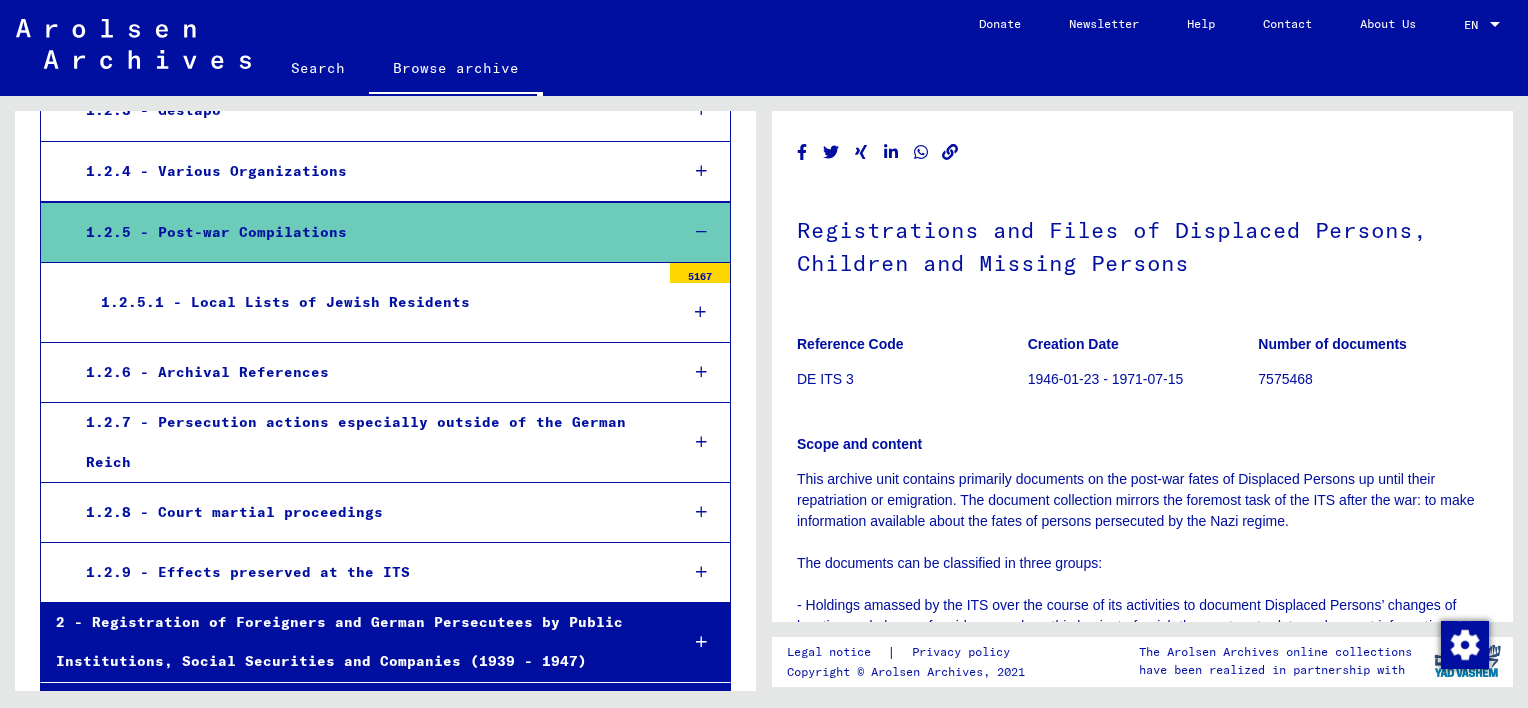 click at bounding box center (701, 442) 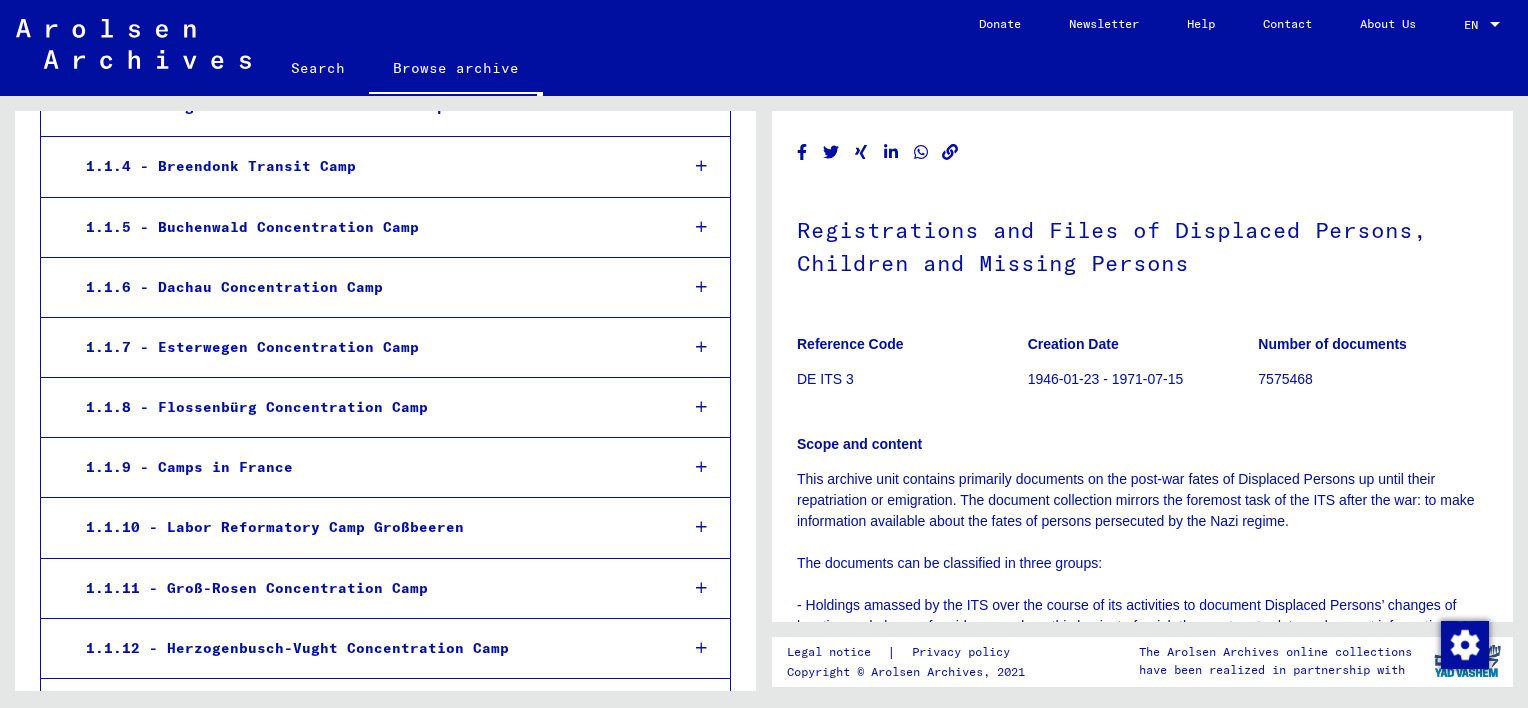 scroll, scrollTop: 0, scrollLeft: 0, axis: both 